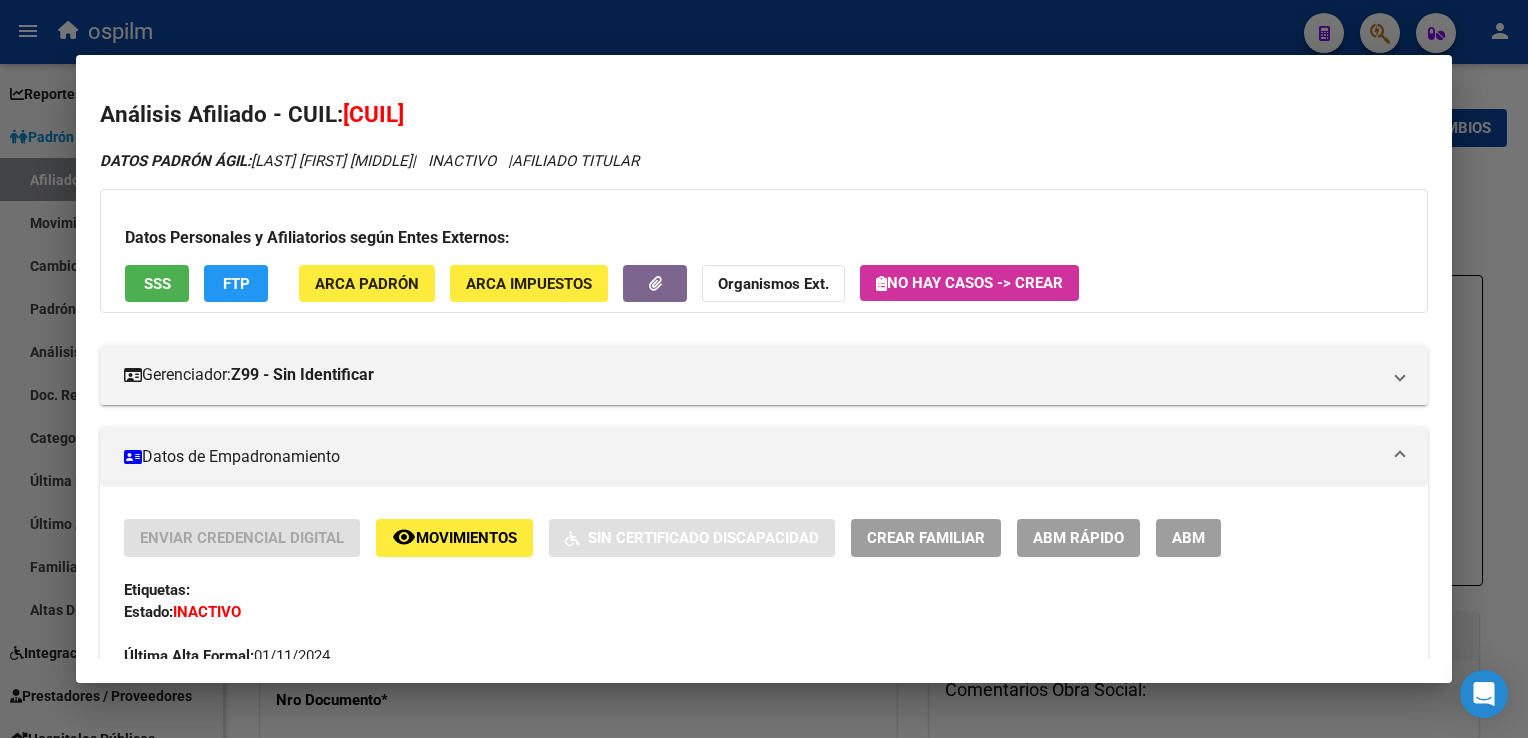 scroll, scrollTop: 0, scrollLeft: 0, axis: both 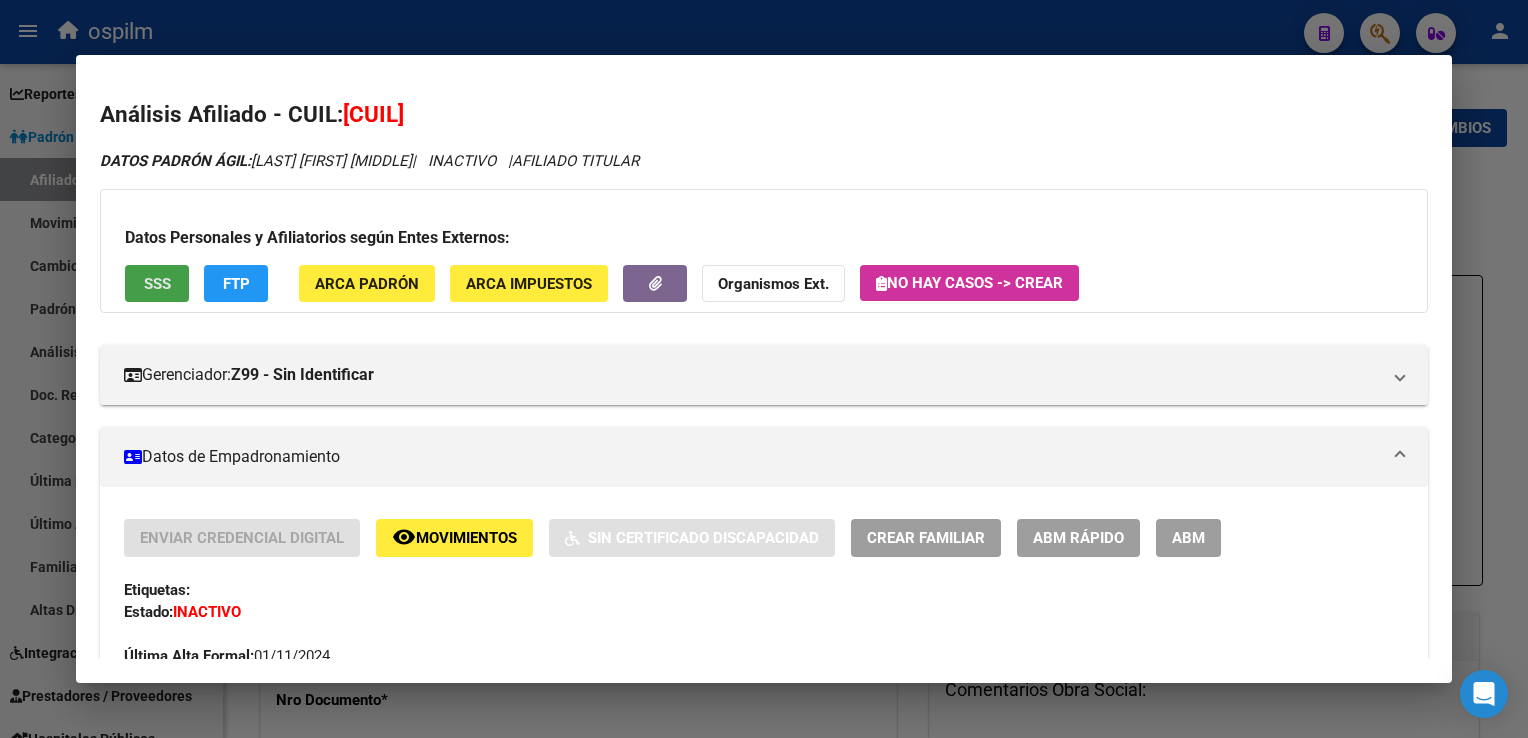 click on "SSS" at bounding box center [157, 283] 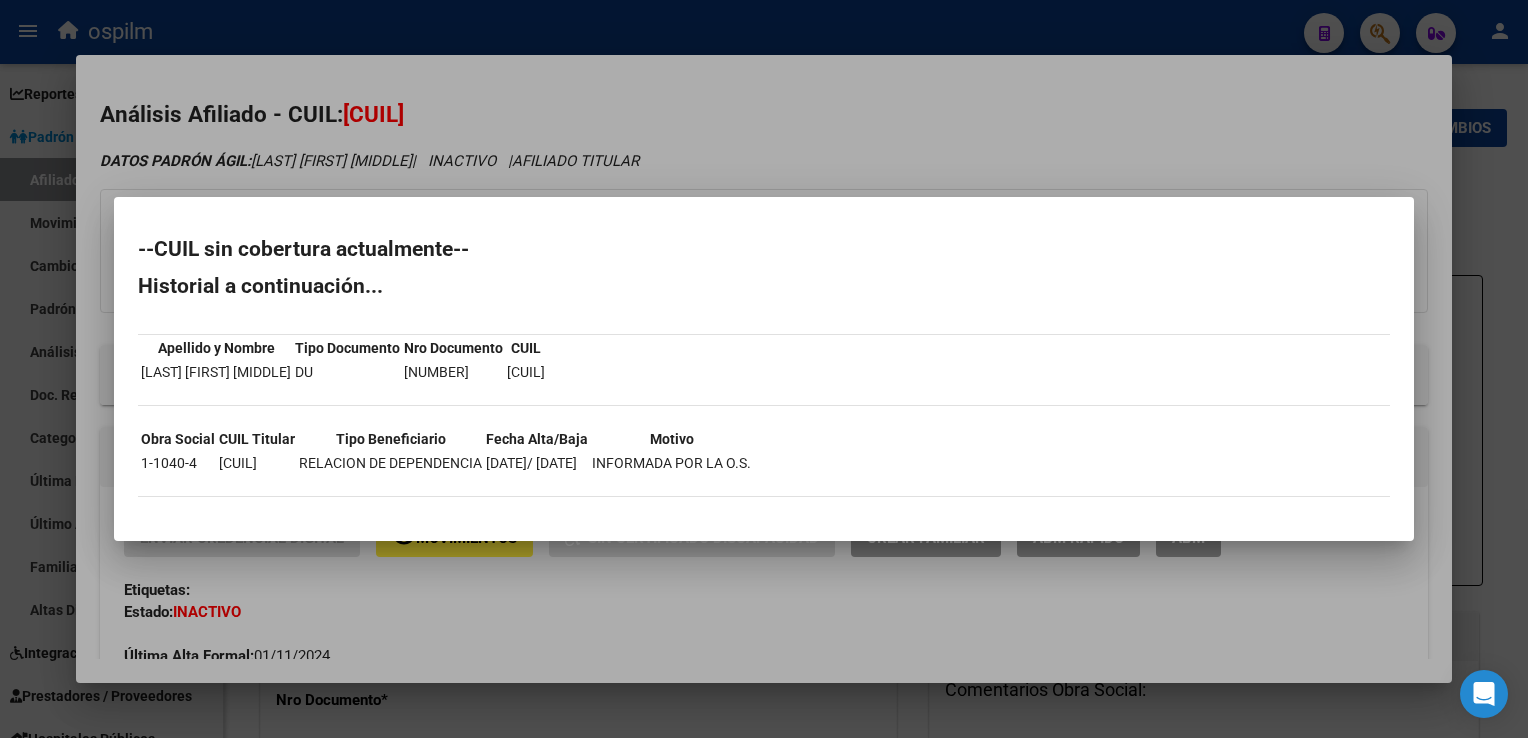 click at bounding box center [764, 369] 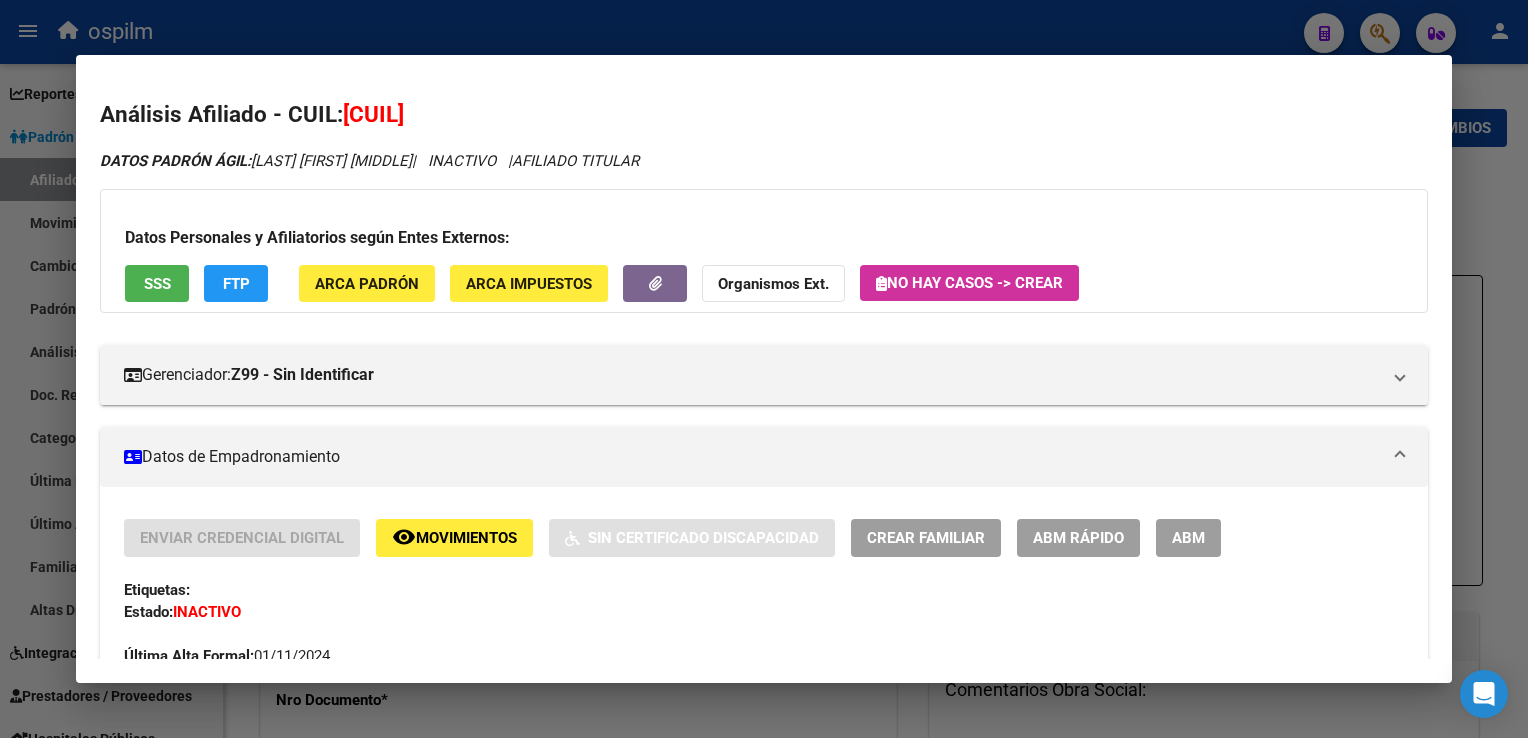 click on "FTP" 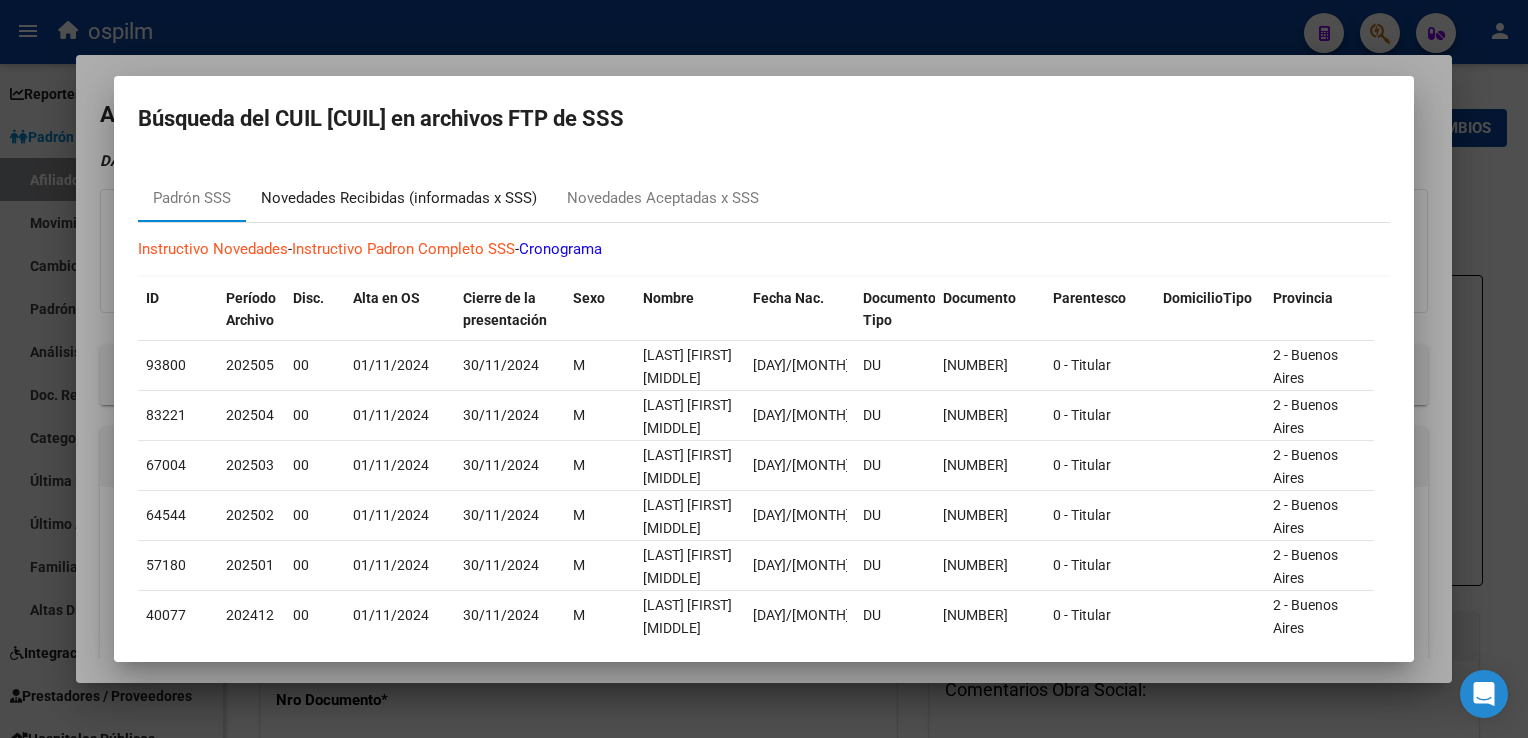 click on "Novedades Recibidas (informadas x SSS)" at bounding box center (399, 198) 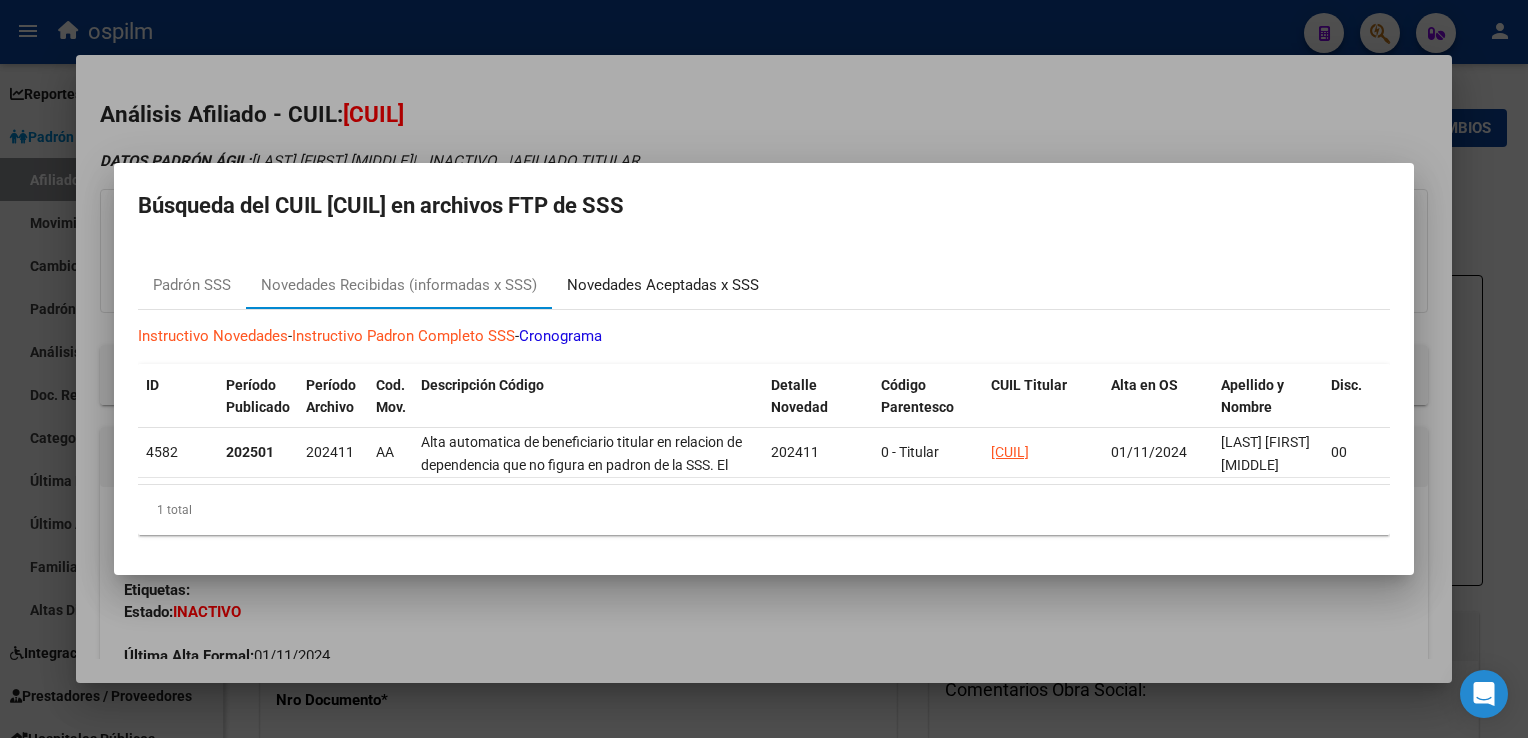 click on "Novedades Aceptadas x SSS" at bounding box center [663, 285] 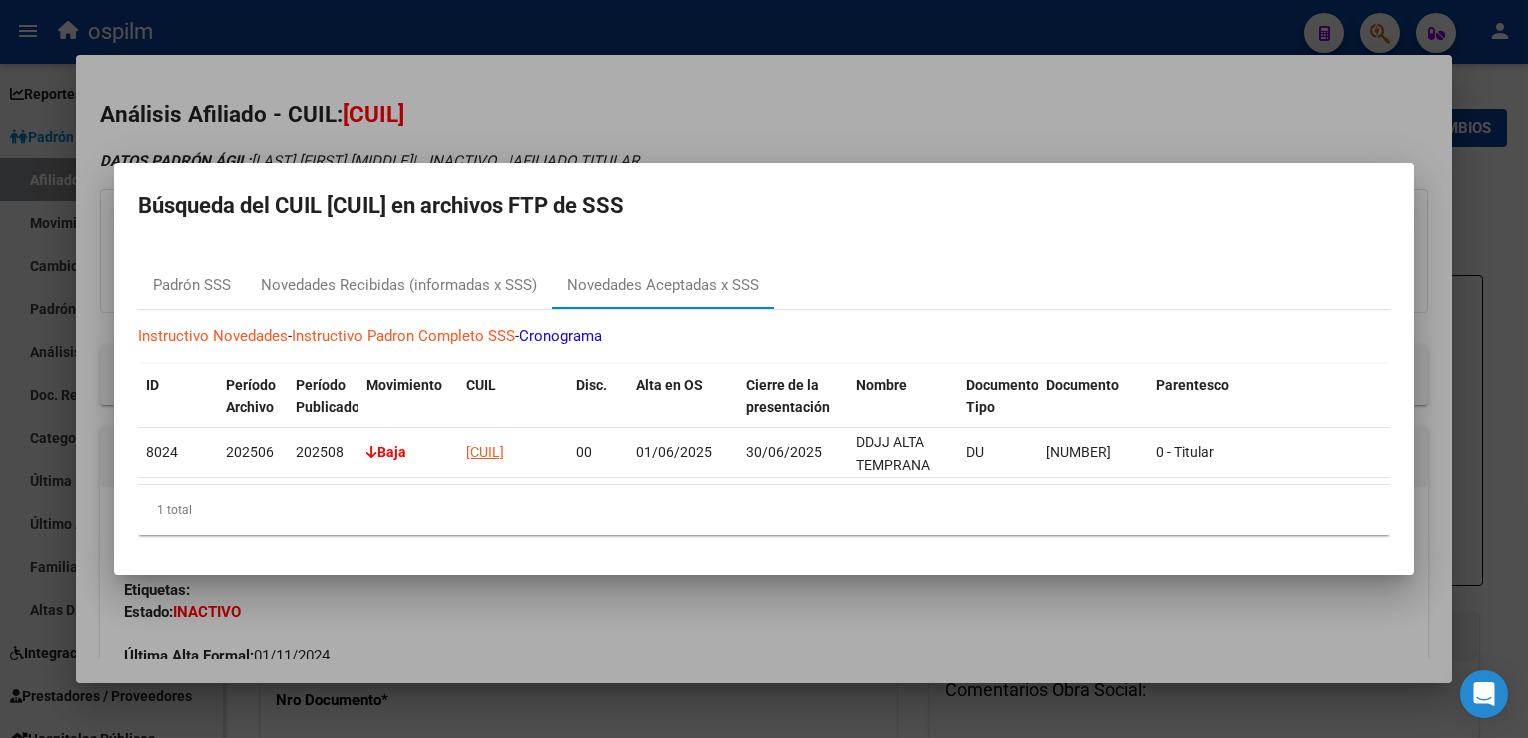 click at bounding box center (764, 369) 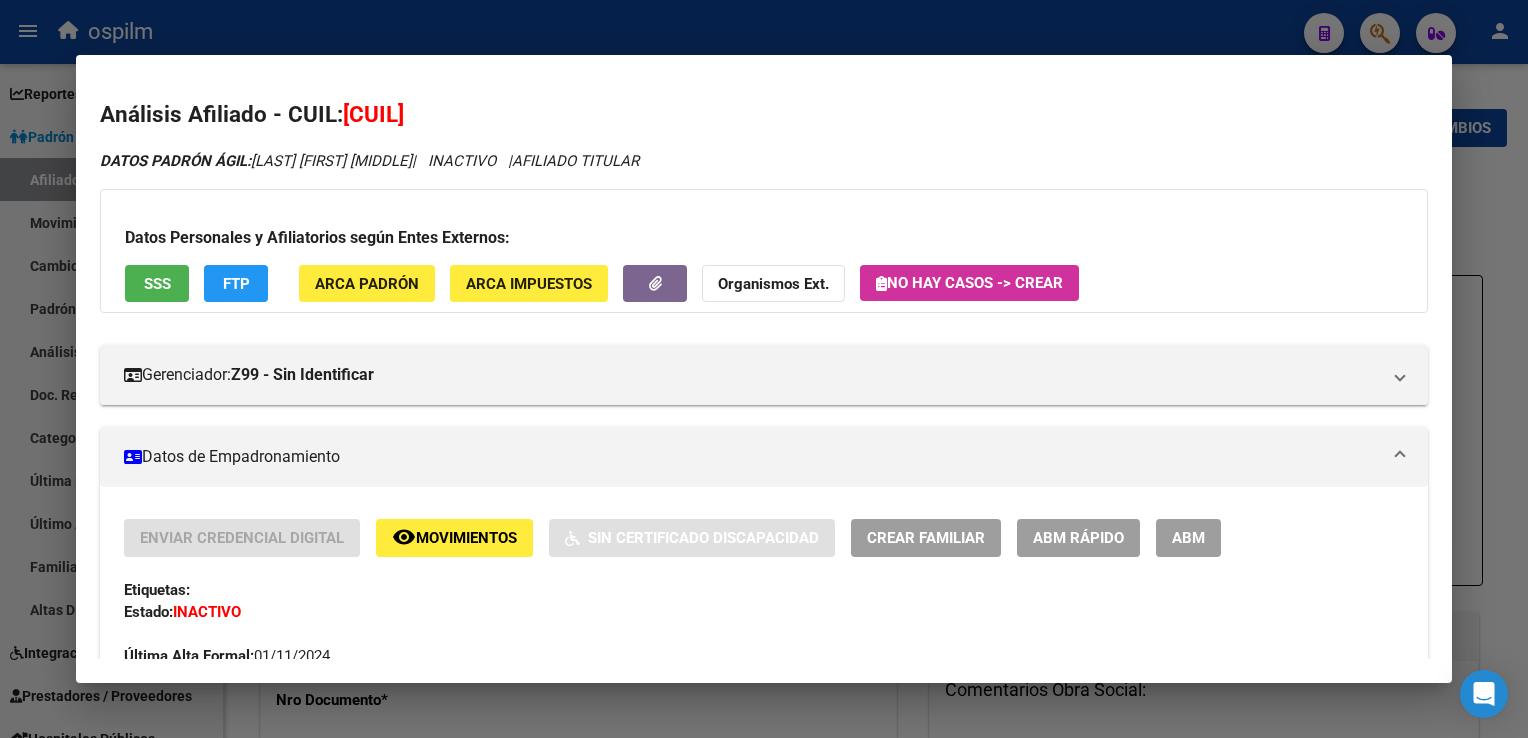 drag, startPoint x: 524, startPoint y: 111, endPoint x: 346, endPoint y: 122, distance: 178.33957 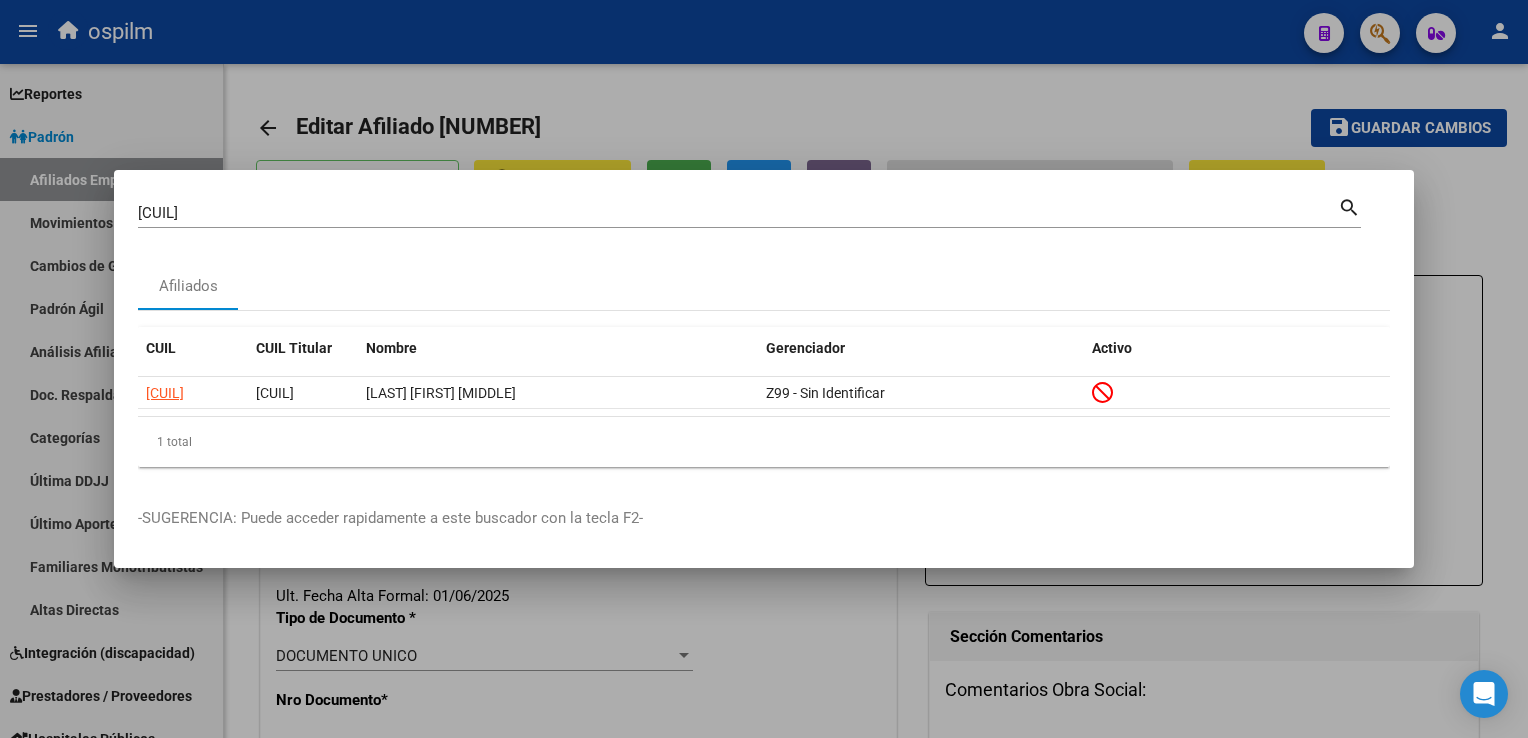 drag, startPoint x: 714, startPoint y: 94, endPoint x: 665, endPoint y: 72, distance: 53.712196 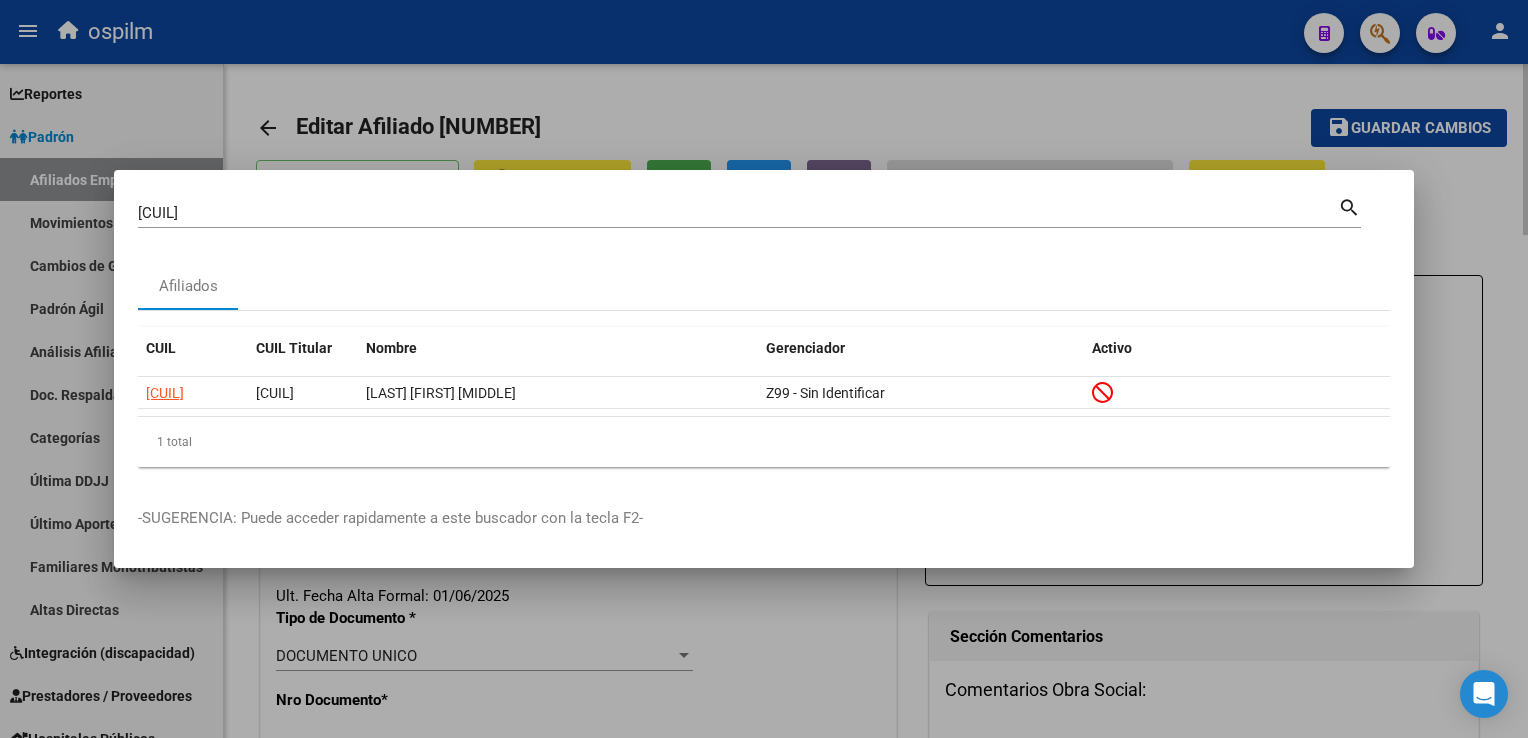type 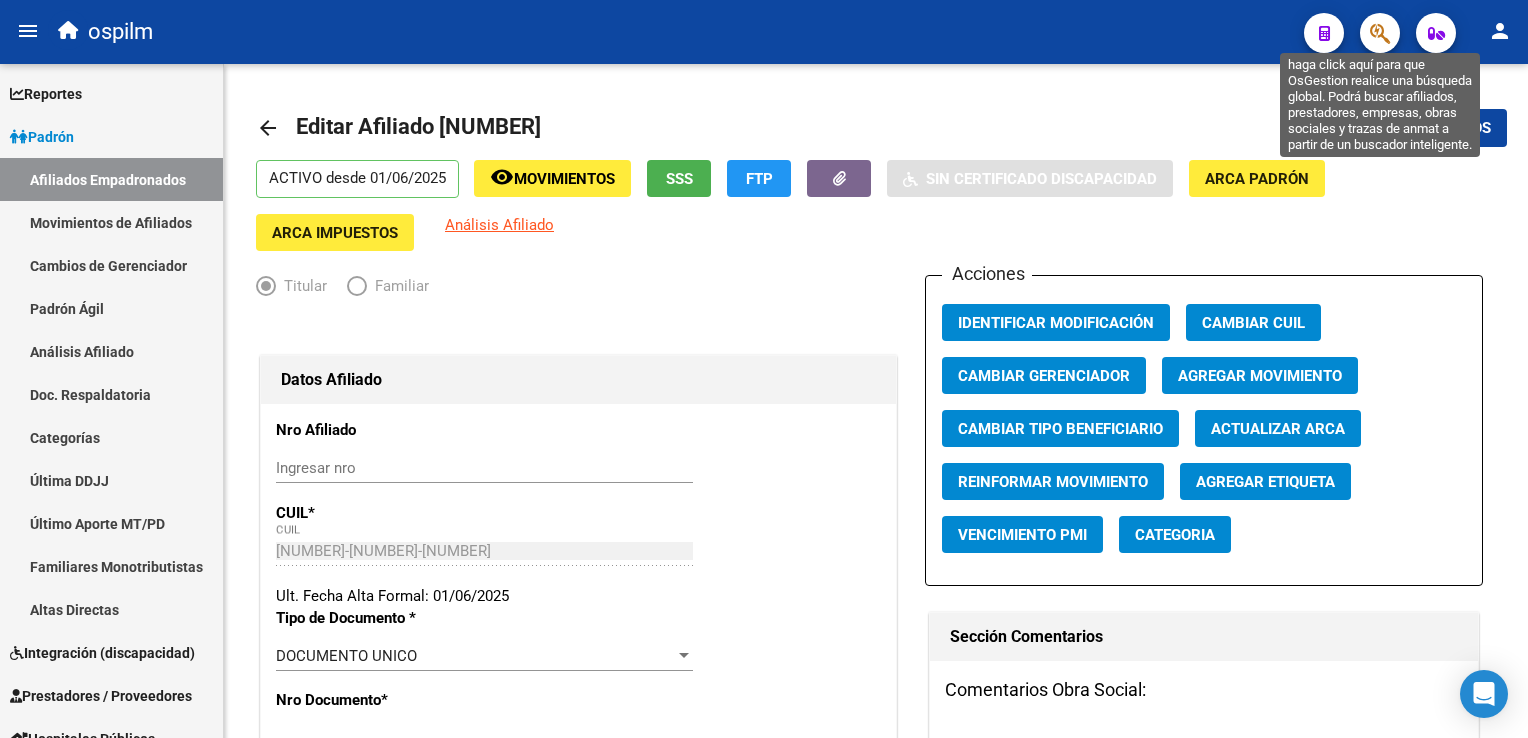 click 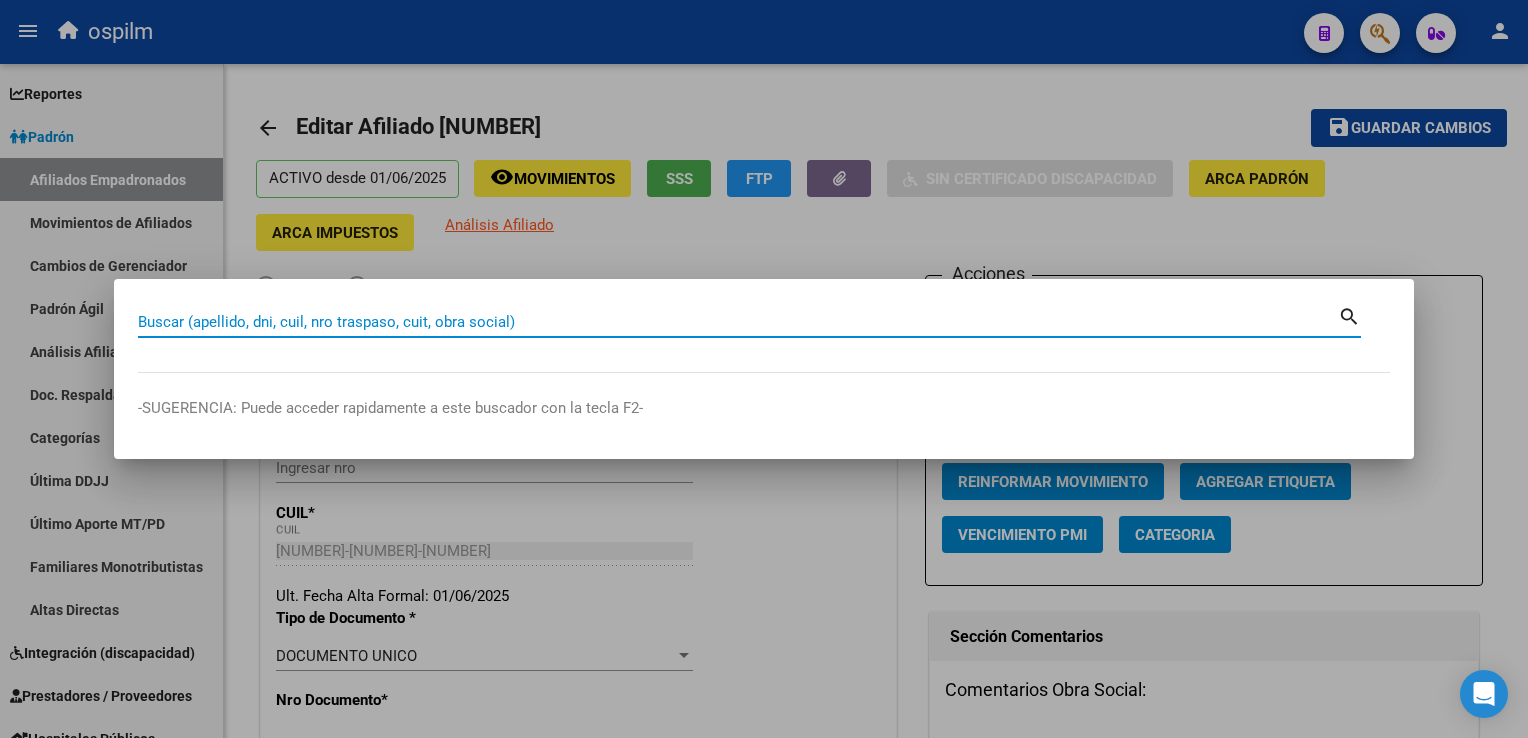 paste on "[NUMBER]" 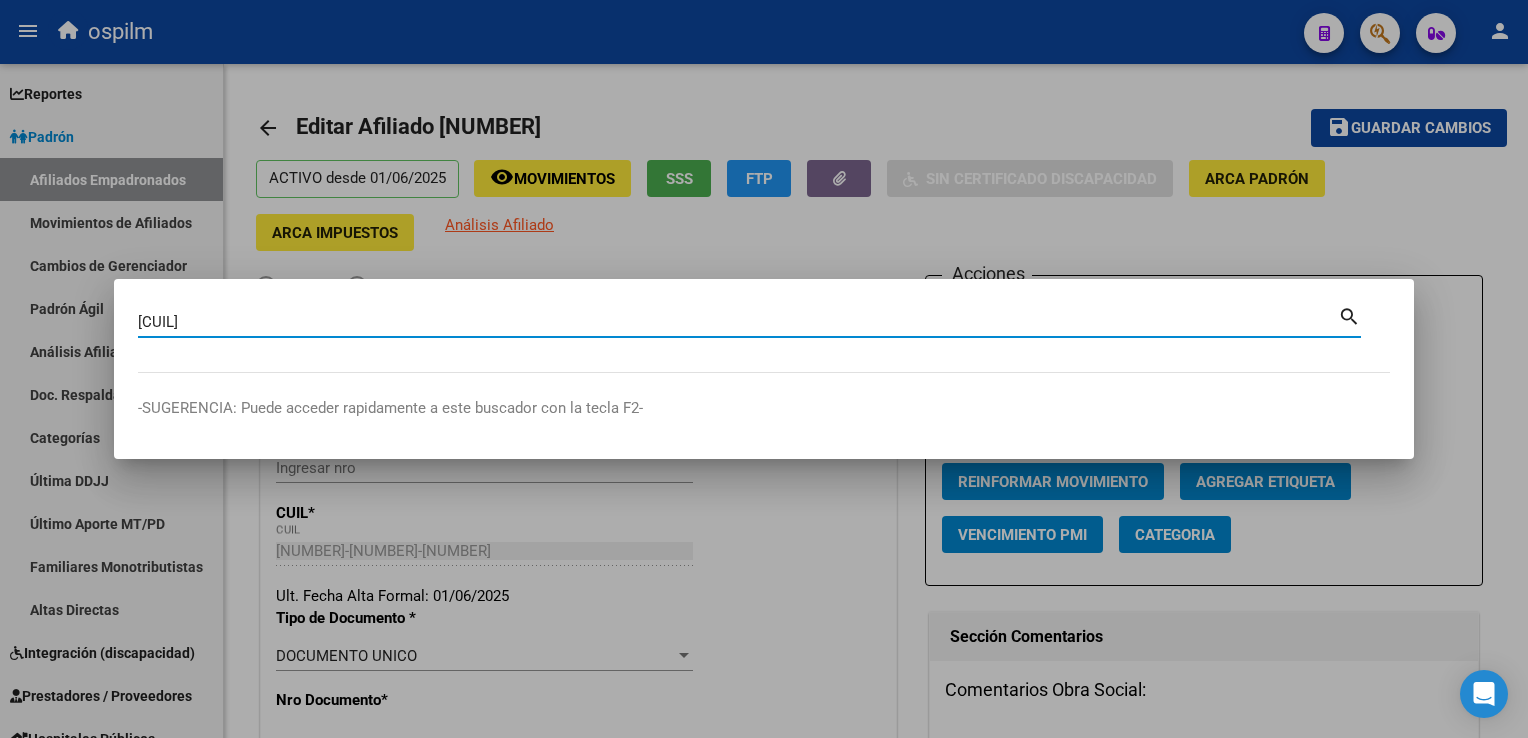 type on "[NUMBER]" 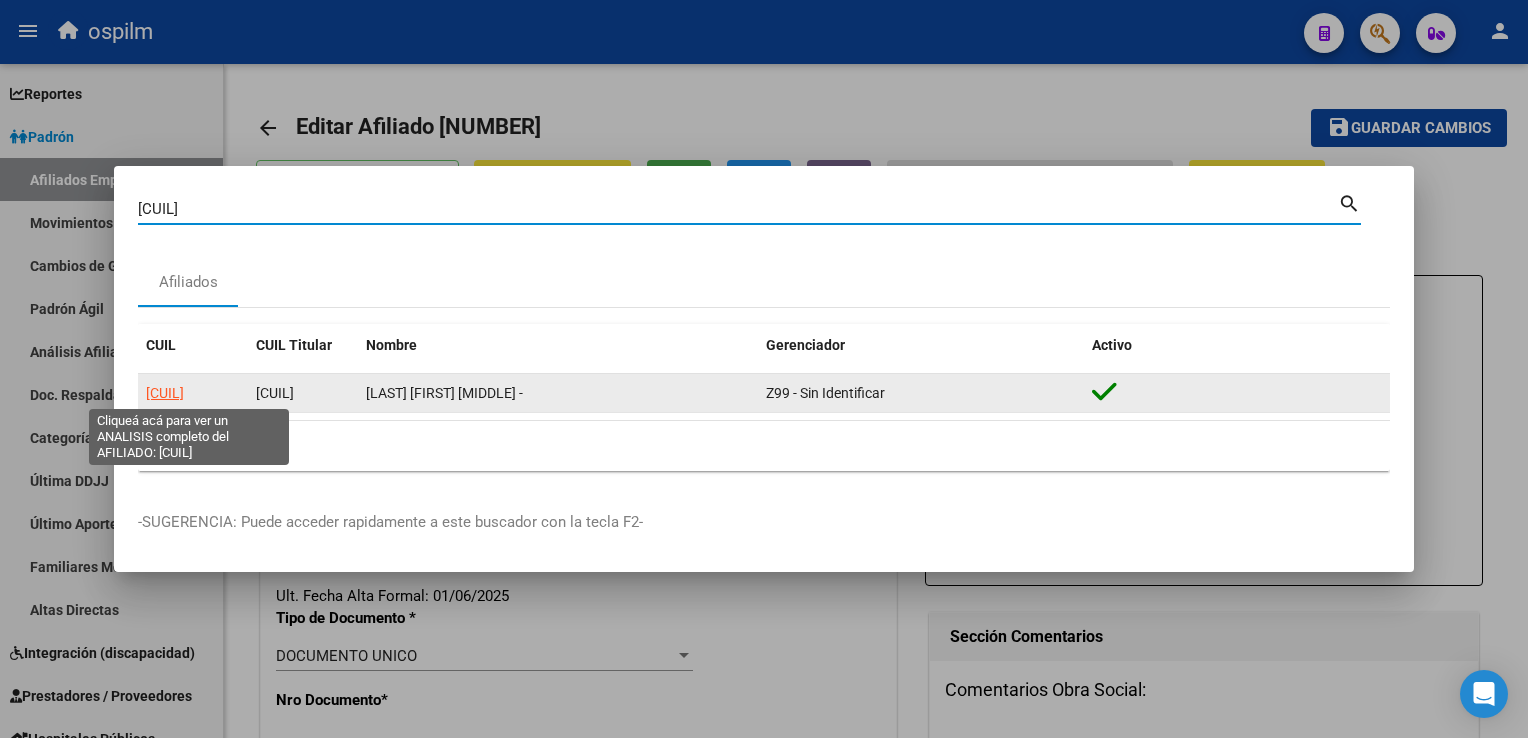 click on "[NUMBER]" 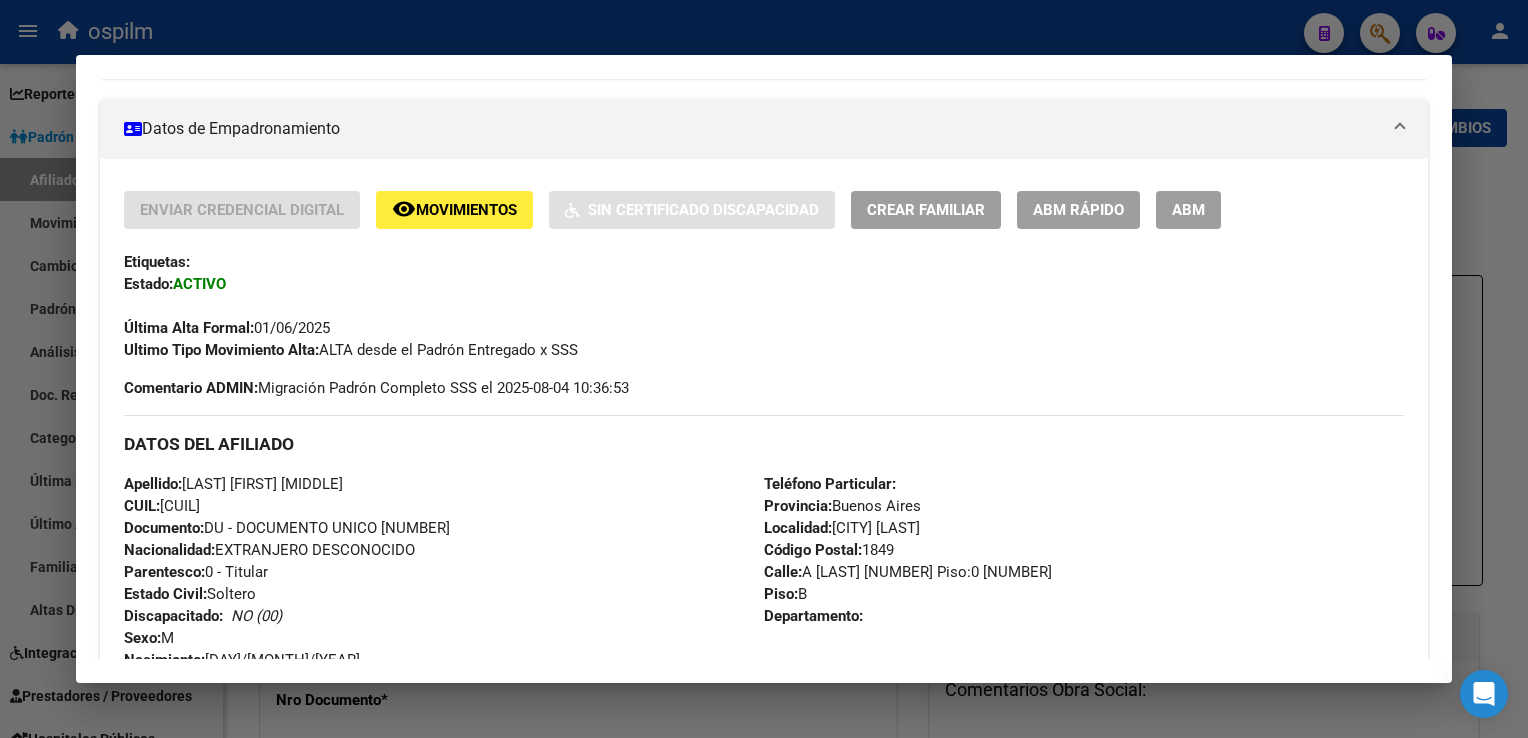 scroll, scrollTop: 324, scrollLeft: 0, axis: vertical 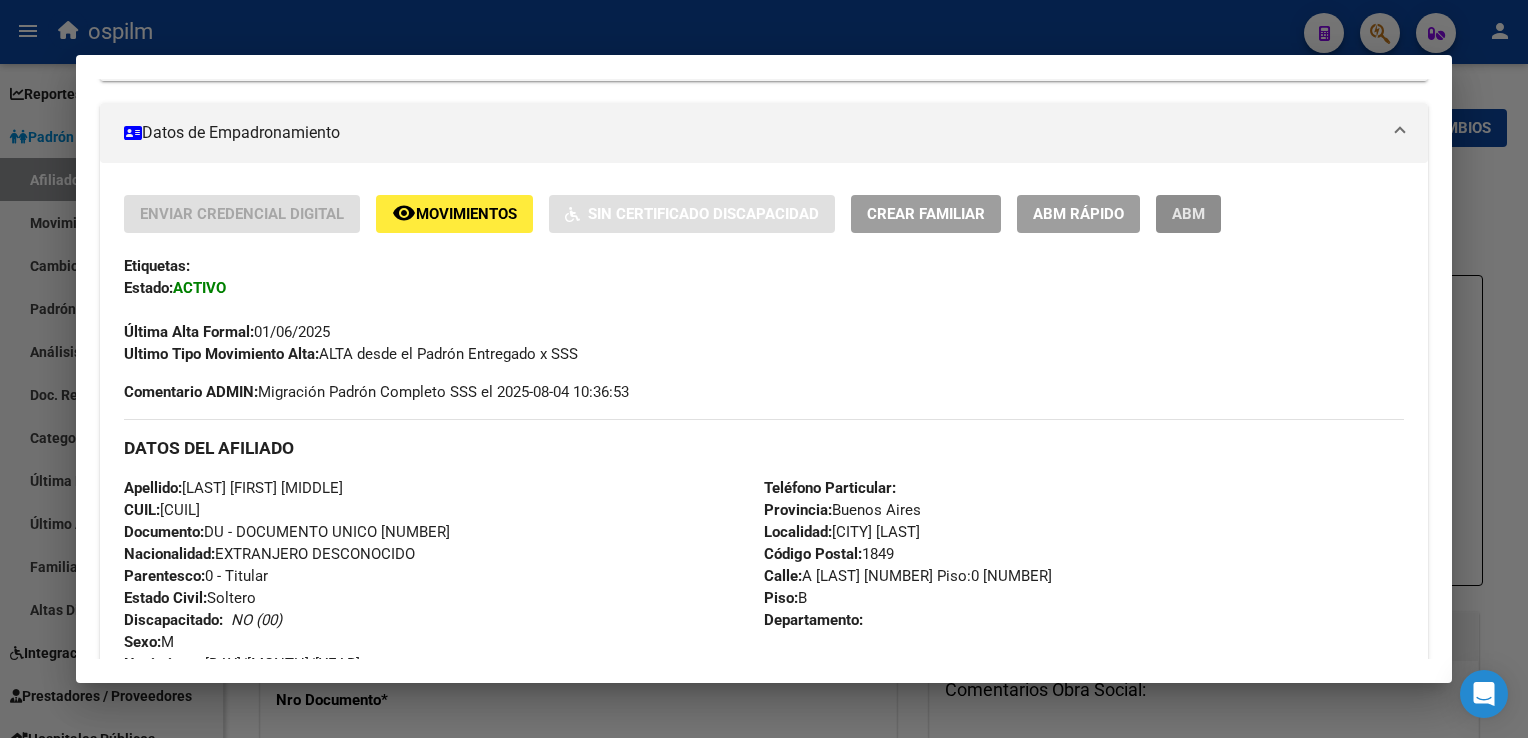 click on "ABM" at bounding box center (1188, 213) 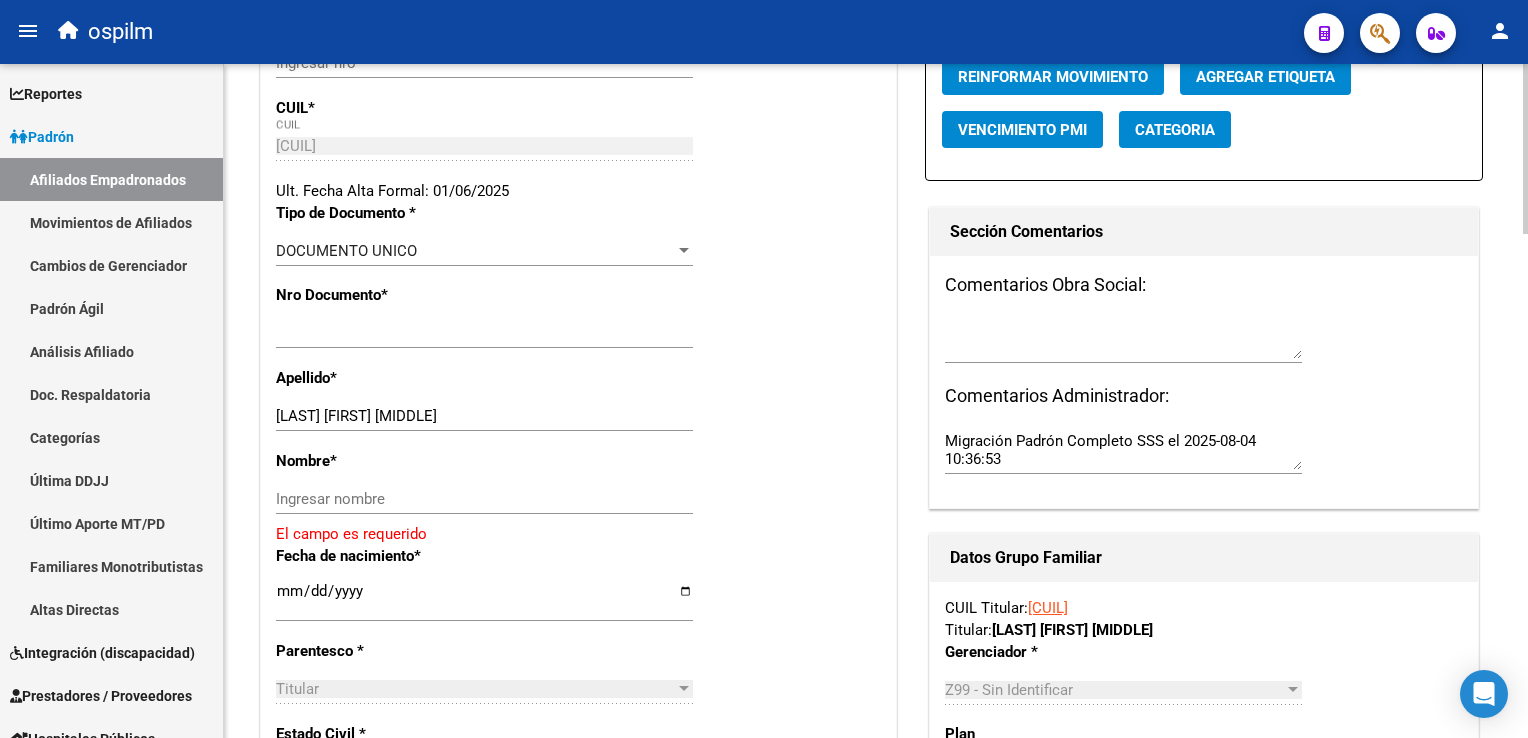 scroll, scrollTop: 415, scrollLeft: 0, axis: vertical 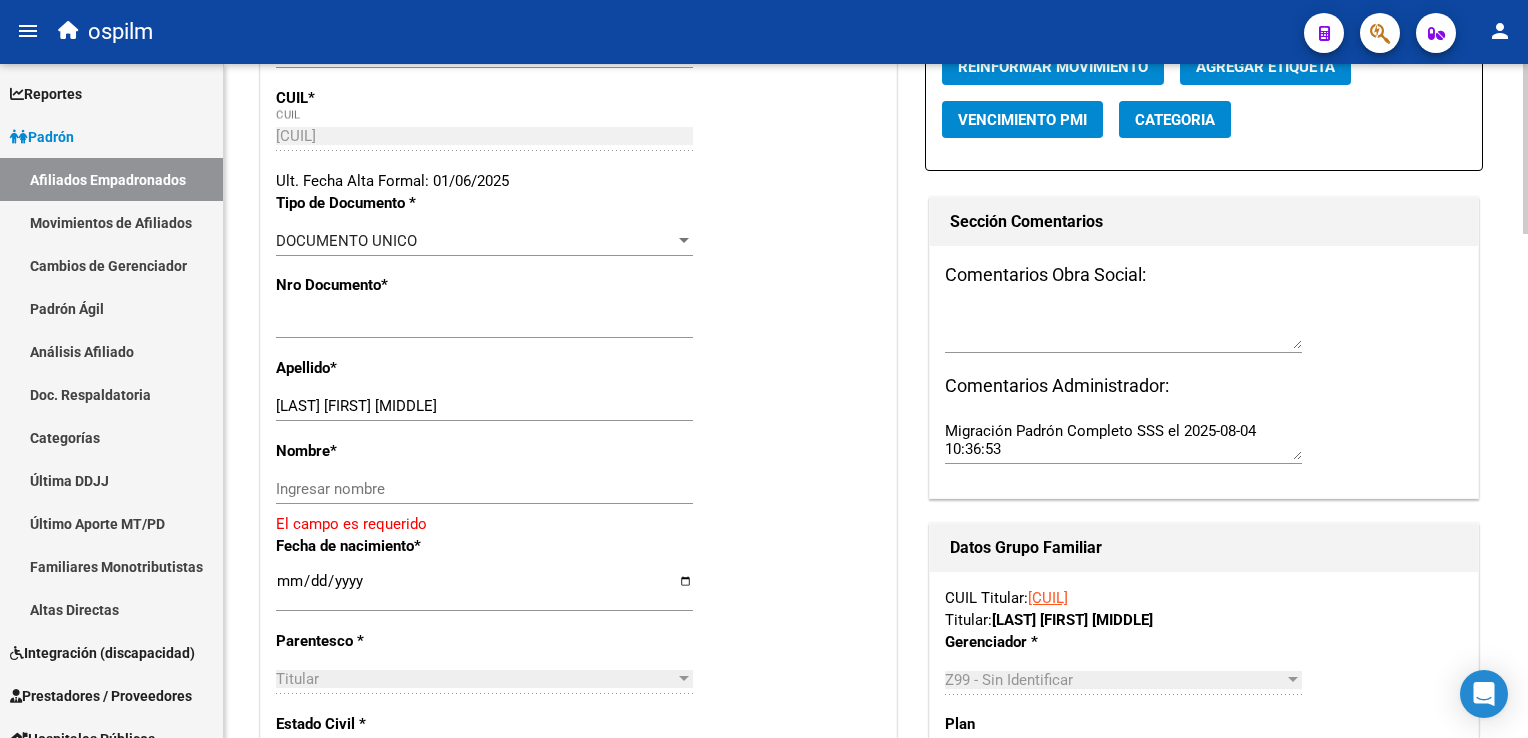 click on "menu   ospilm  person    Firma Express     Reportes Ingresos Devengados Análisis Histórico Detalles Transferencias RG sin DDJJ Detalles por CUIL RG Detalles - MT/PD MT morosos Egresos Devengados Comprobantes Recibidos Facturación Apócrifa Auditorías x Área Auditorías x Usuario Ítems de Auditorías x Usuario Padrón Traspasos x O.S. Traspasos x Gerenciador Traspasos x Provincia Nuevos Aportantes Métricas - Padrón SSS Métricas - Crecimiento Población    Padrón Afiliados Empadronados Movimientos de Afiliados Cambios de Gerenciador Padrón Ágil Análisis Afiliado Doc. Respaldatoria Categorías Última DDJJ Último Aporte MT/PD Familiares Monotributistas Altas Directas    Integración (discapacidad) Certificado Discapacidad    Prestadores / Proveedores Facturas - Listado/Carga Facturas Sin Auditar Facturas - Documentación Pagos x Transferencia Auditorías - Listado Auditorías - Comentarios Auditorías - Cambios Área Auditoría - Ítems Prestadores - Listado Prestadores - Docu. Actas" at bounding box center [764, 369] 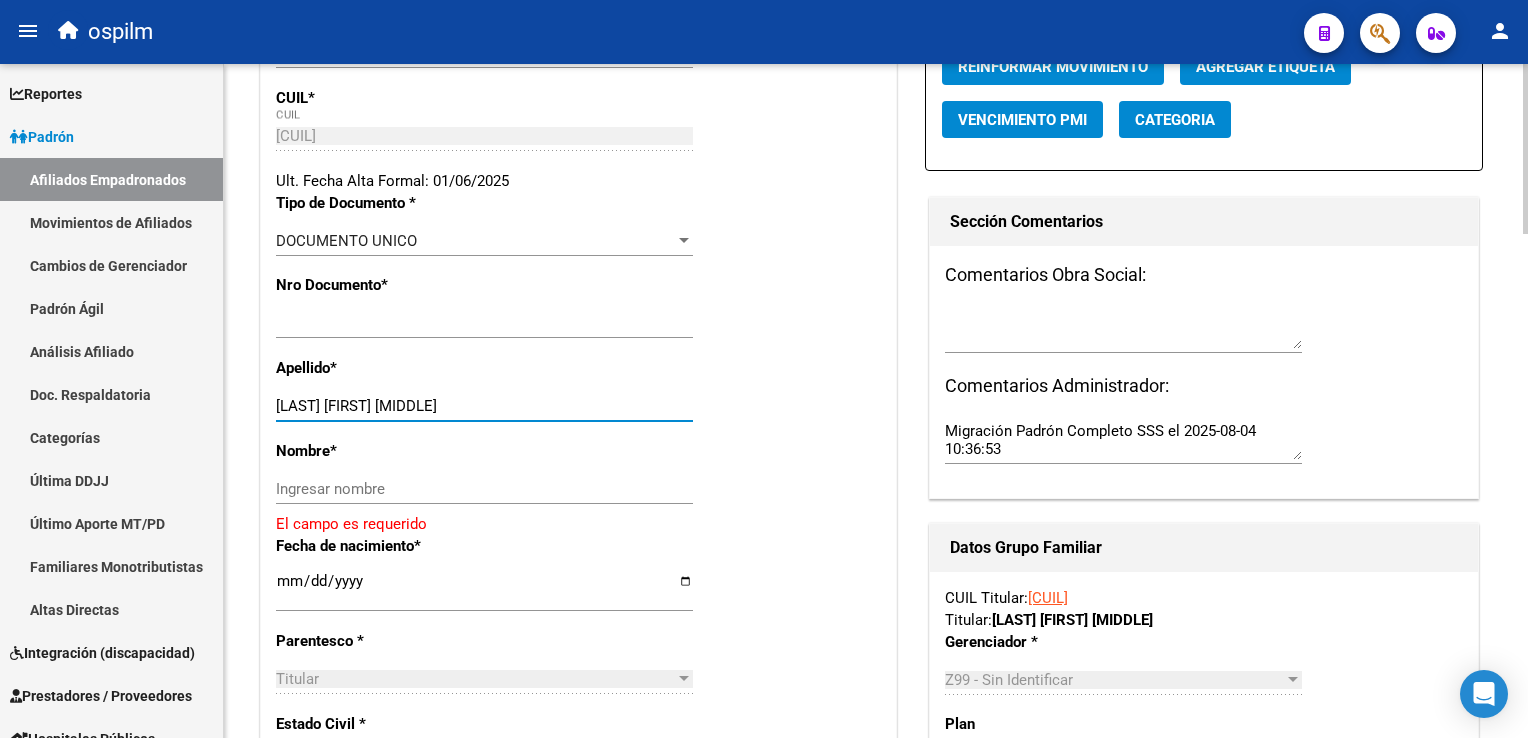 drag, startPoint x: 337, startPoint y: 402, endPoint x: 440, endPoint y: 407, distance: 103.121284 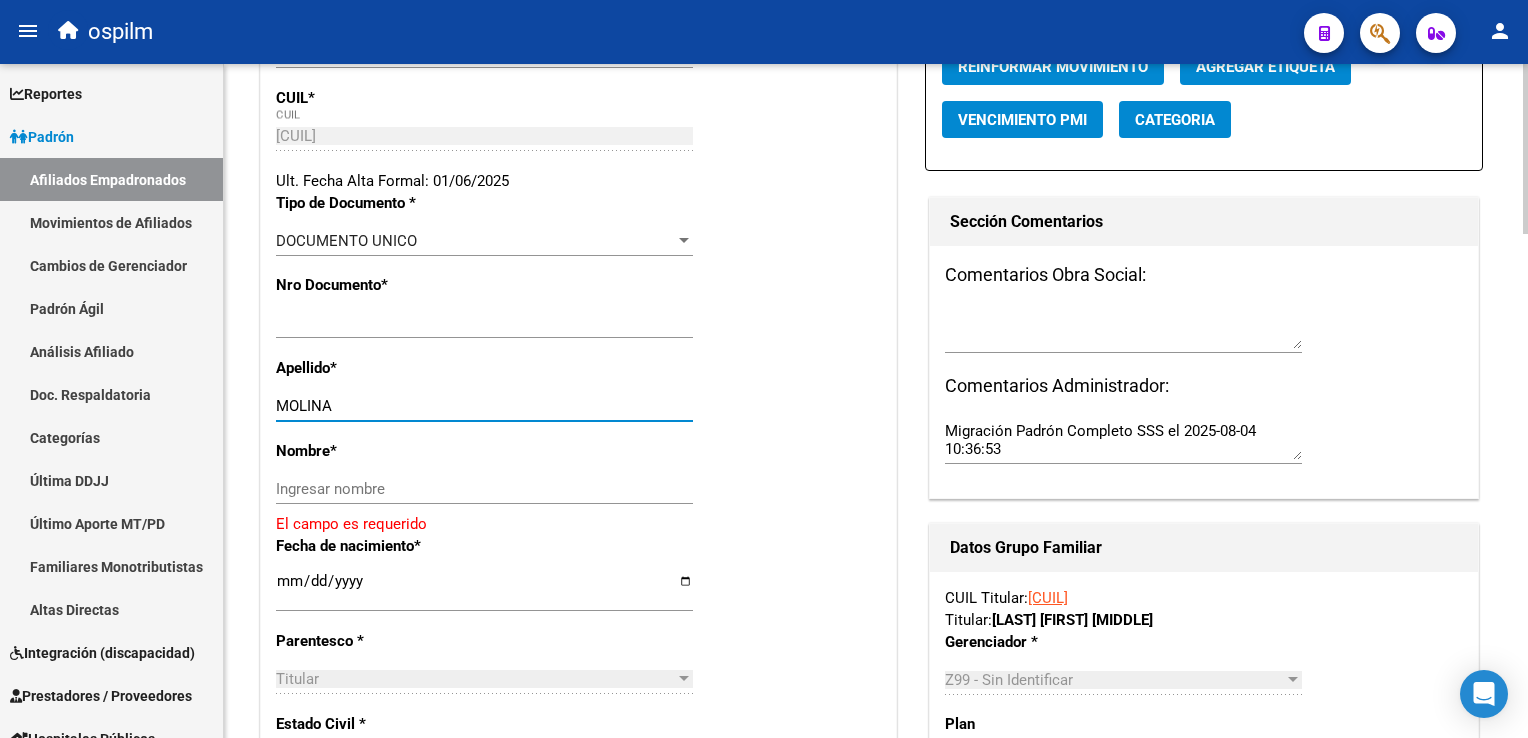 type on "MOLINA" 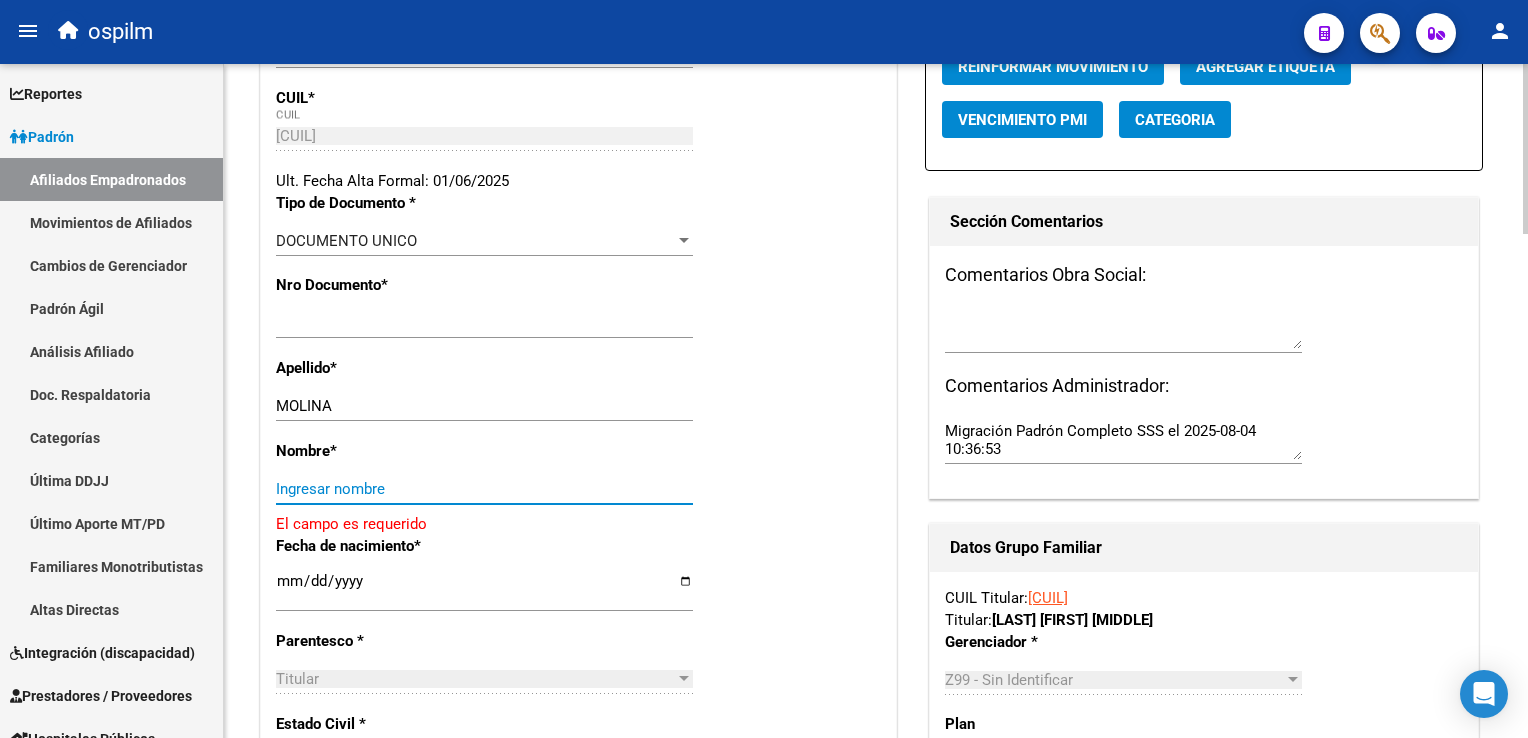 paste on "HECTOR OSCAR" 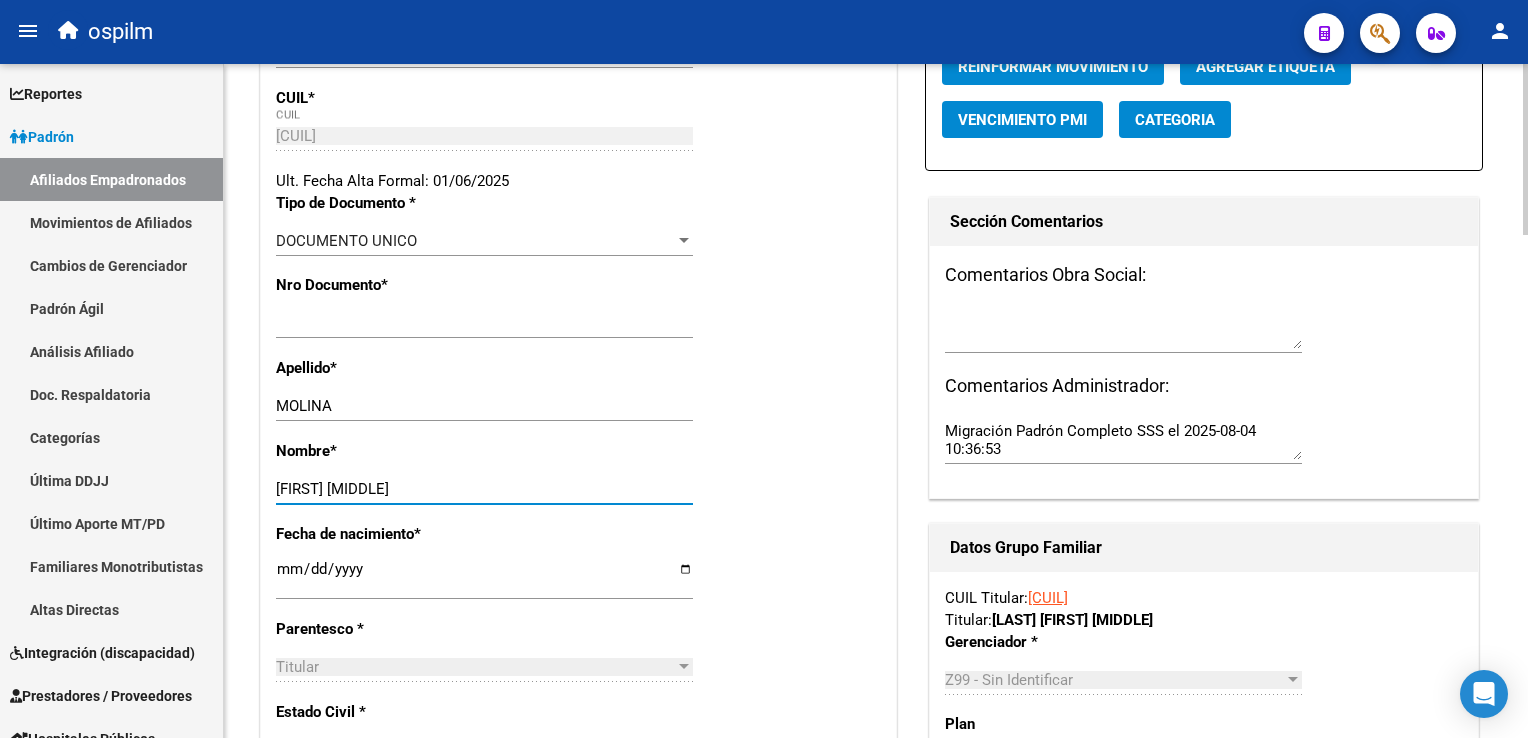 scroll, scrollTop: 241, scrollLeft: 0, axis: vertical 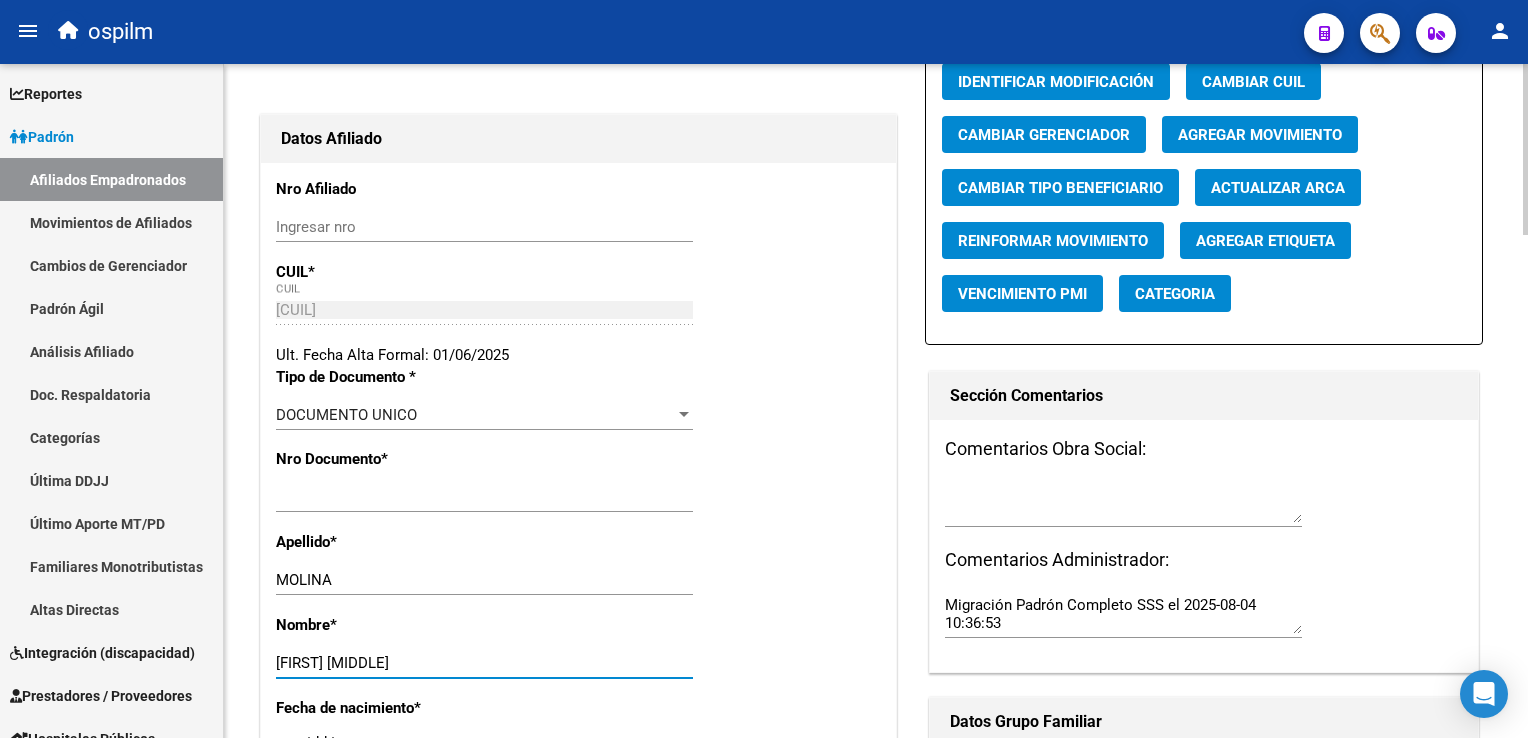 click on "arrow_back Editar Afiliado 23228498319    save Guardar cambios  ACTIVO desde 01/06/2025  remove_red_eye Movimientos SSS FTP    Sin Certificado Discapacidad ARCA Padrón ARCA Impuestos Análisis Afiliado   Titular   Familiar Datos Afiliado Nro Afiliado    Ingresar nro  CUIL  *   23-22849831-9 CUIL  ARCA Padrón  Ult. Fecha Alta Formal: 01/06/2025  Tipo de Documento * DOCUMENTO UNICO Seleccionar tipo Nro Documento  *   22849831 Ingresar nro  Apellido  *   MOLINA Ingresar apellido  Nombre  *   HECTOR OSCAR Ingresar nombre  Fecha de nacimiento  *   1972-07-17 Ingresar fecha   Parentesco * Titular Seleccionar parentesco  Estado Civil * Soltero Seleccionar tipo  Sexo * Masculino Seleccionar sexo  Nacionalidad * Seleccionar tipo Seleccionar tipo  Discapacitado * No incapacitado Seleccionar tipo Vencimiento Certificado Estudio    Ingresar fecha   Tipo domicilio * Domicilio Completo Seleccionar tipo domicilio  Provincia * Buenos Aires Seleccionar provincia Localidad  *   SAN FRANCISCO D Ingresar el nombre  *   *" 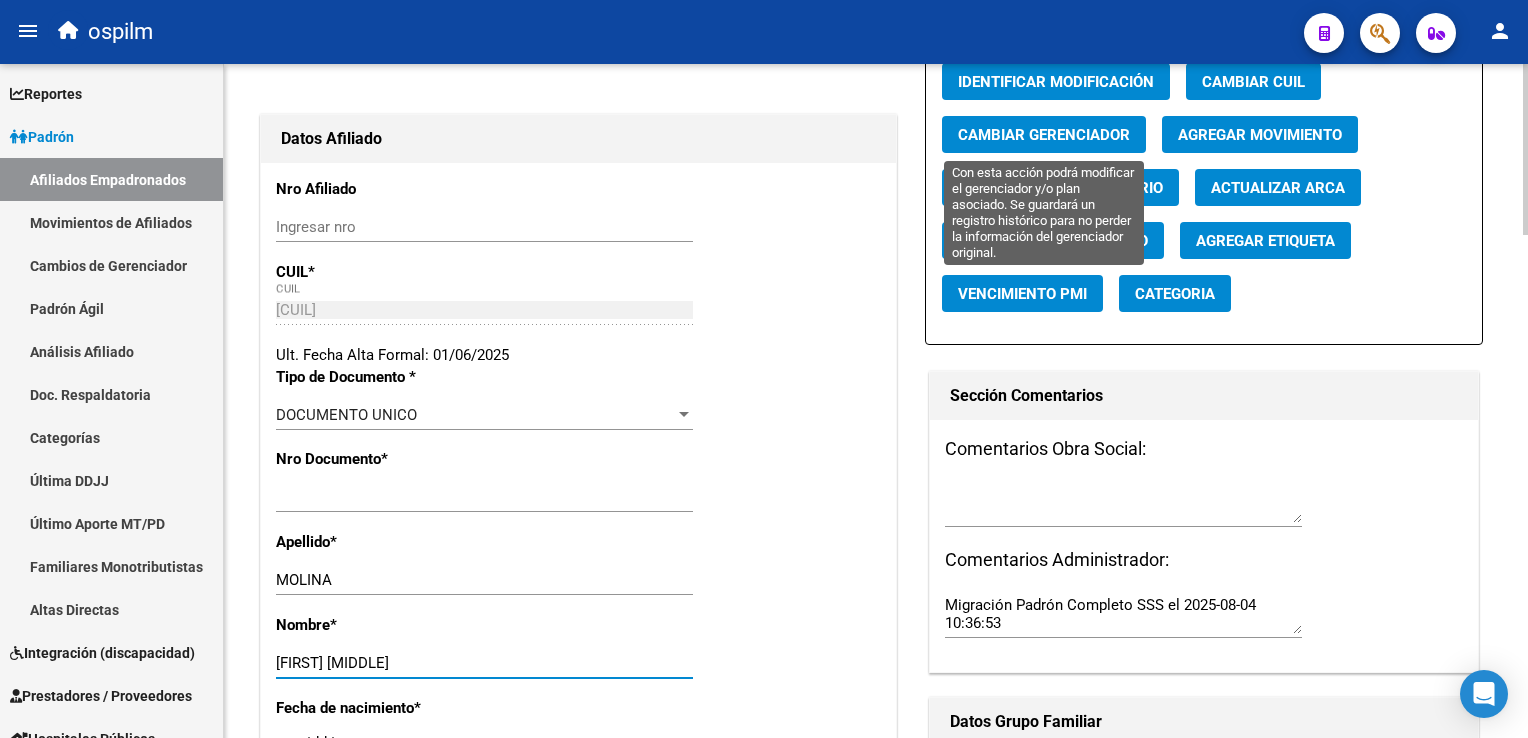 type on "HECTOR OSCAR" 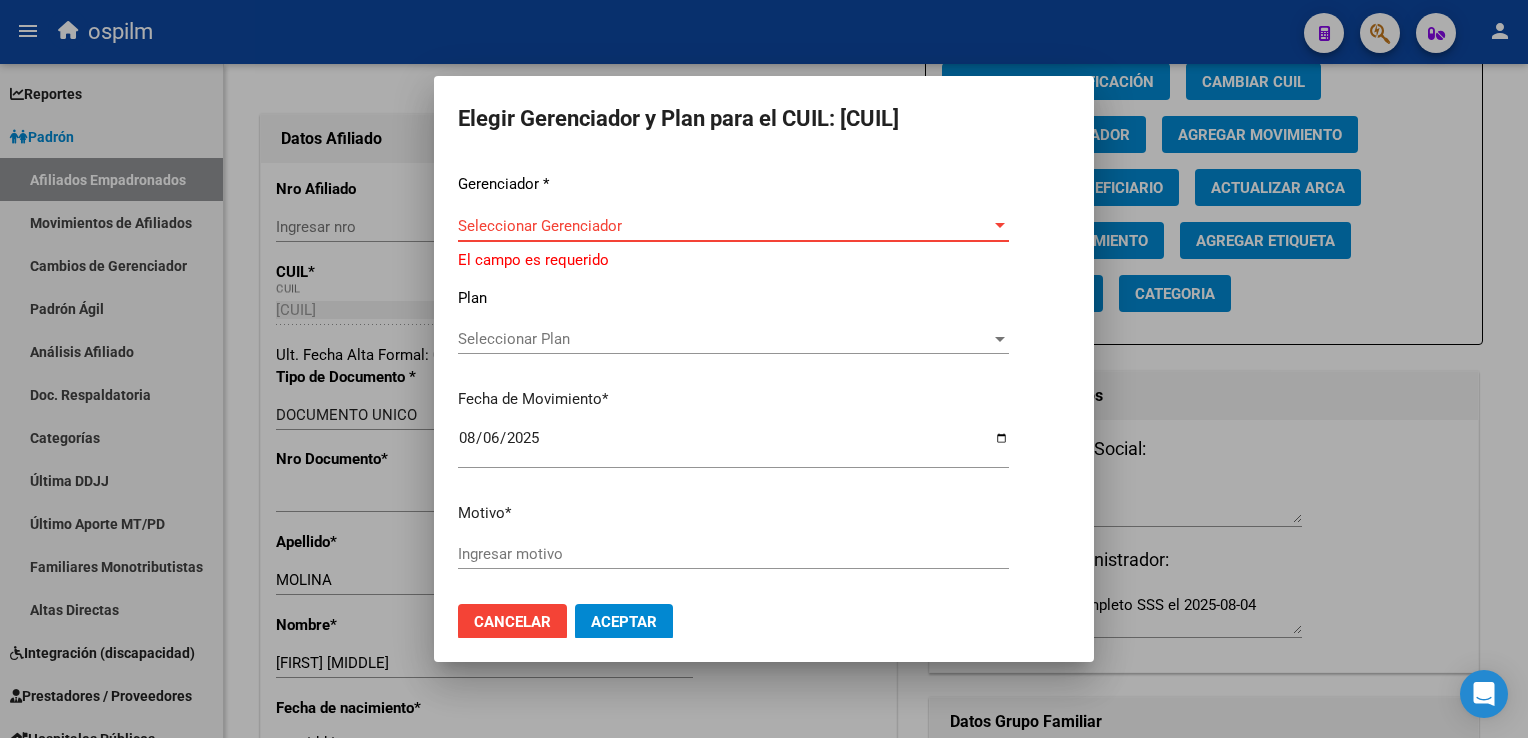 click on "Seleccionar Gerenciador" at bounding box center [724, 226] 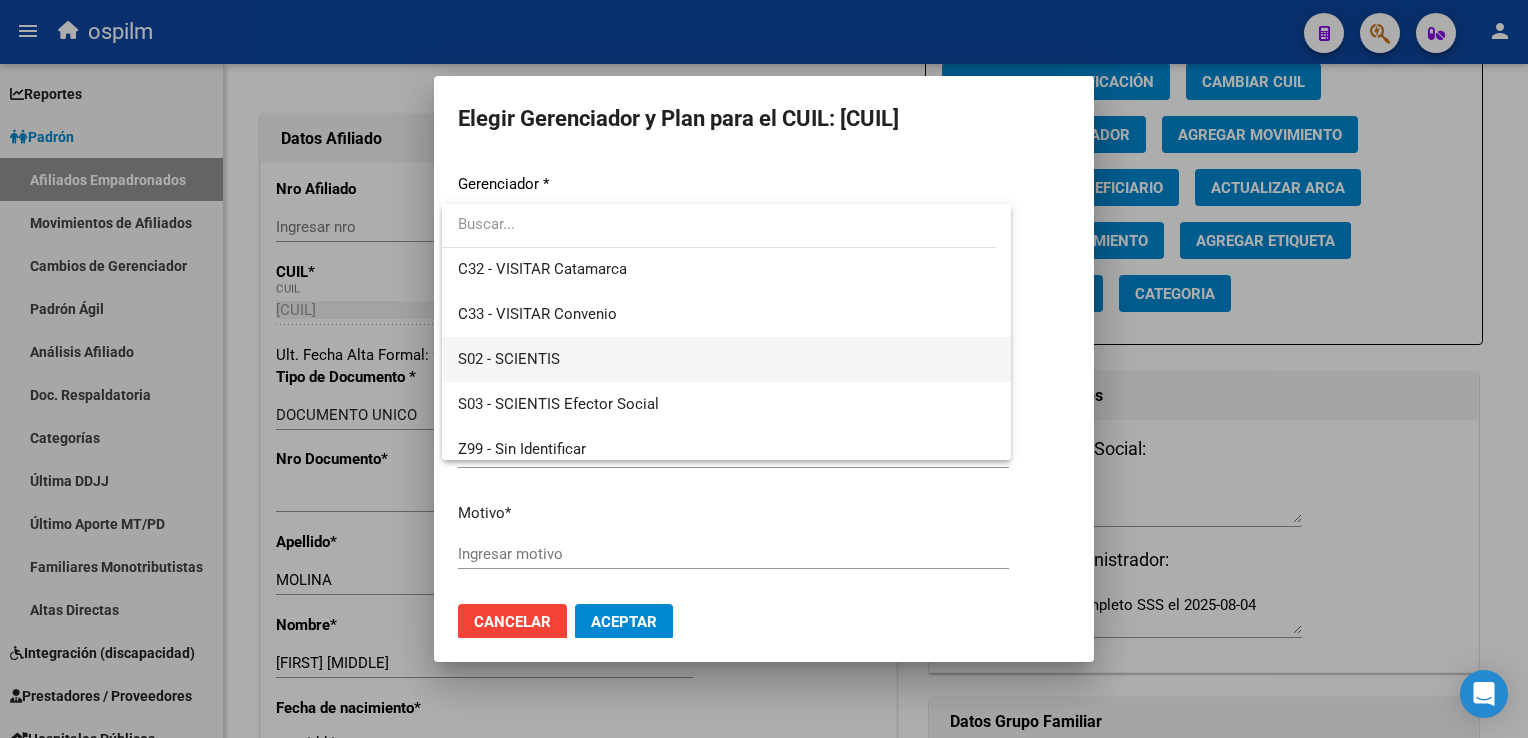 scroll, scrollTop: 276, scrollLeft: 0, axis: vertical 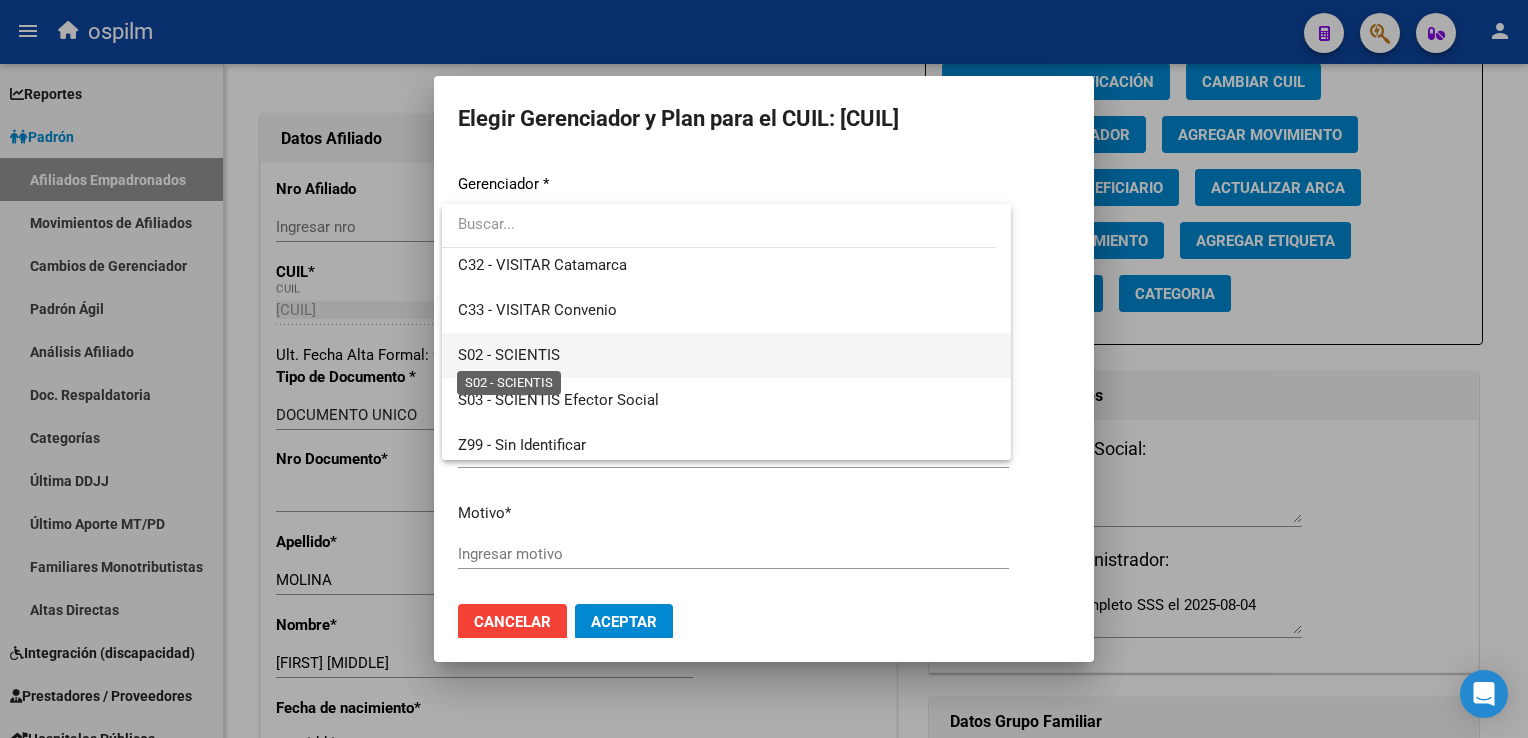click on "S02 - SCIENTIS" at bounding box center (509, 355) 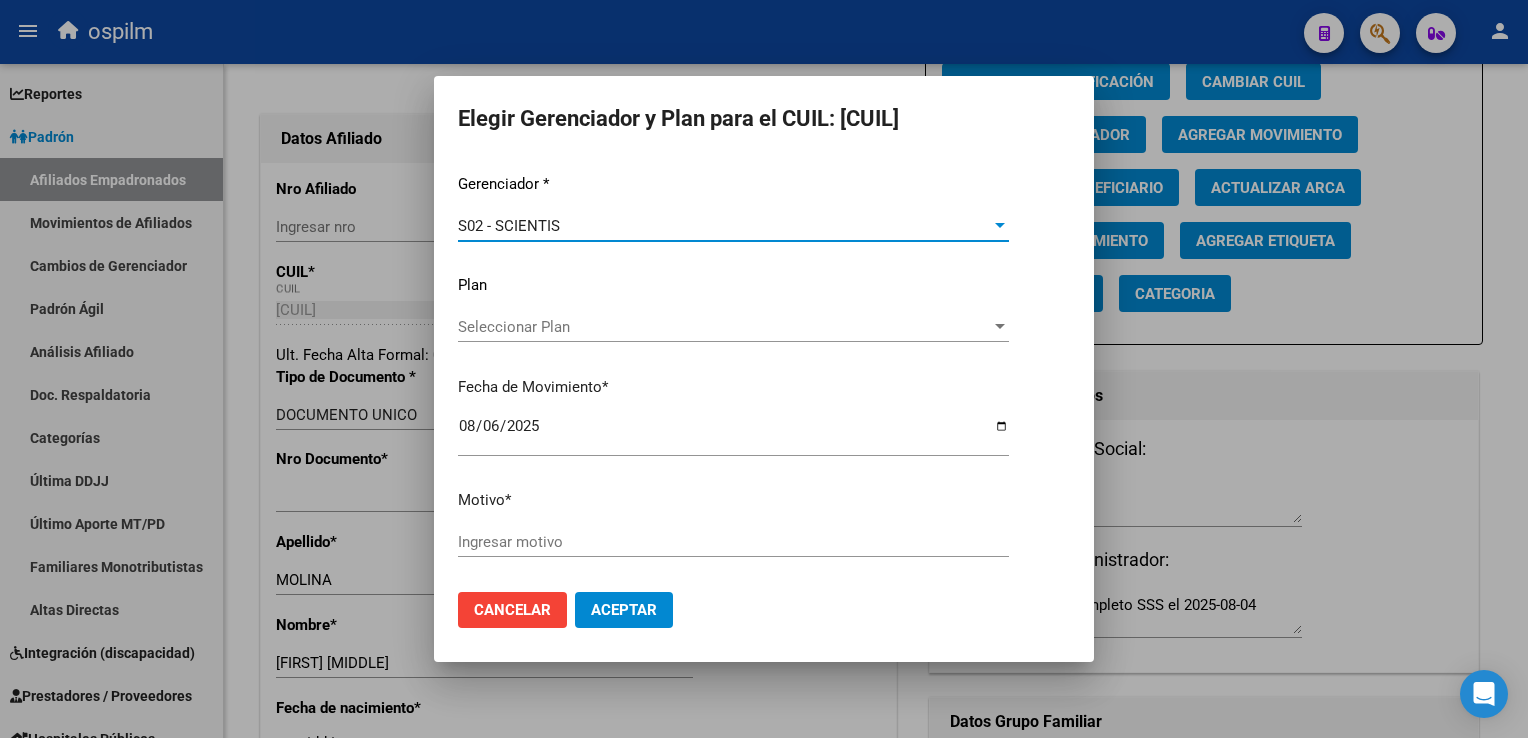 click on "Ingresar motivo" at bounding box center (733, 542) 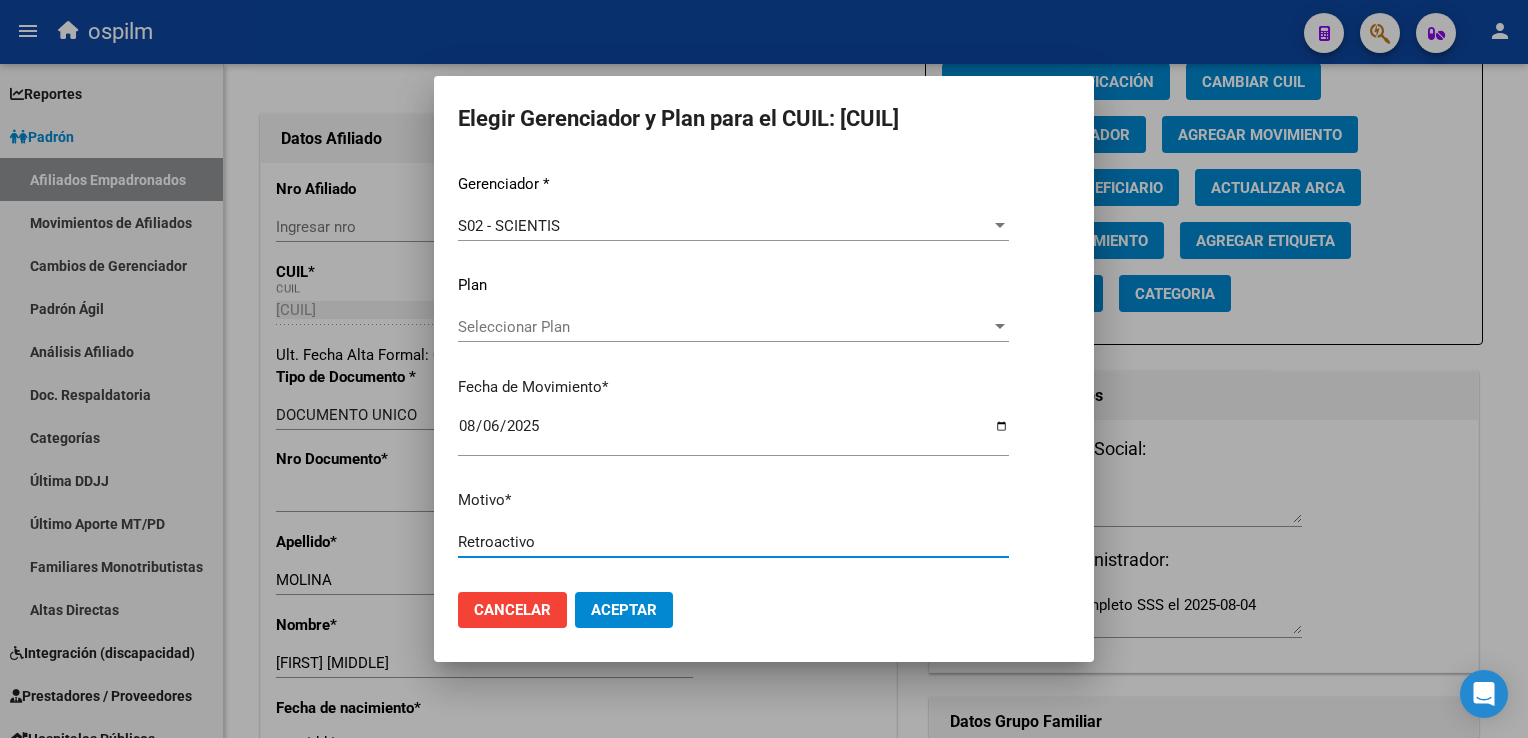 type on "Retroactivo" 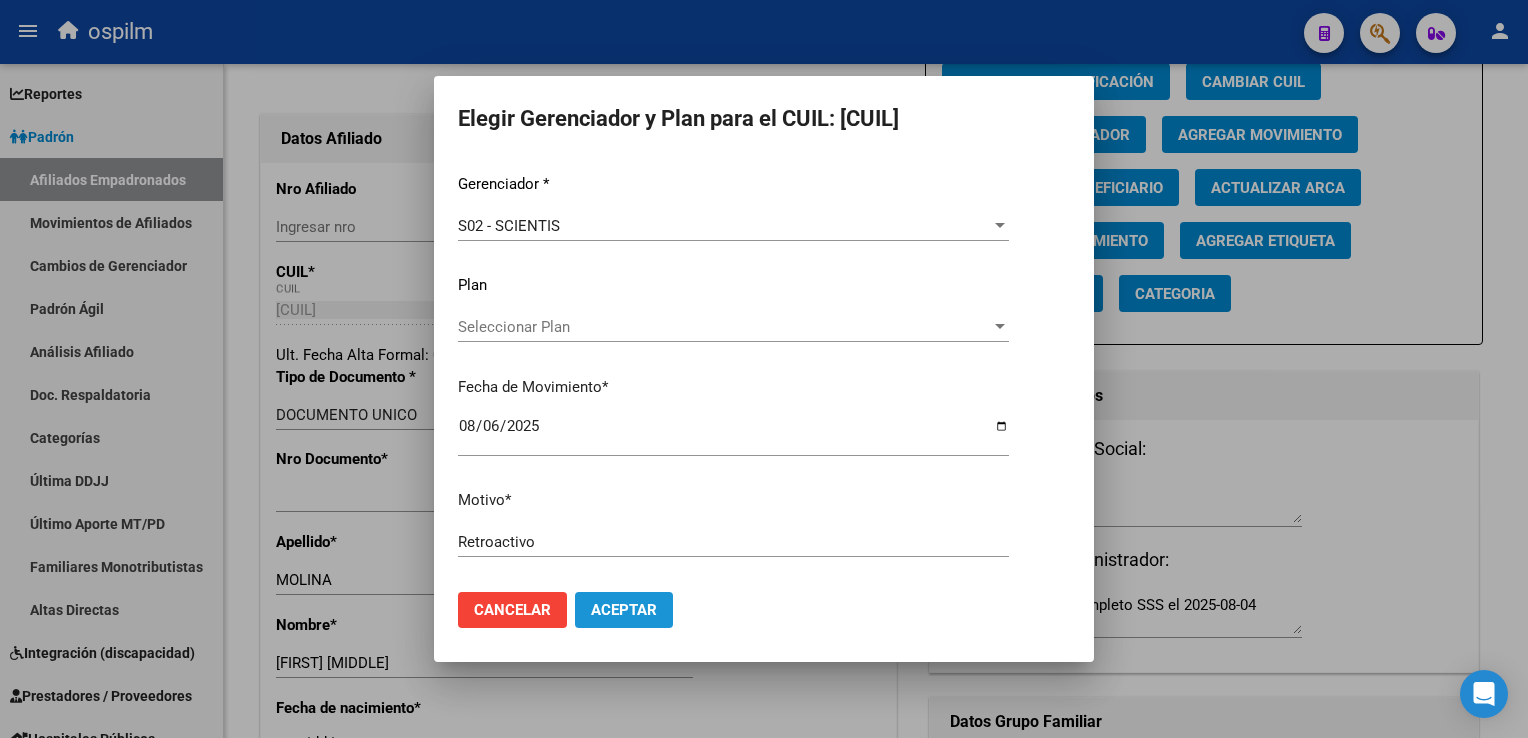 click on "Aceptar" at bounding box center (624, 610) 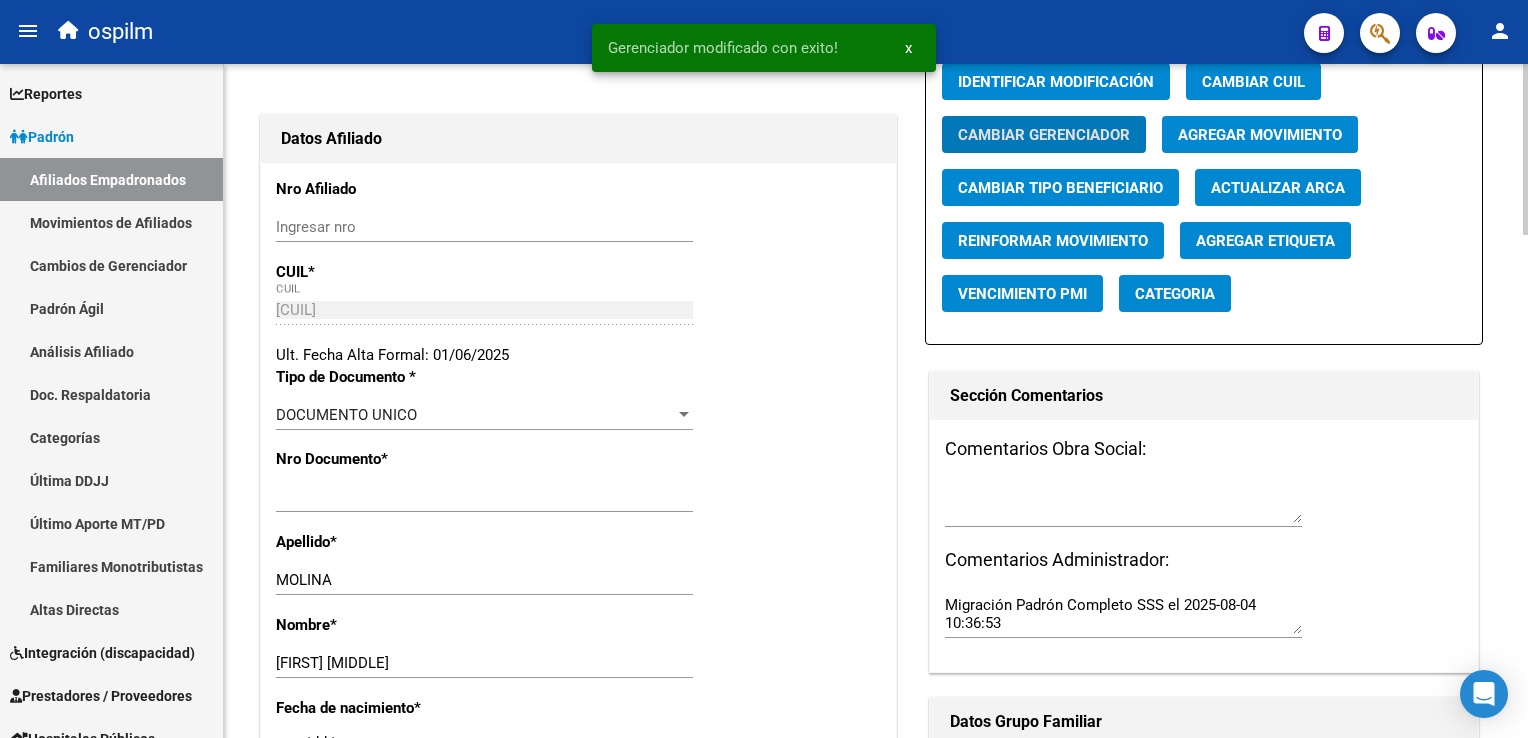 scroll, scrollTop: 0, scrollLeft: 0, axis: both 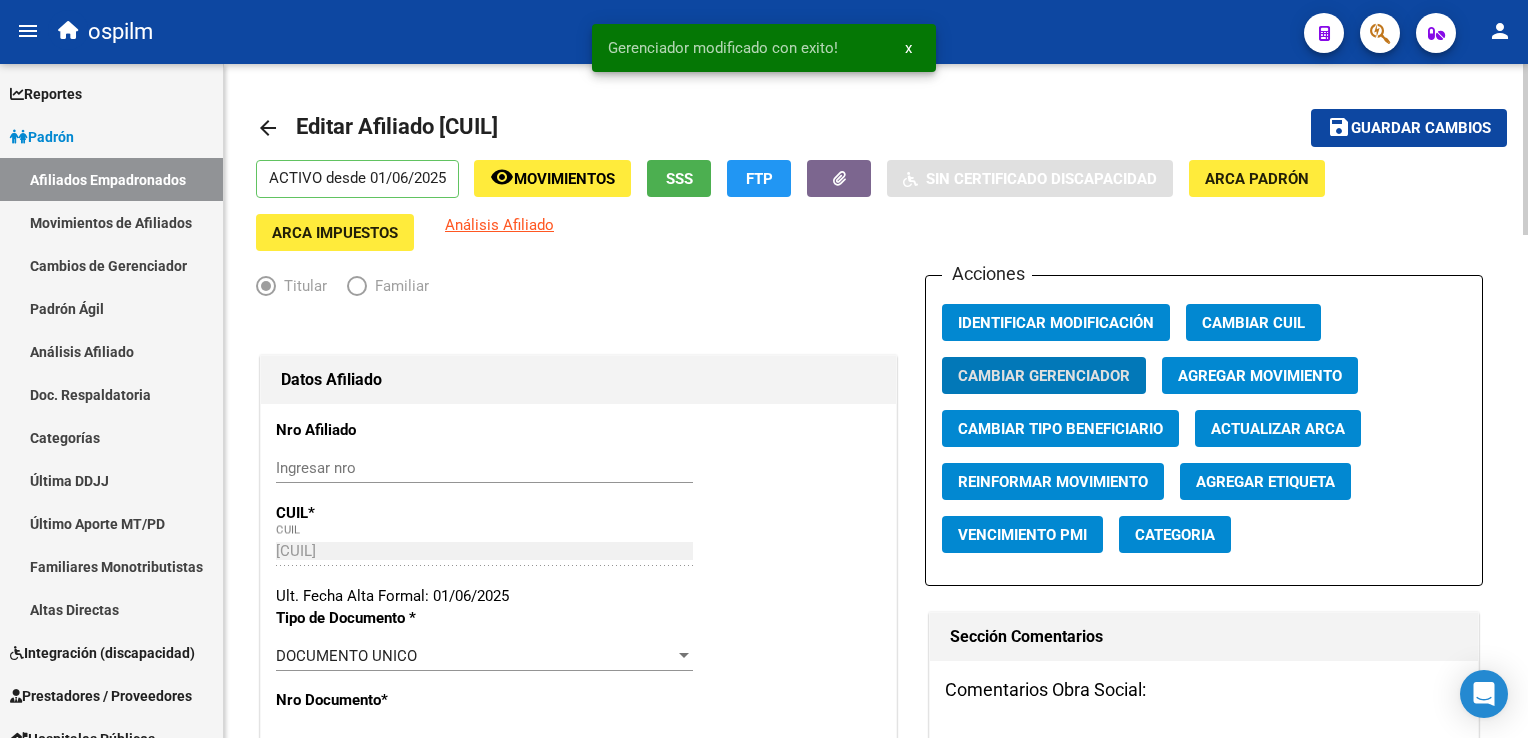 click on "save Guardar cambios" 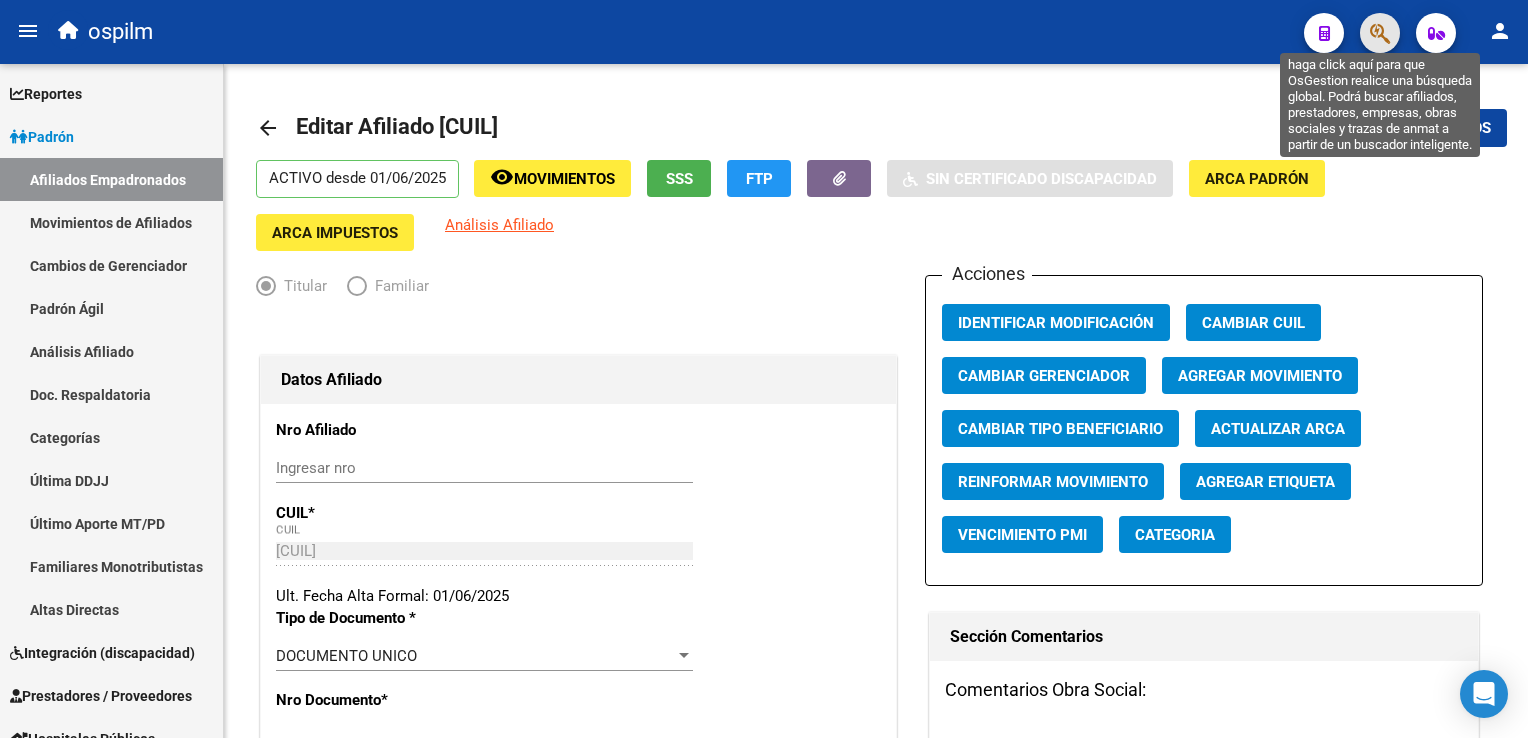 click 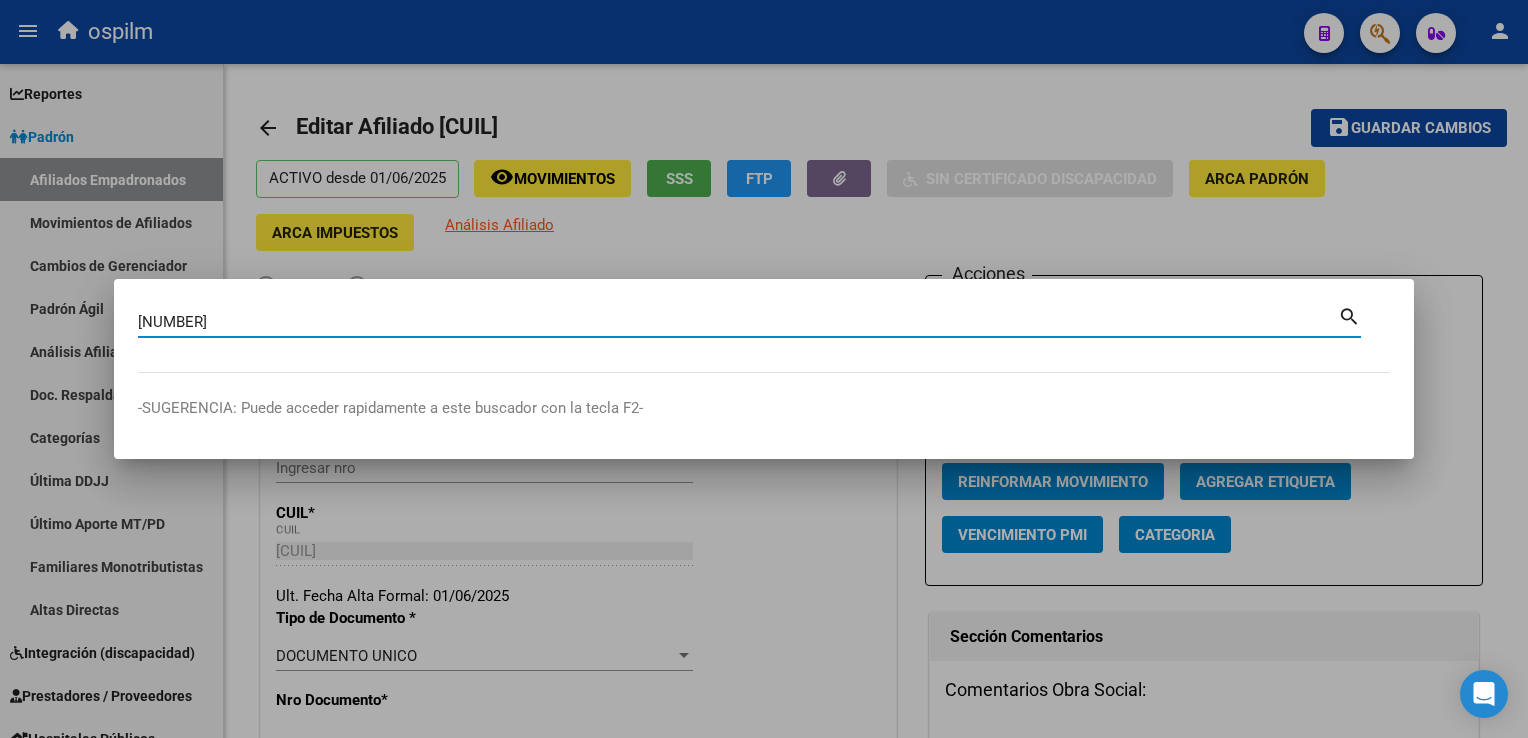 type on "27289093570" 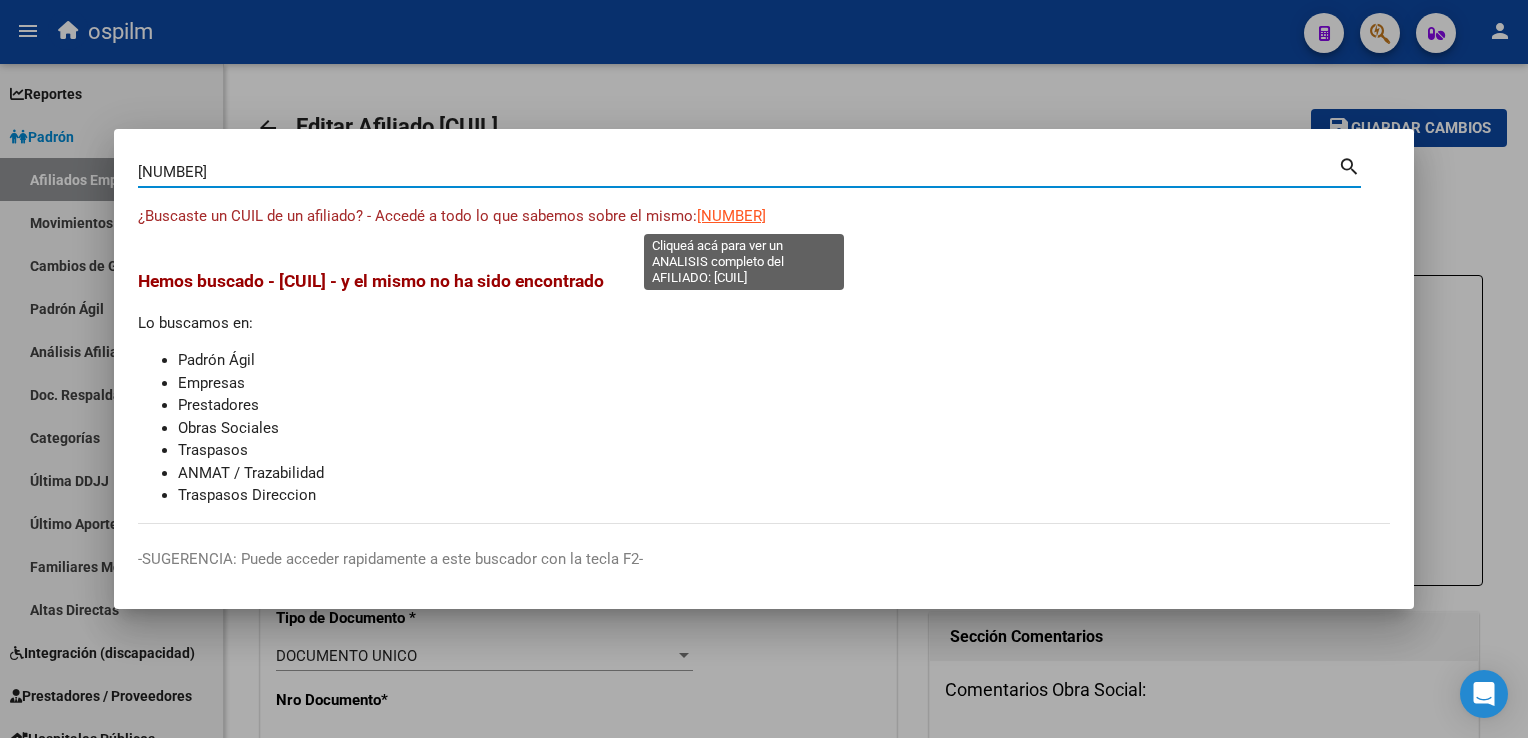 click on "27289093570" at bounding box center (731, 216) 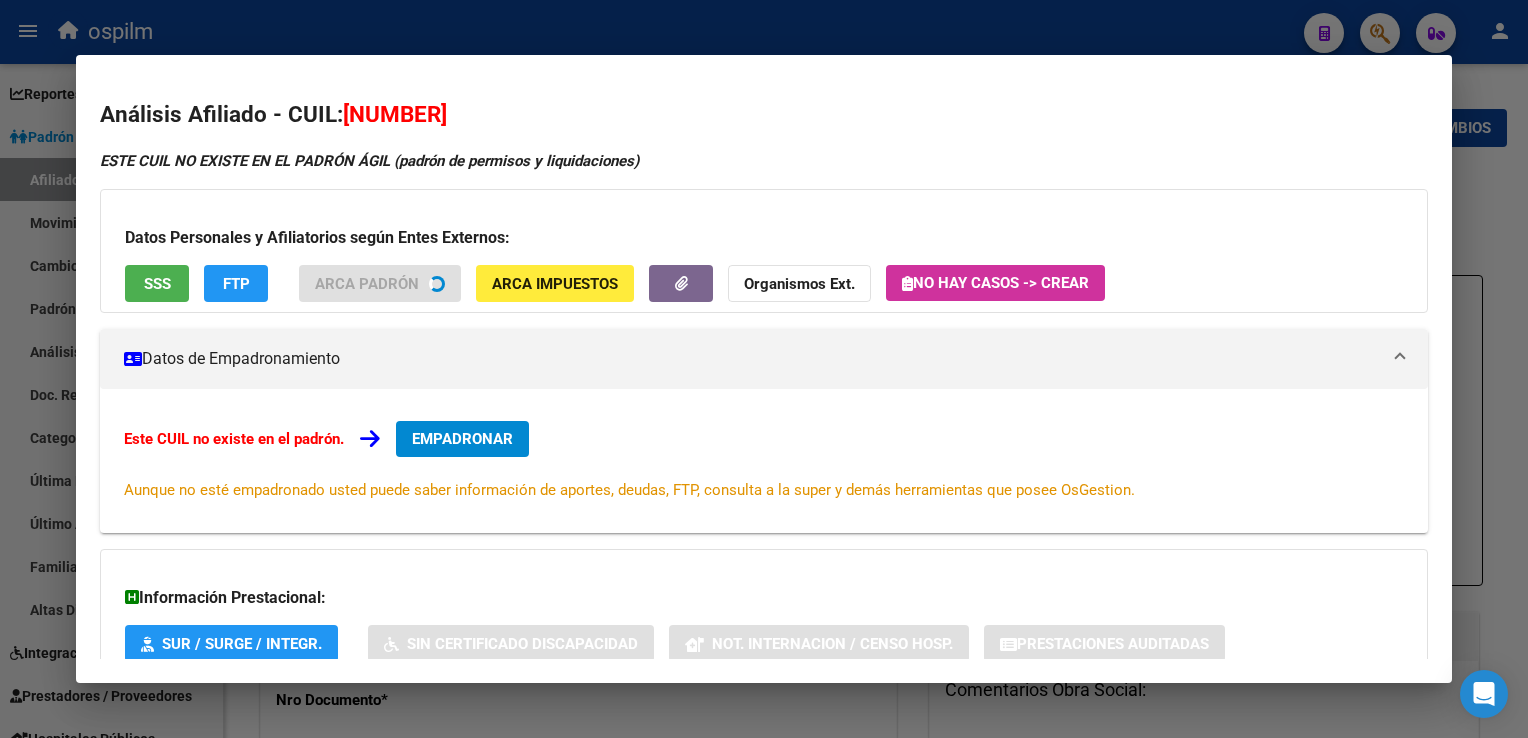 click on "Datos Personales y Afiliatorios según Entes Externos: SSS FTP ARCA Padrón ARCA Impuestos Organismos Ext.   No hay casos -> Crear" at bounding box center [763, 251] 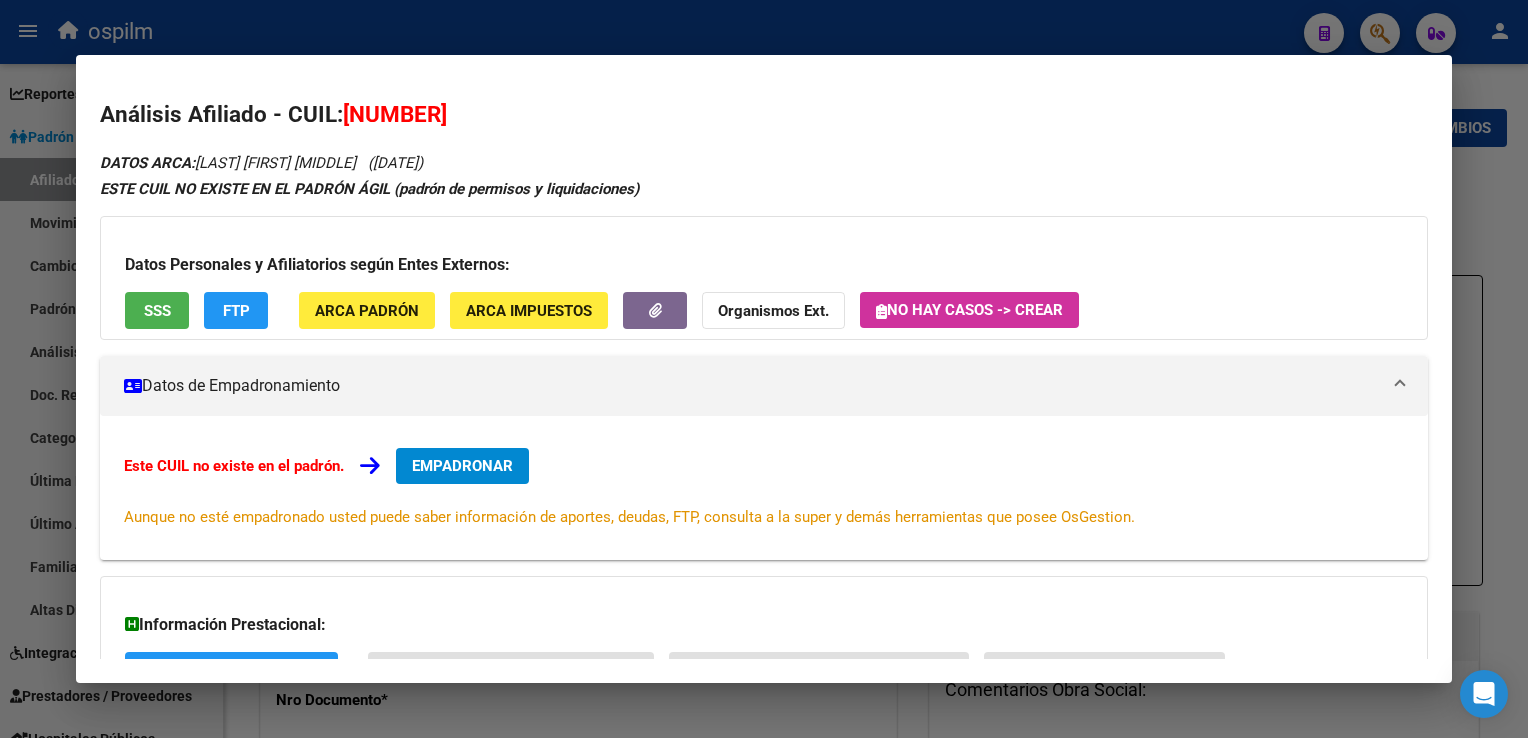 click on "SSS" at bounding box center [157, 311] 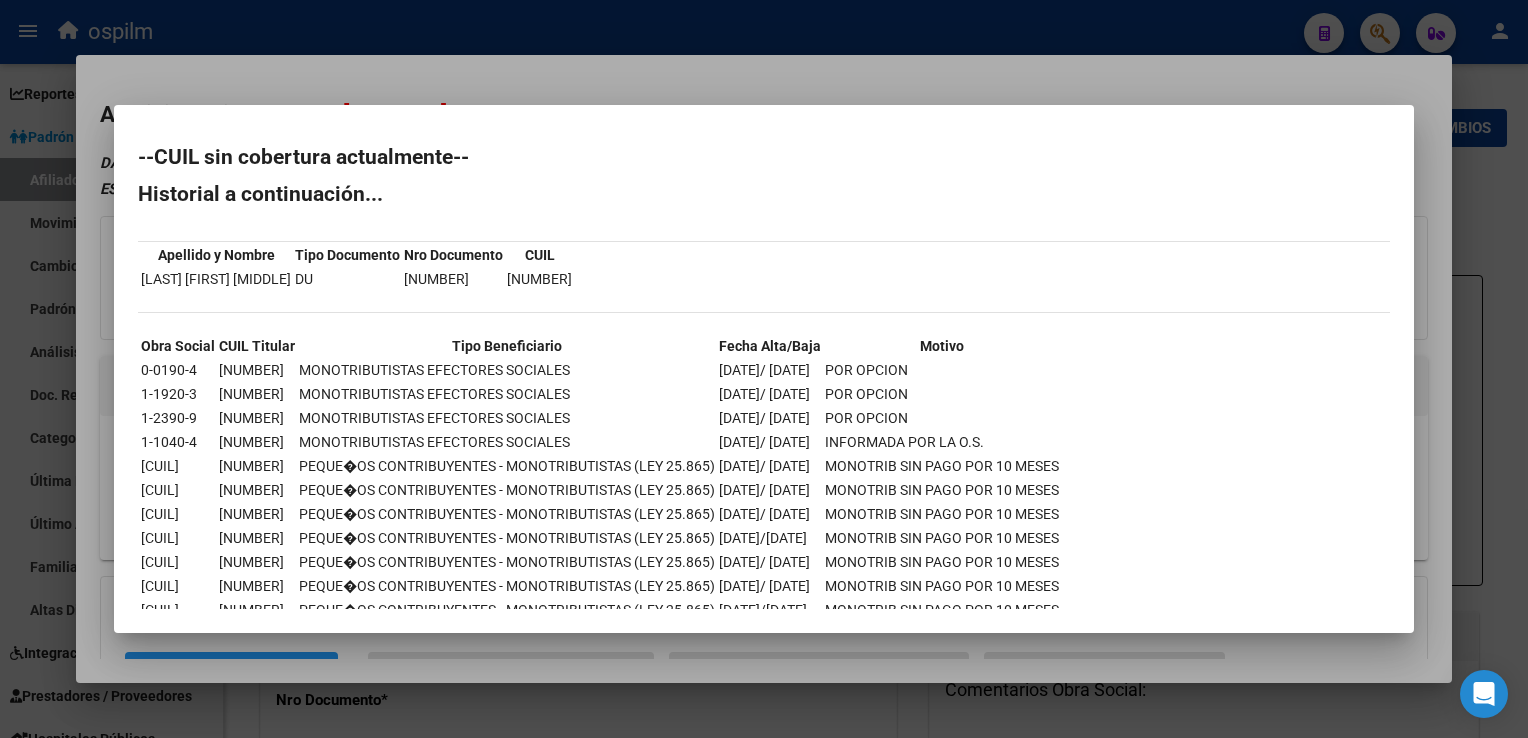 click at bounding box center [764, 369] 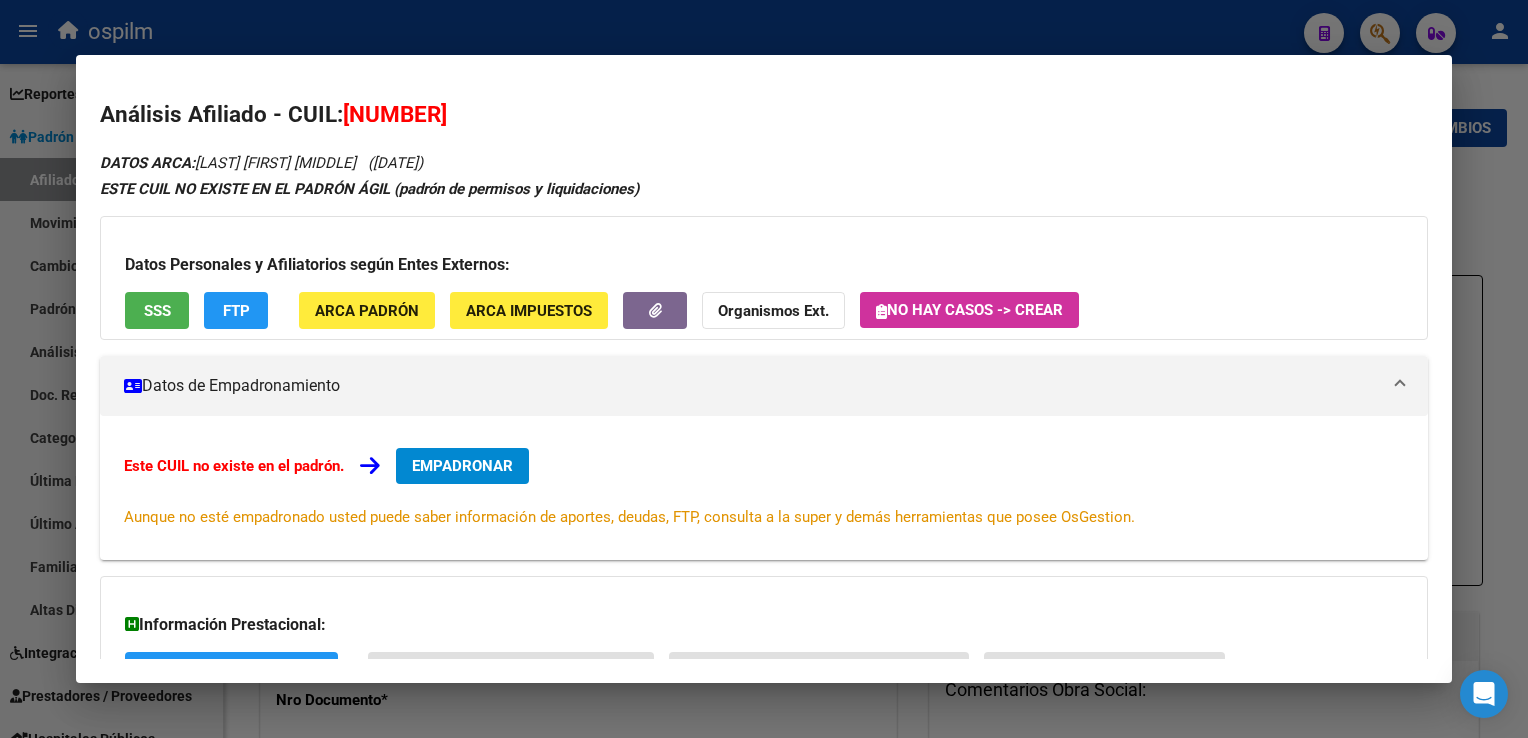 click at bounding box center [764, 369] 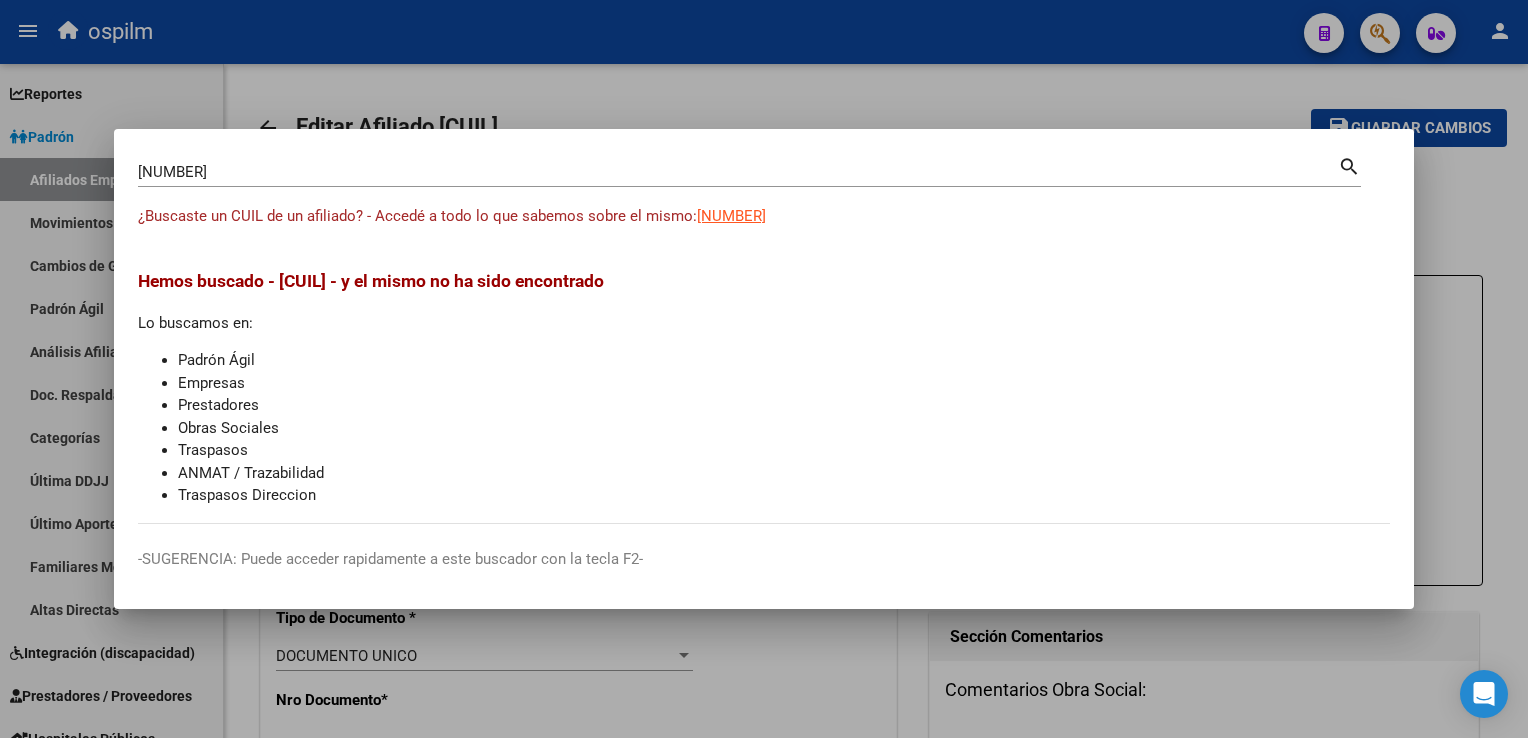 drag, startPoint x: 871, startPoint y: 110, endPoint x: 733, endPoint y: 5, distance: 173.40416 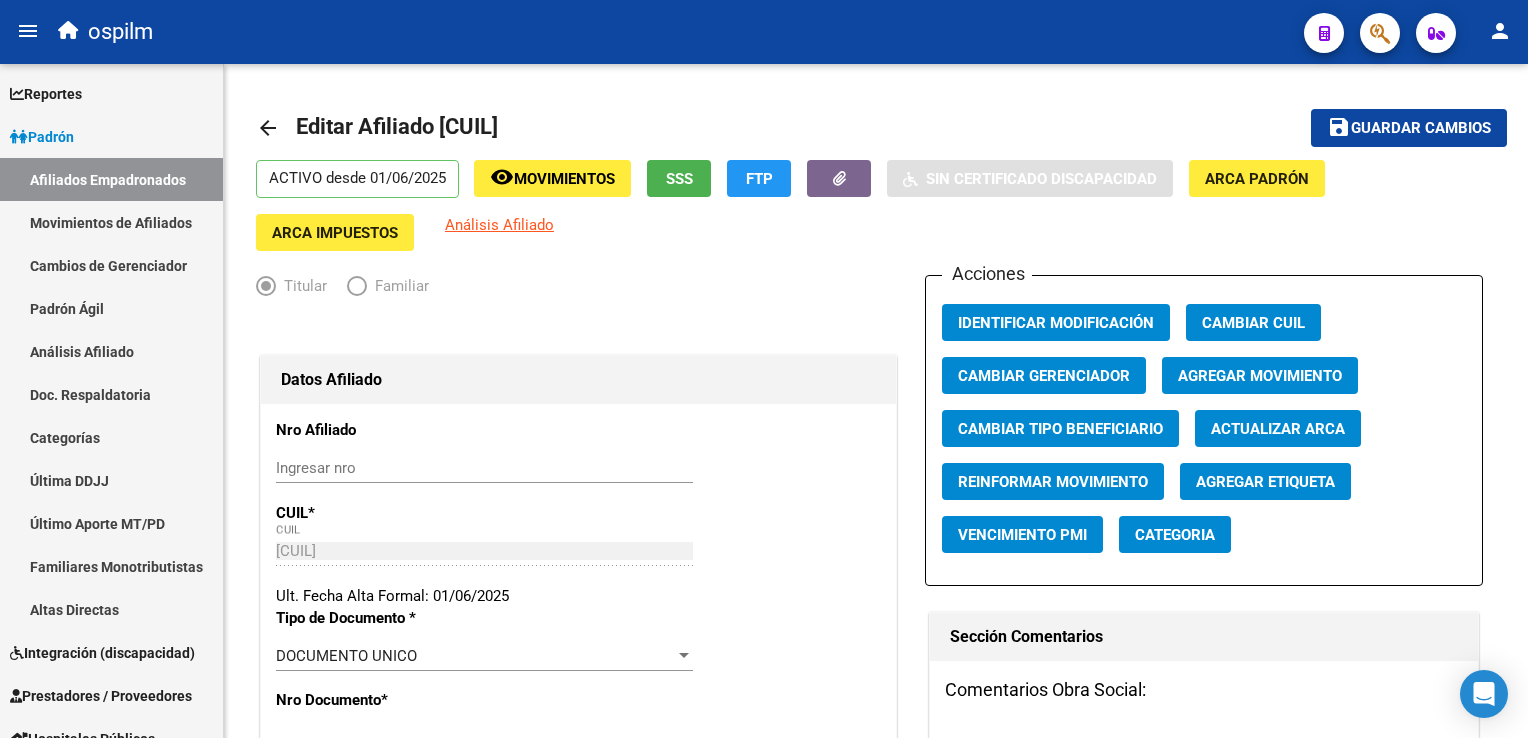 click 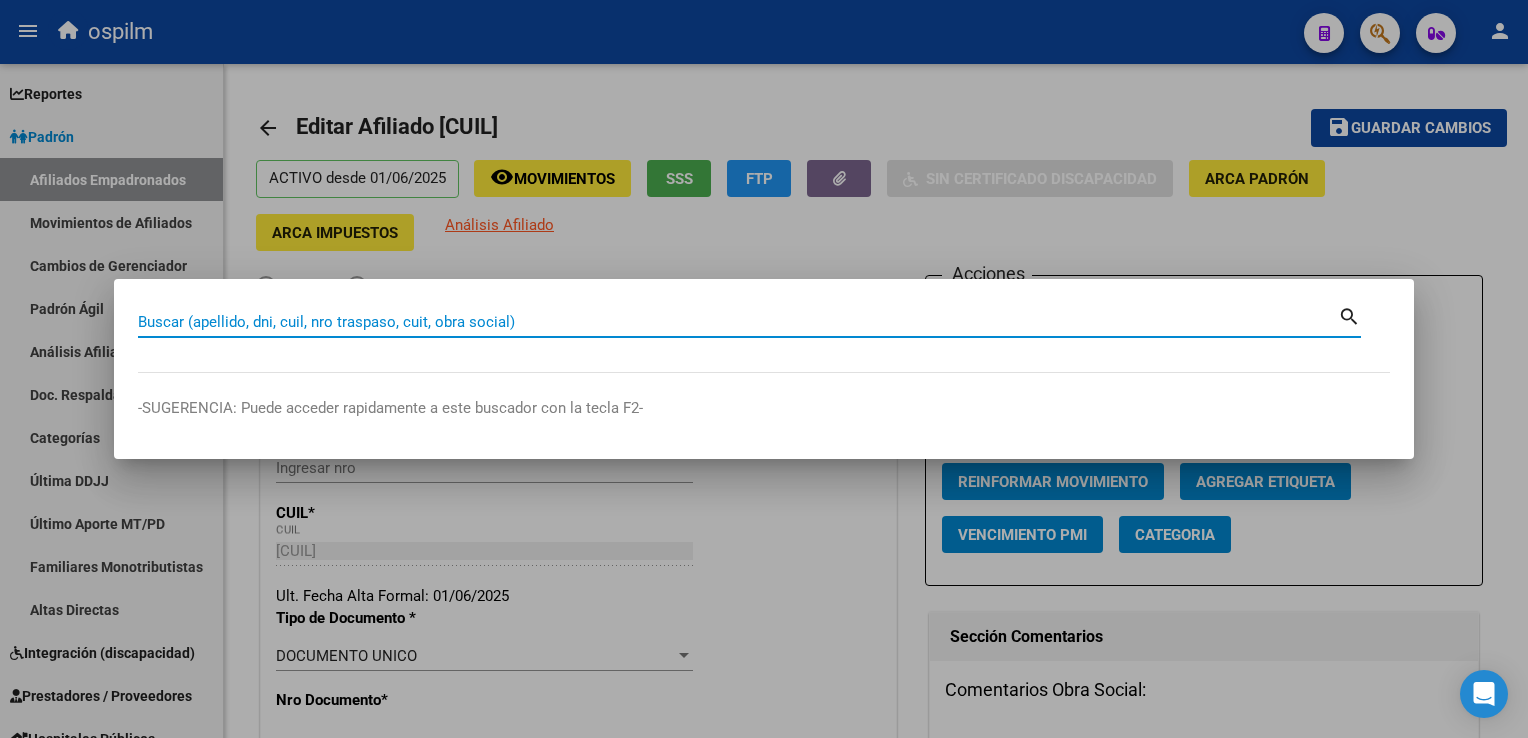 paste on "[NUMBER]" 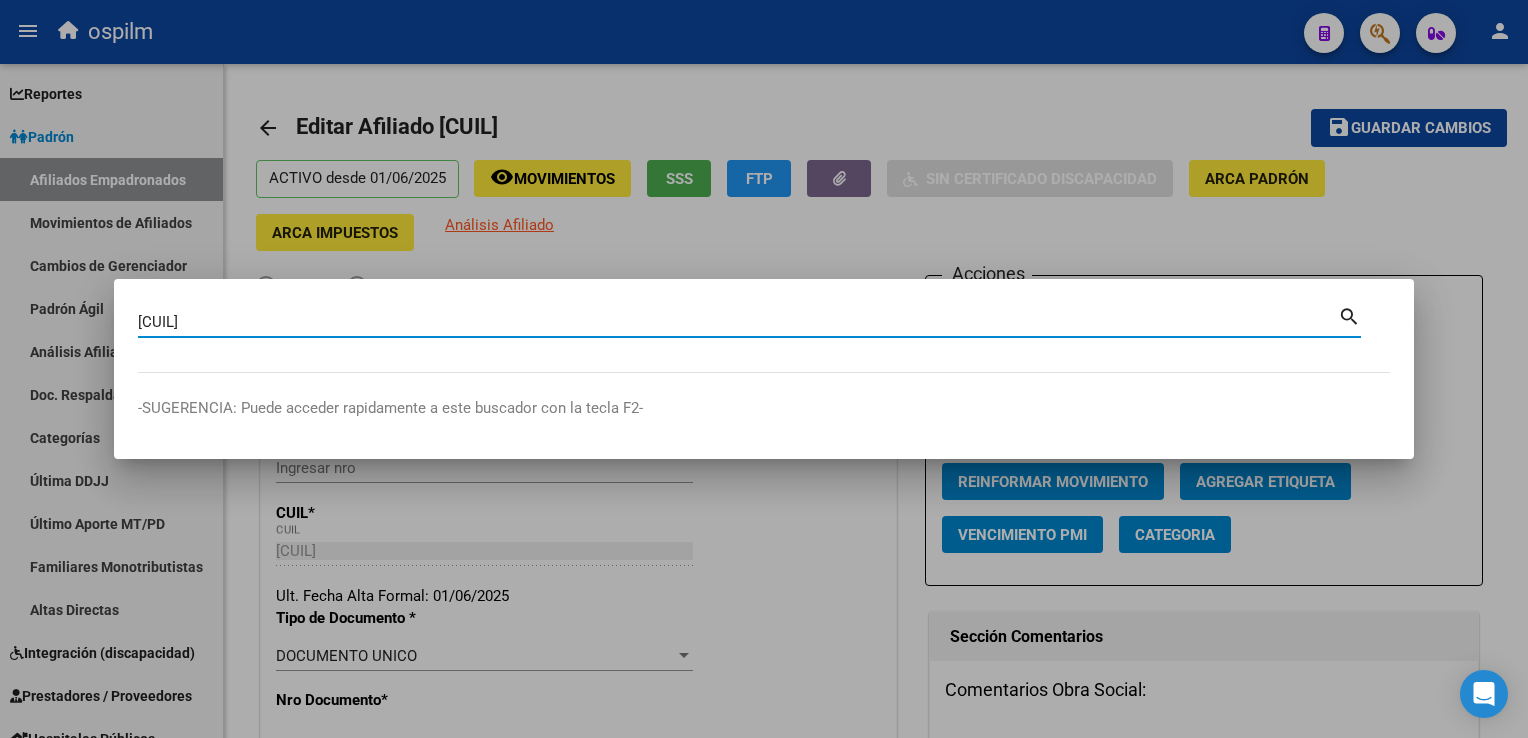 type on "[NUMBER]" 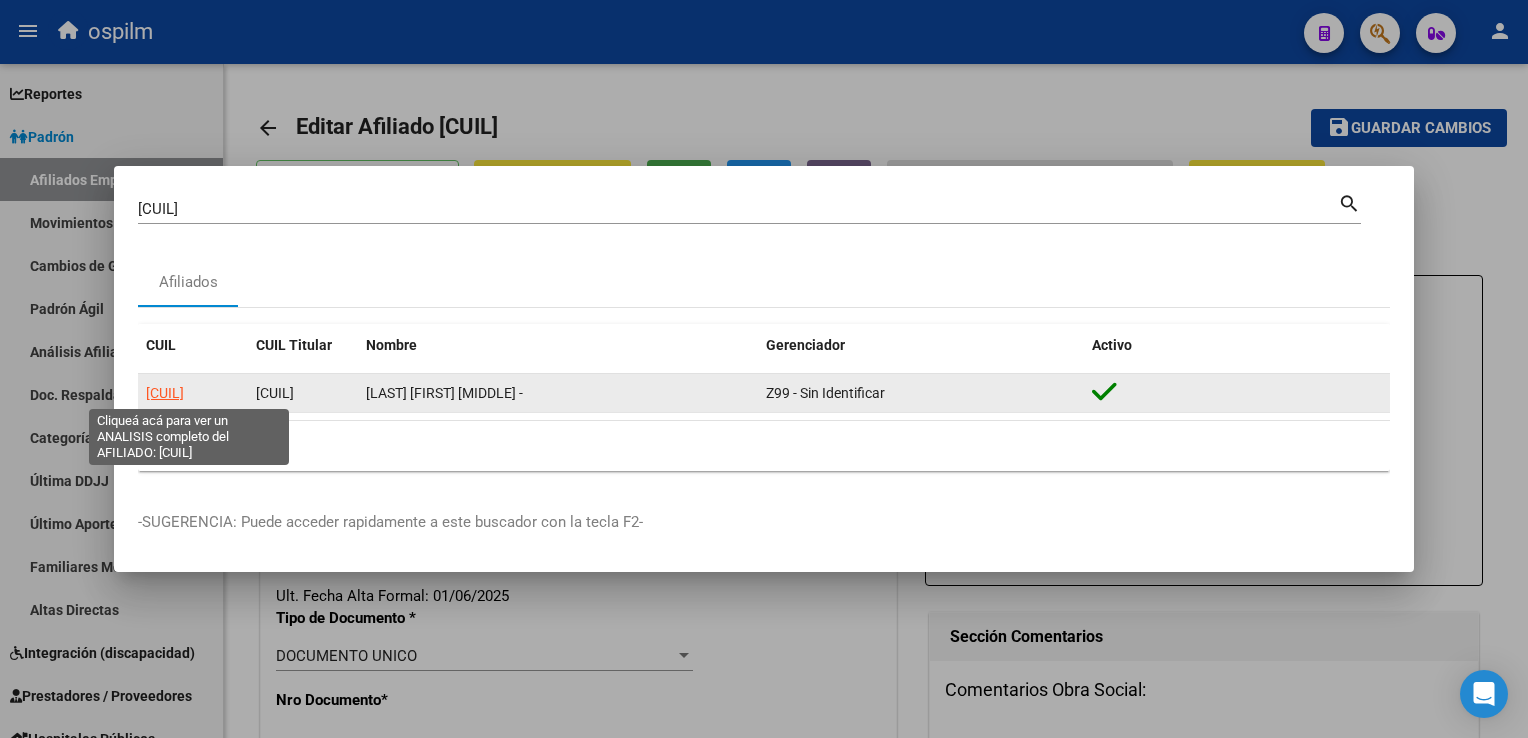 click on "[NUMBER]" 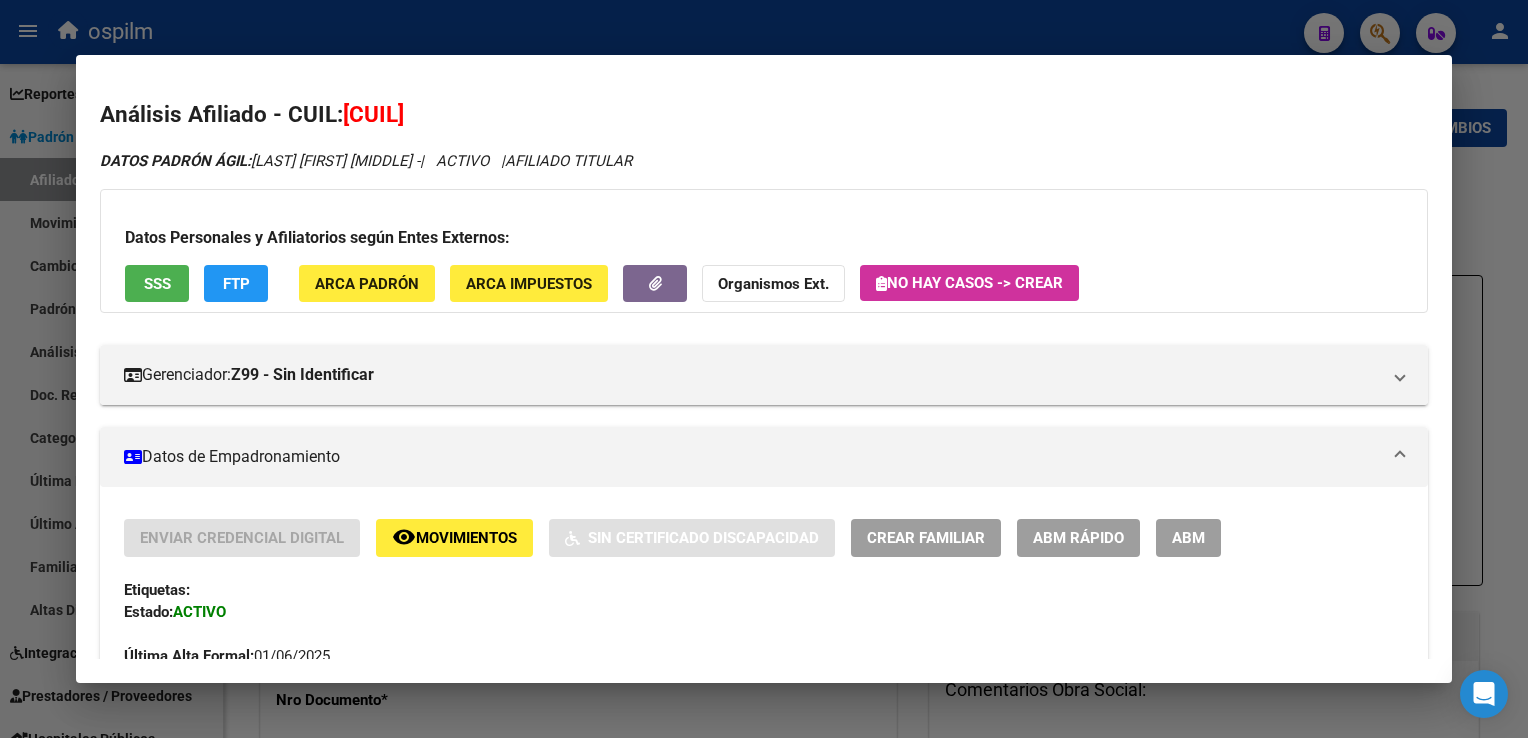 click on "ABM" at bounding box center (1188, 539) 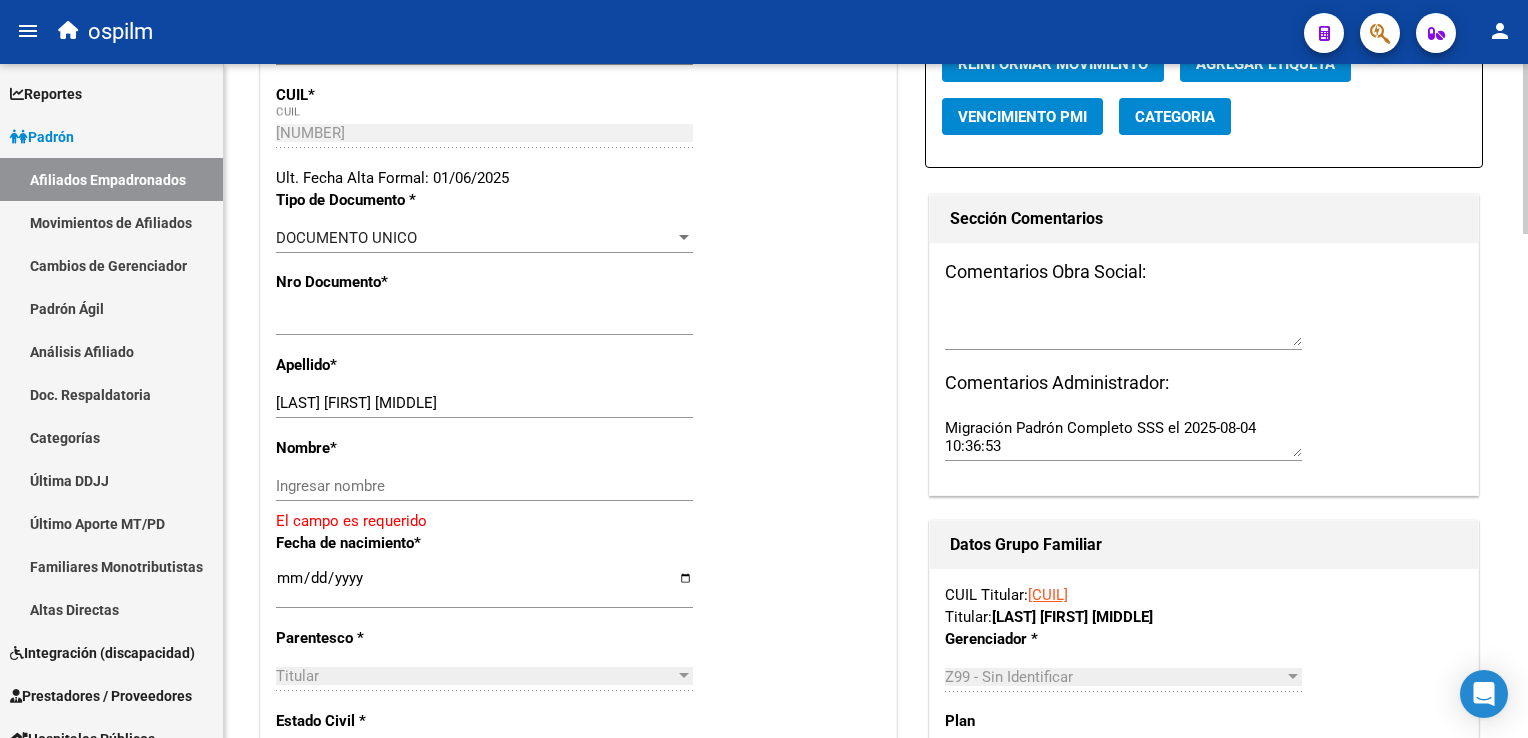 scroll, scrollTop: 424, scrollLeft: 0, axis: vertical 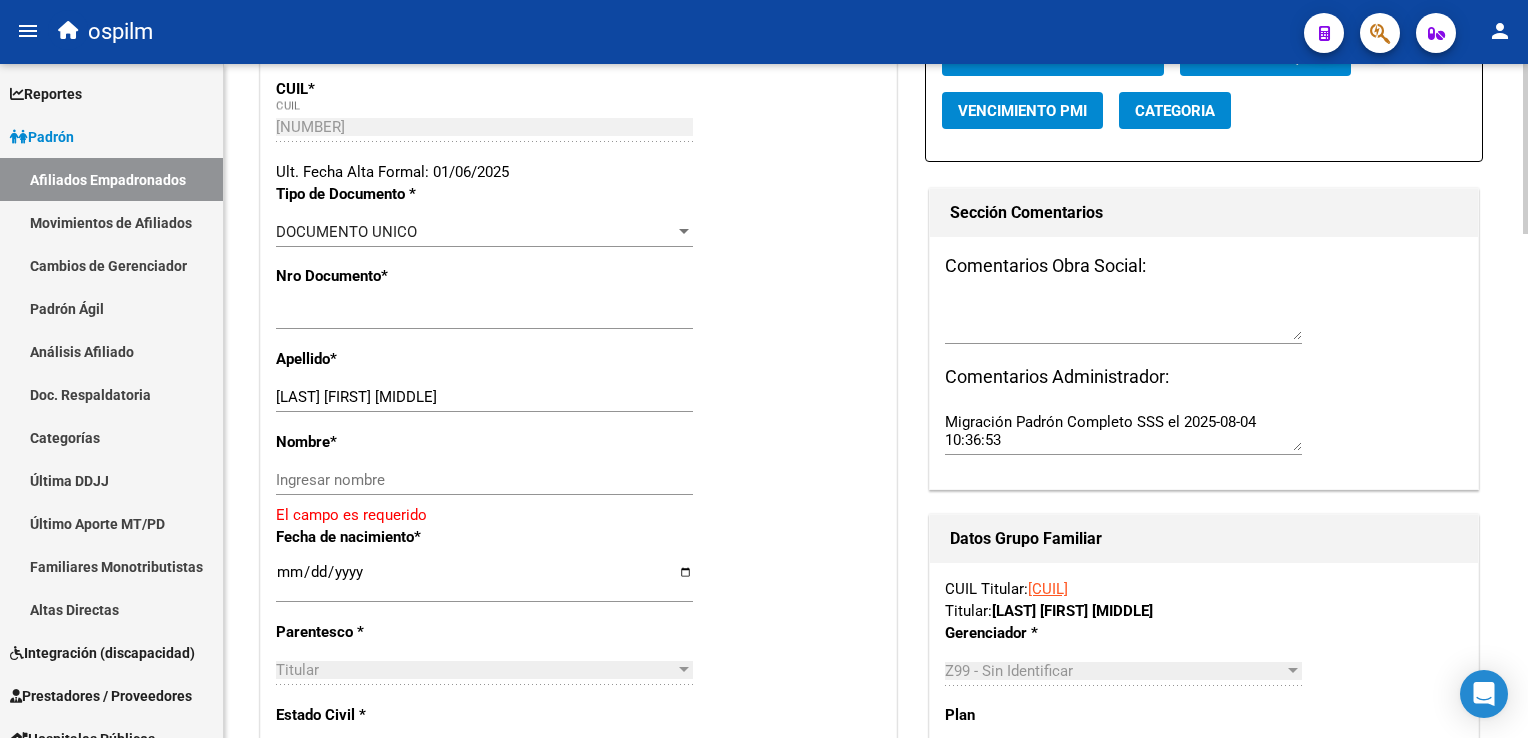 click 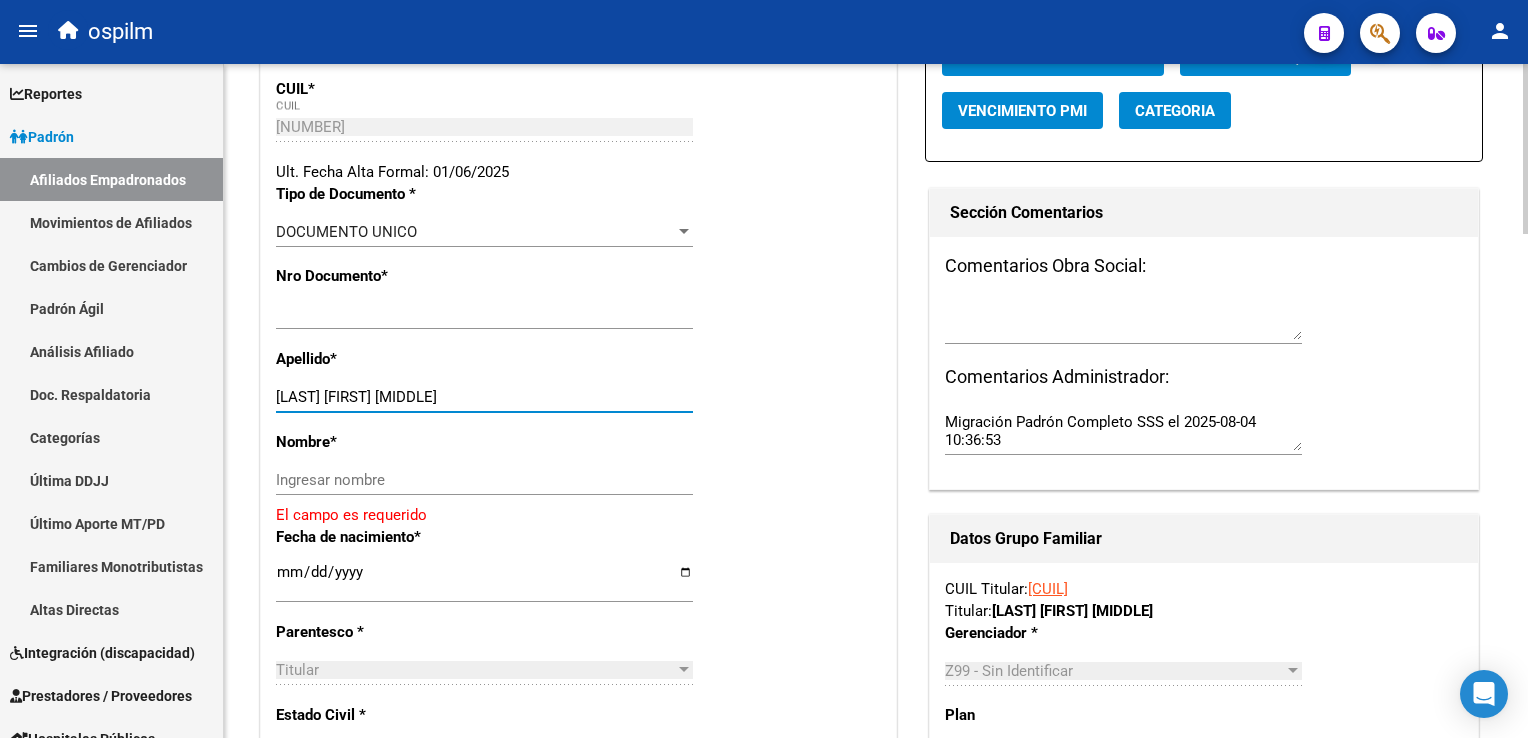 drag, startPoint x: 334, startPoint y: 394, endPoint x: 407, endPoint y: 394, distance: 73 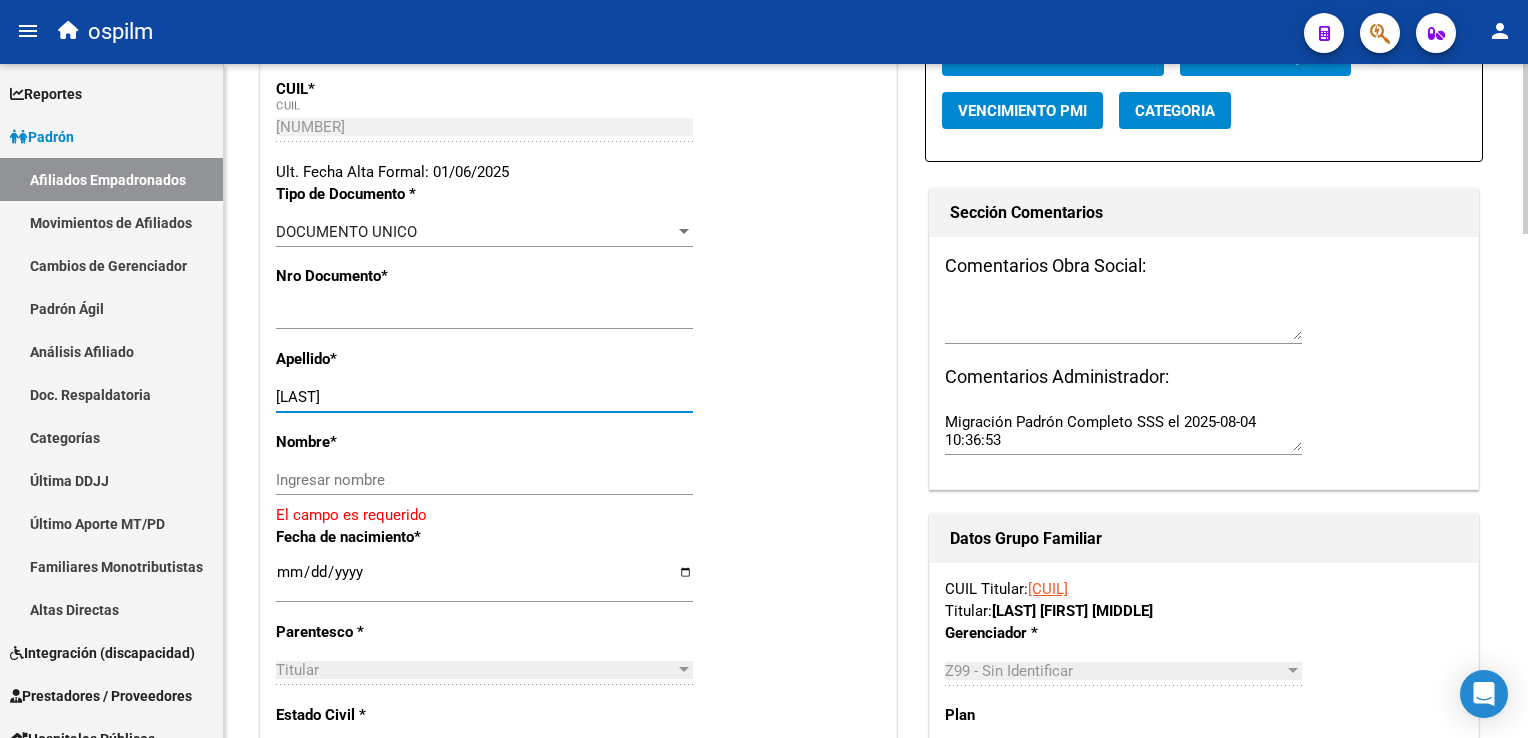 type on "BURGOS" 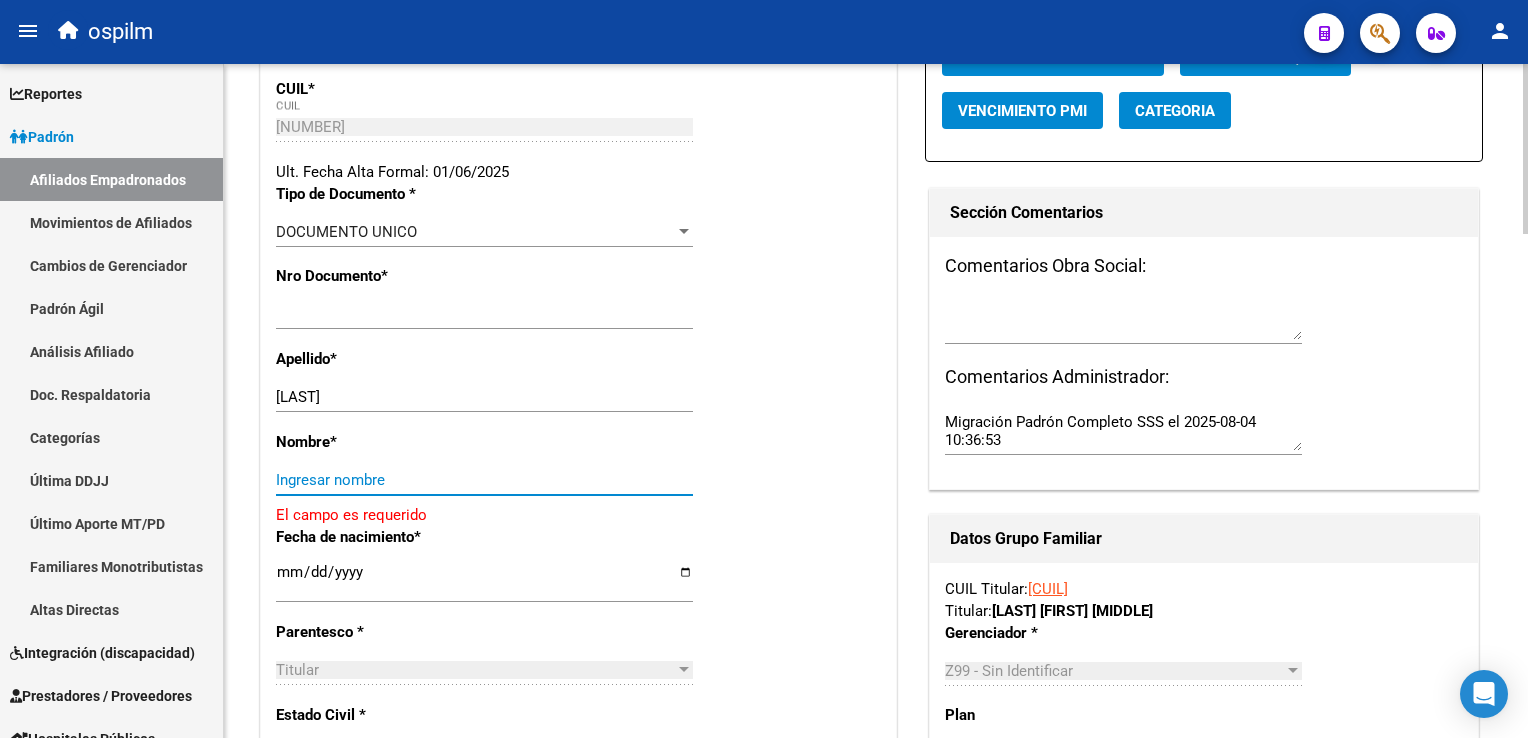 click on "Ingresar nombre" at bounding box center [484, 480] 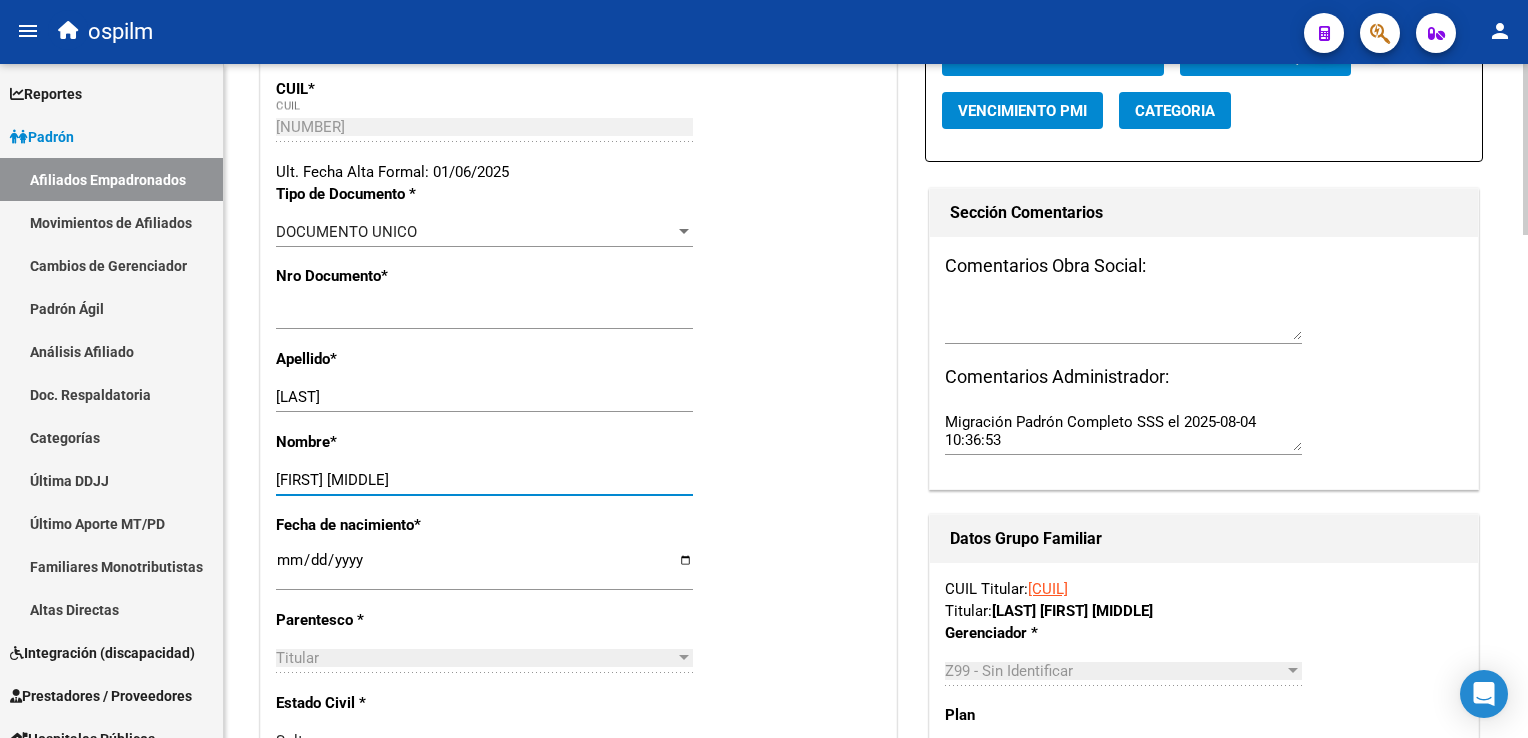 scroll, scrollTop: 0, scrollLeft: 0, axis: both 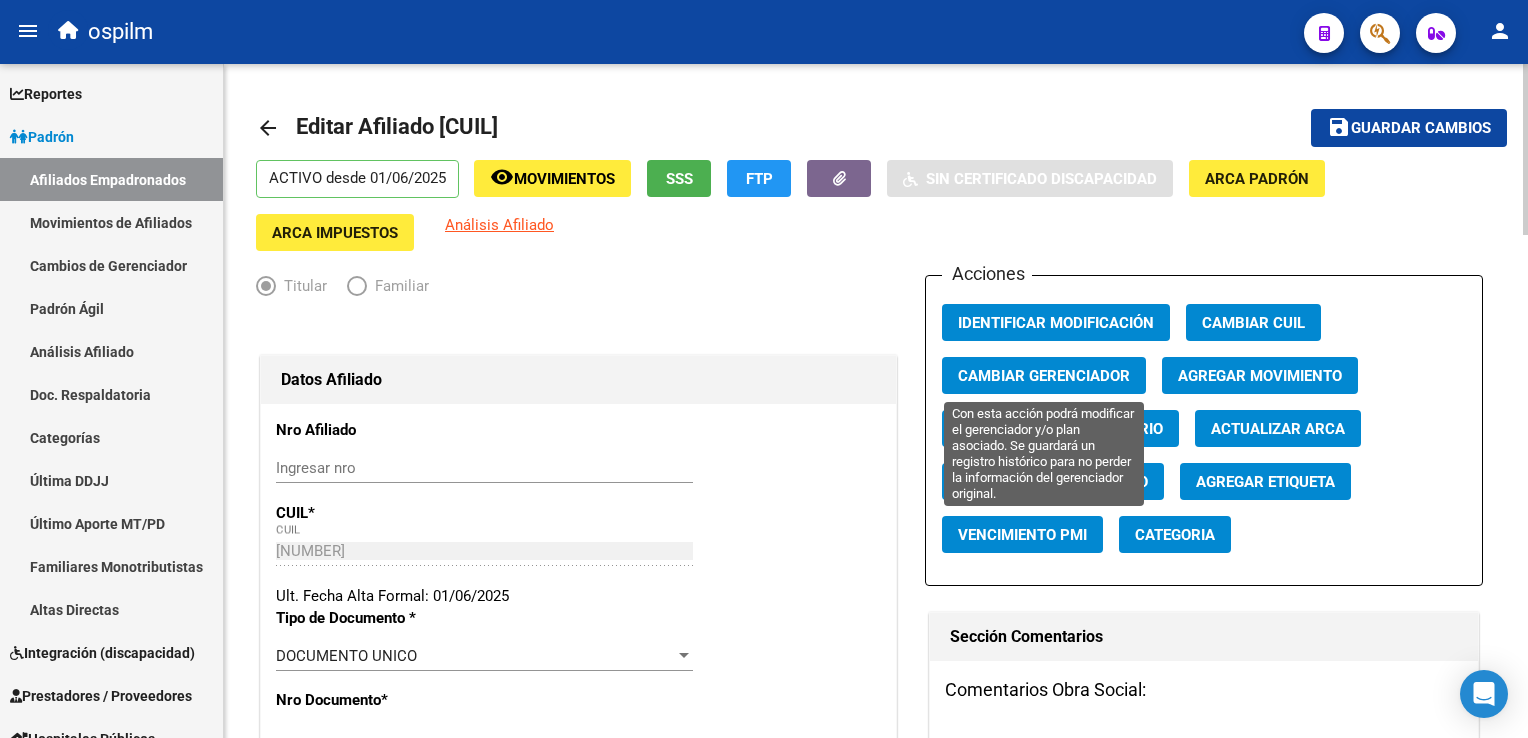 type on "CRISTIAN DANIEL" 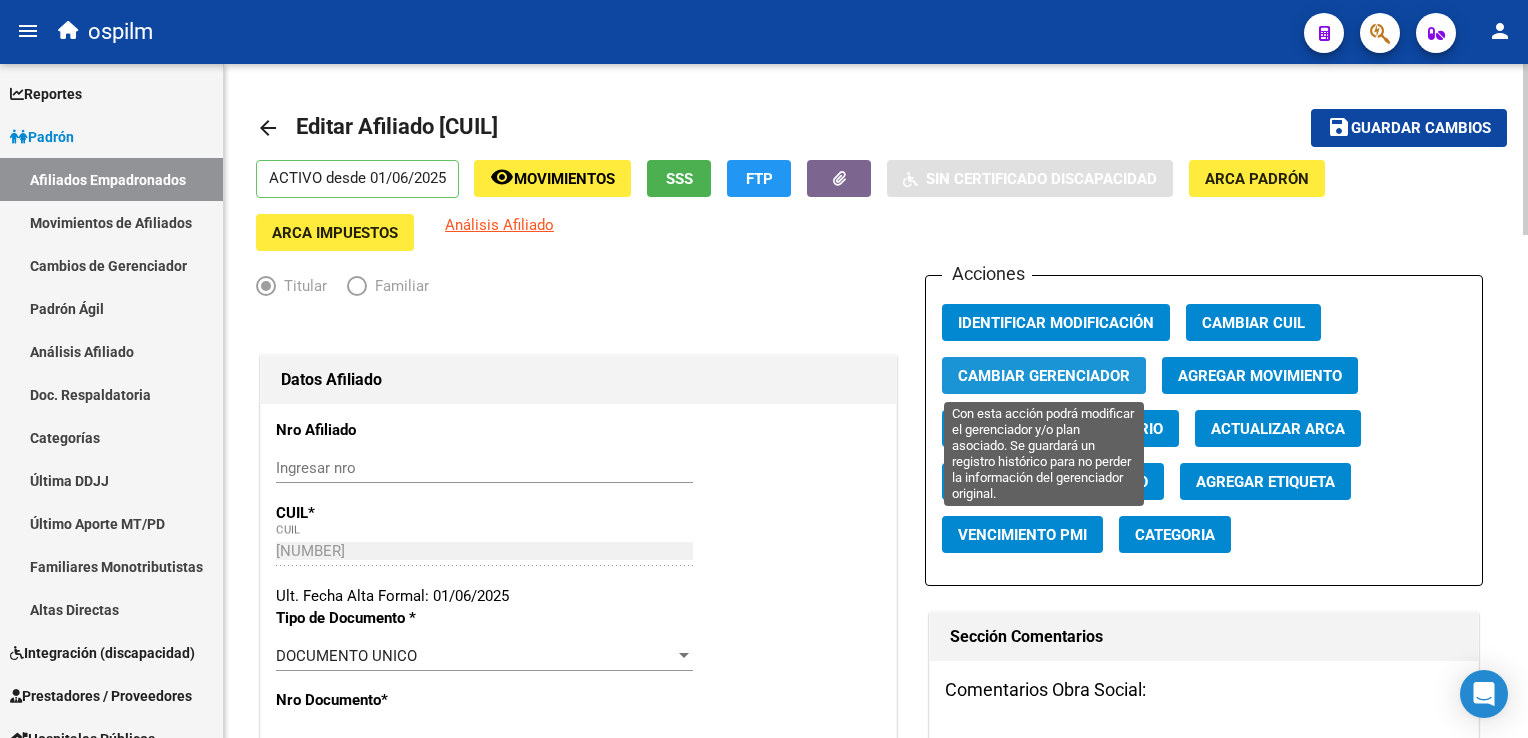 click on "Cambiar Gerenciador" 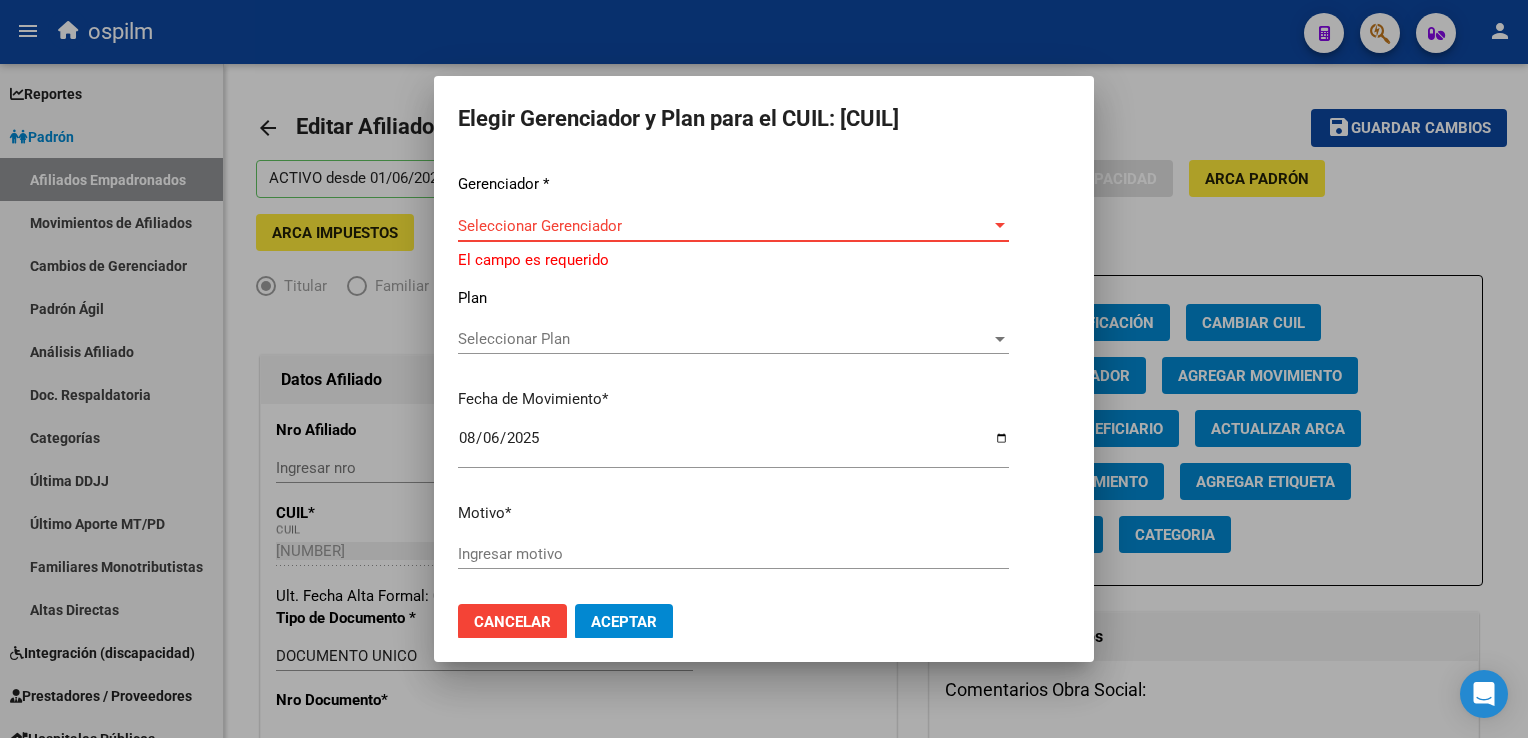 click on "Seleccionar Gerenciador" at bounding box center [724, 226] 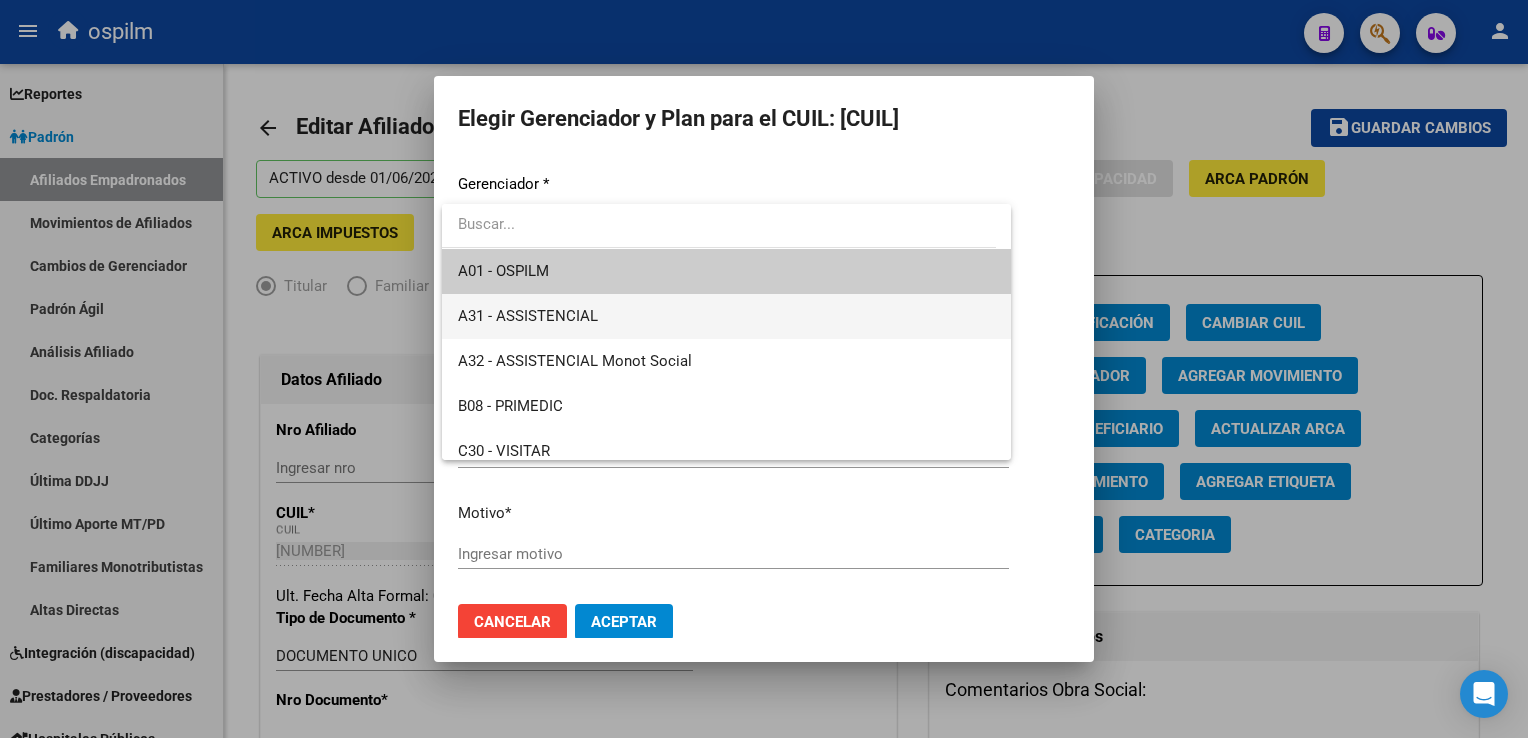 click on "A31 - ASSISTENCIAL" at bounding box center (726, 316) 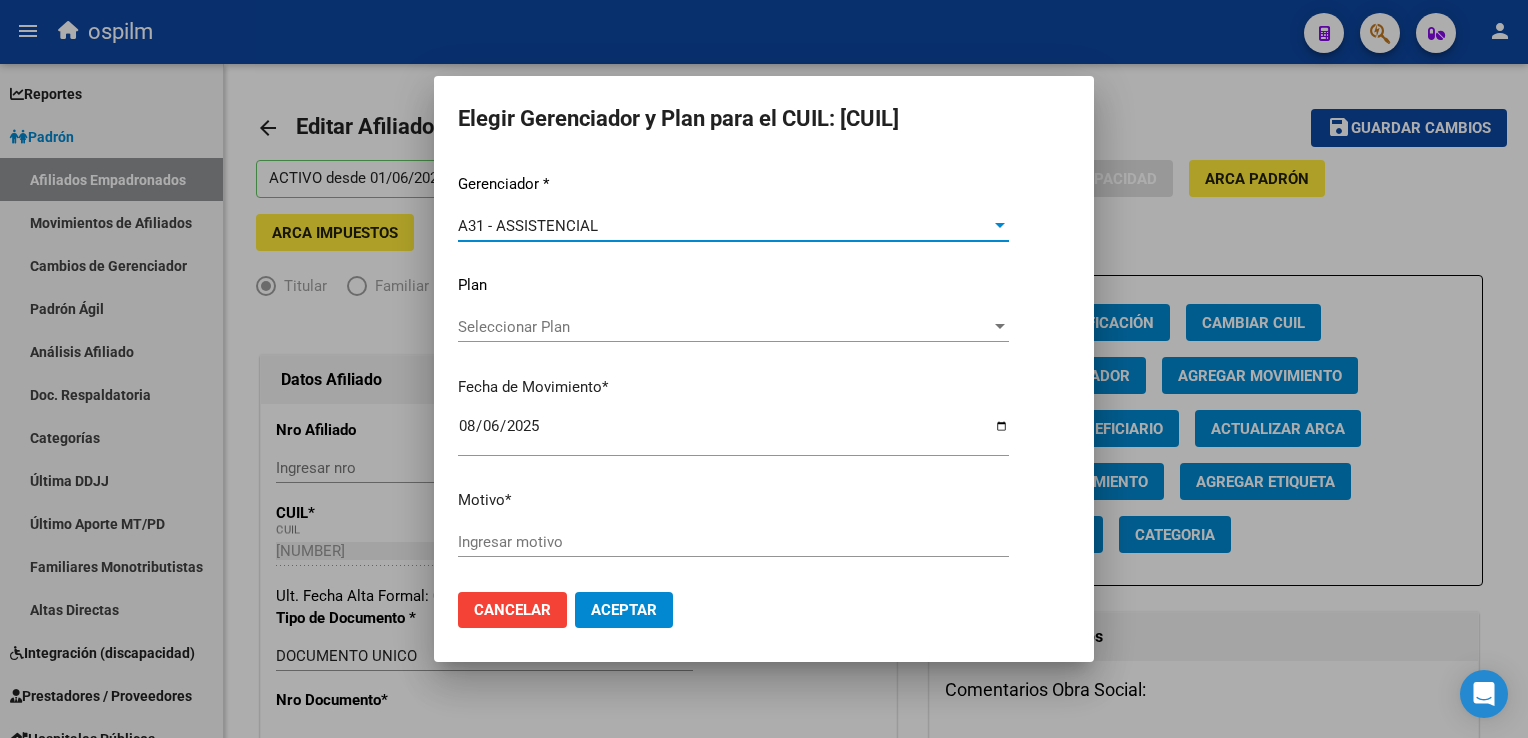 click on "Ingresar motivo" at bounding box center [733, 542] 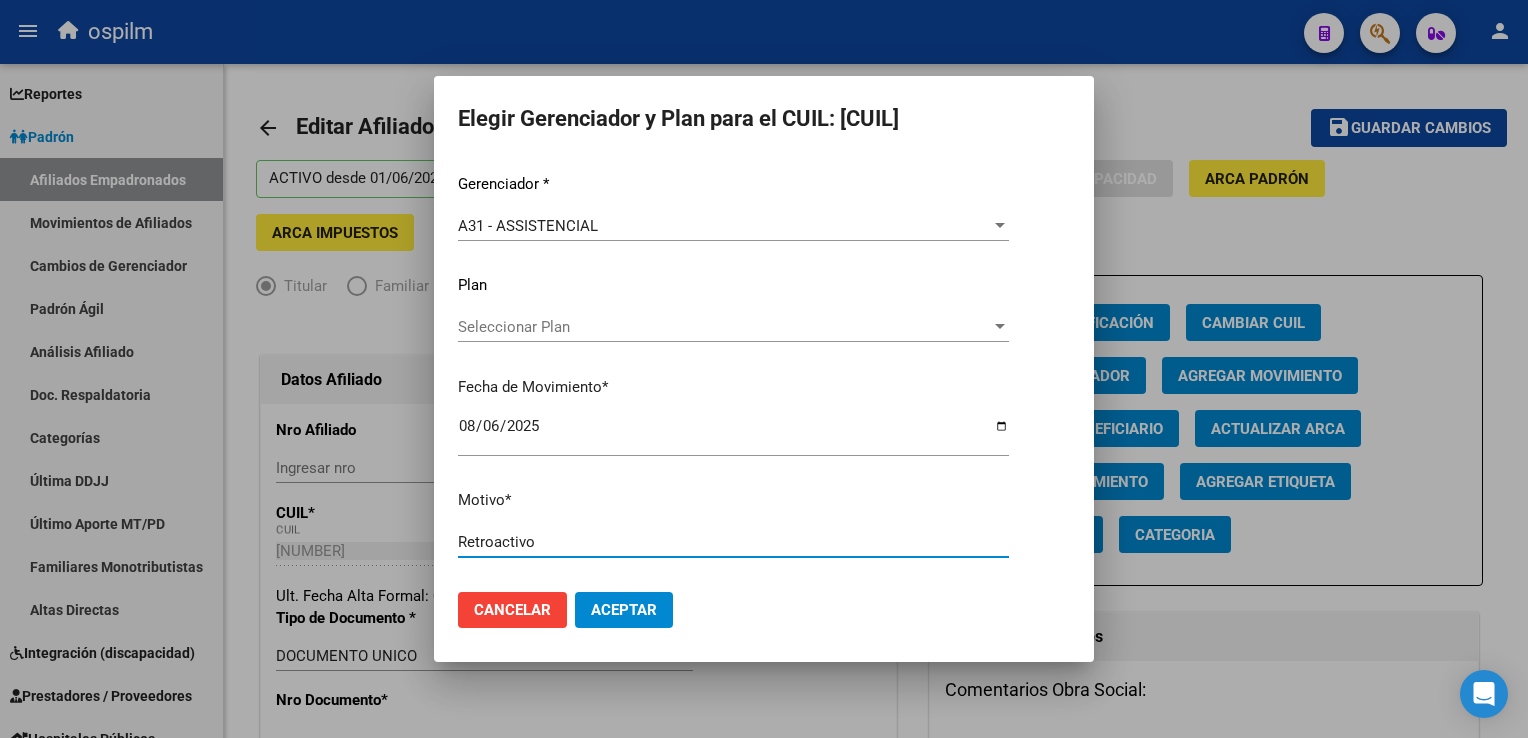 type on "Retroactivo" 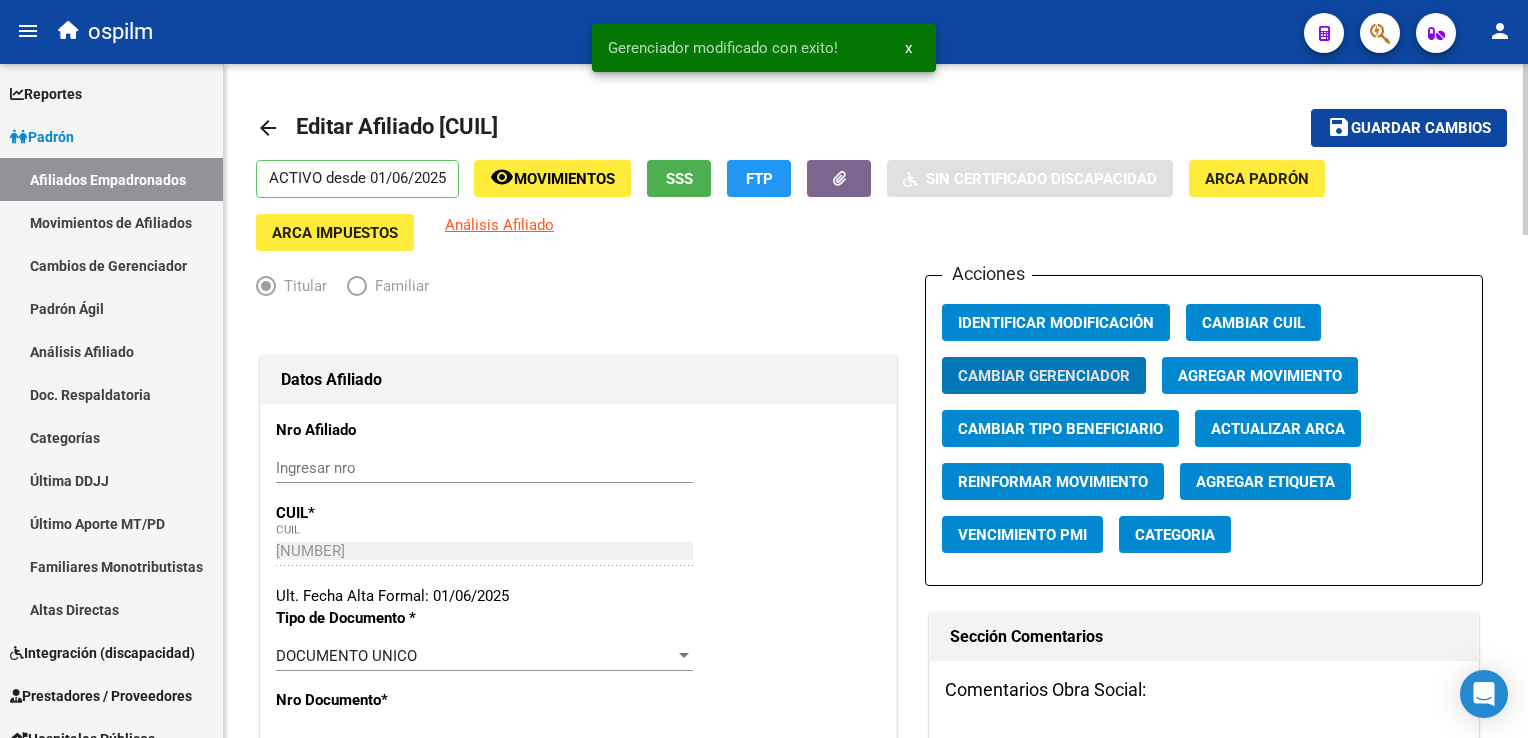 click on "Guardar cambios" 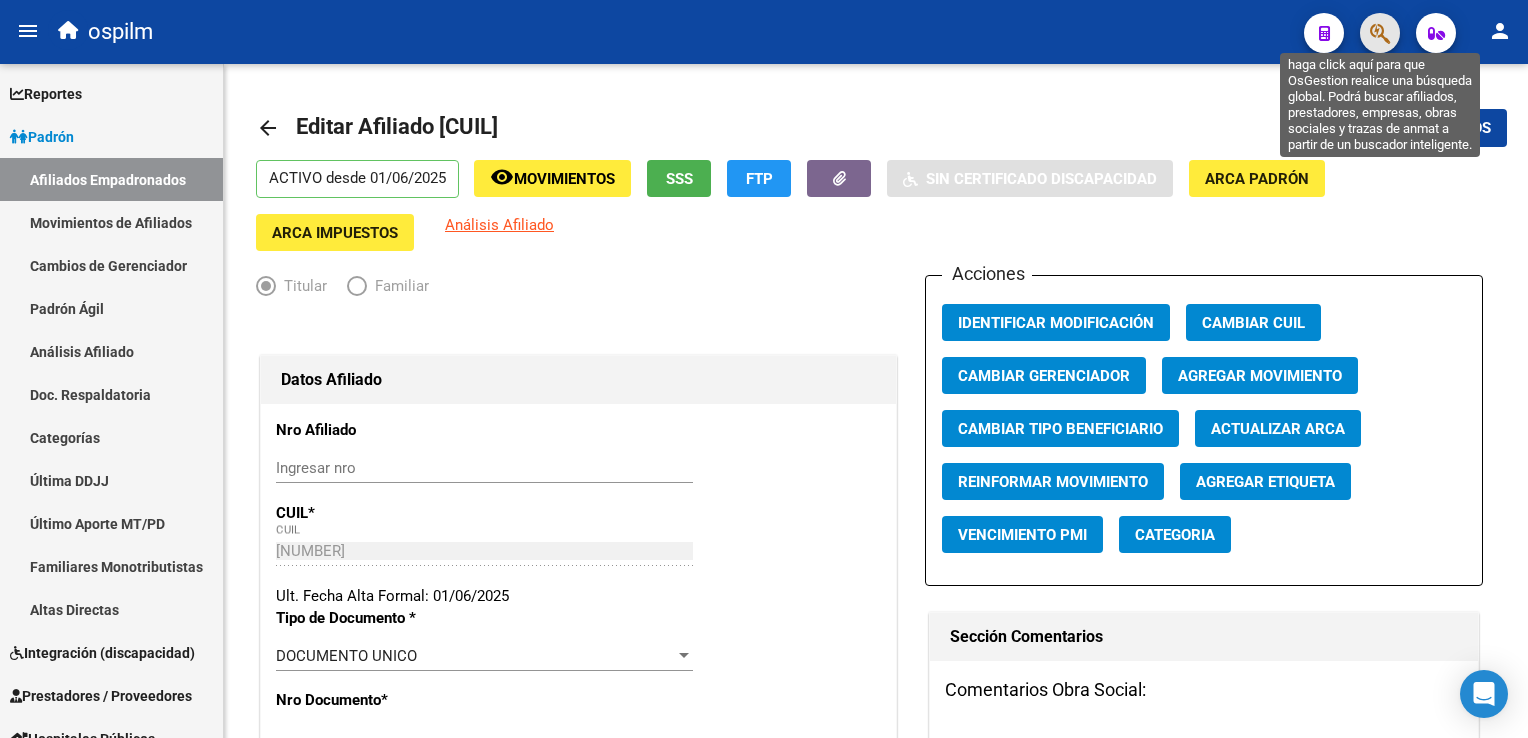 click 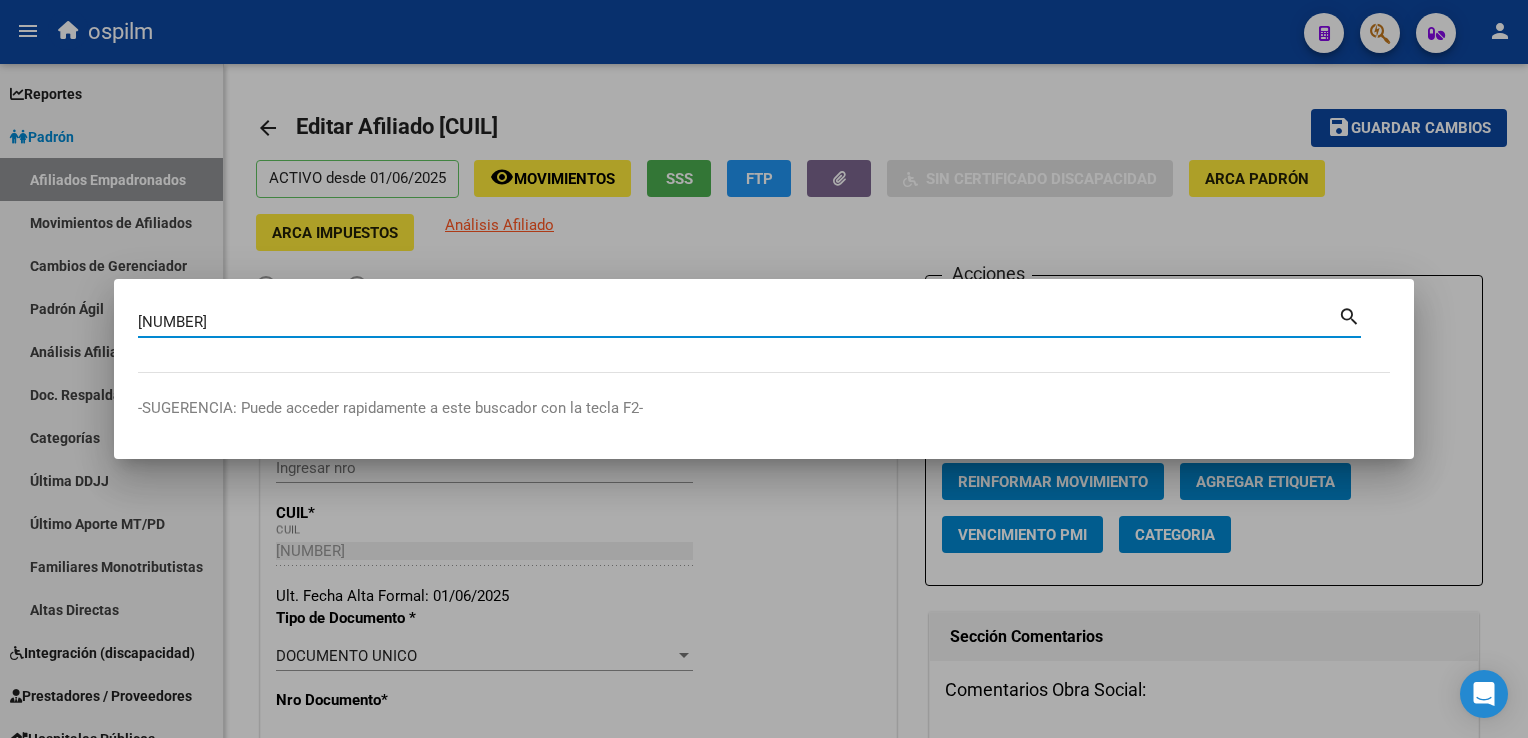 type on "[NUMBER]" 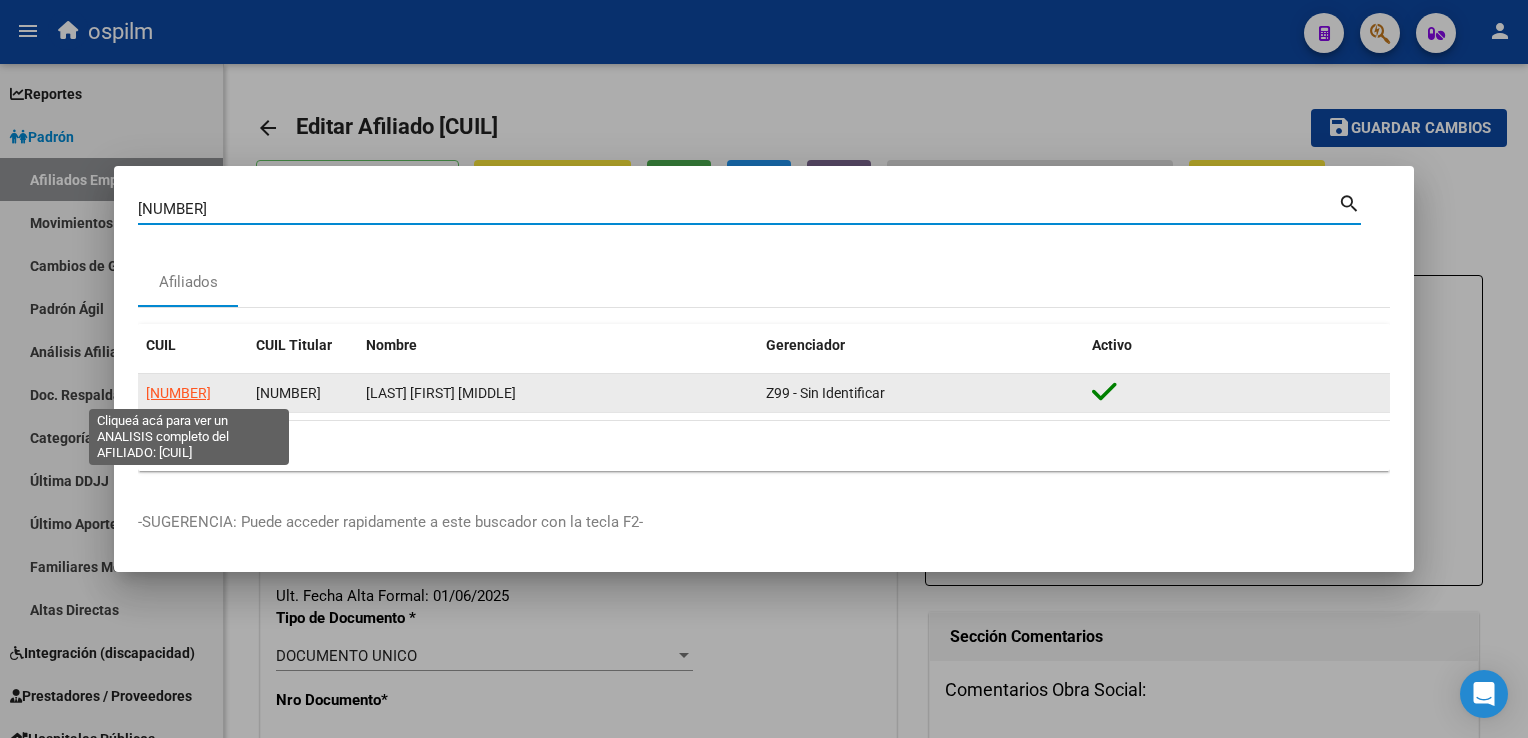 click on "[NUMBER]" 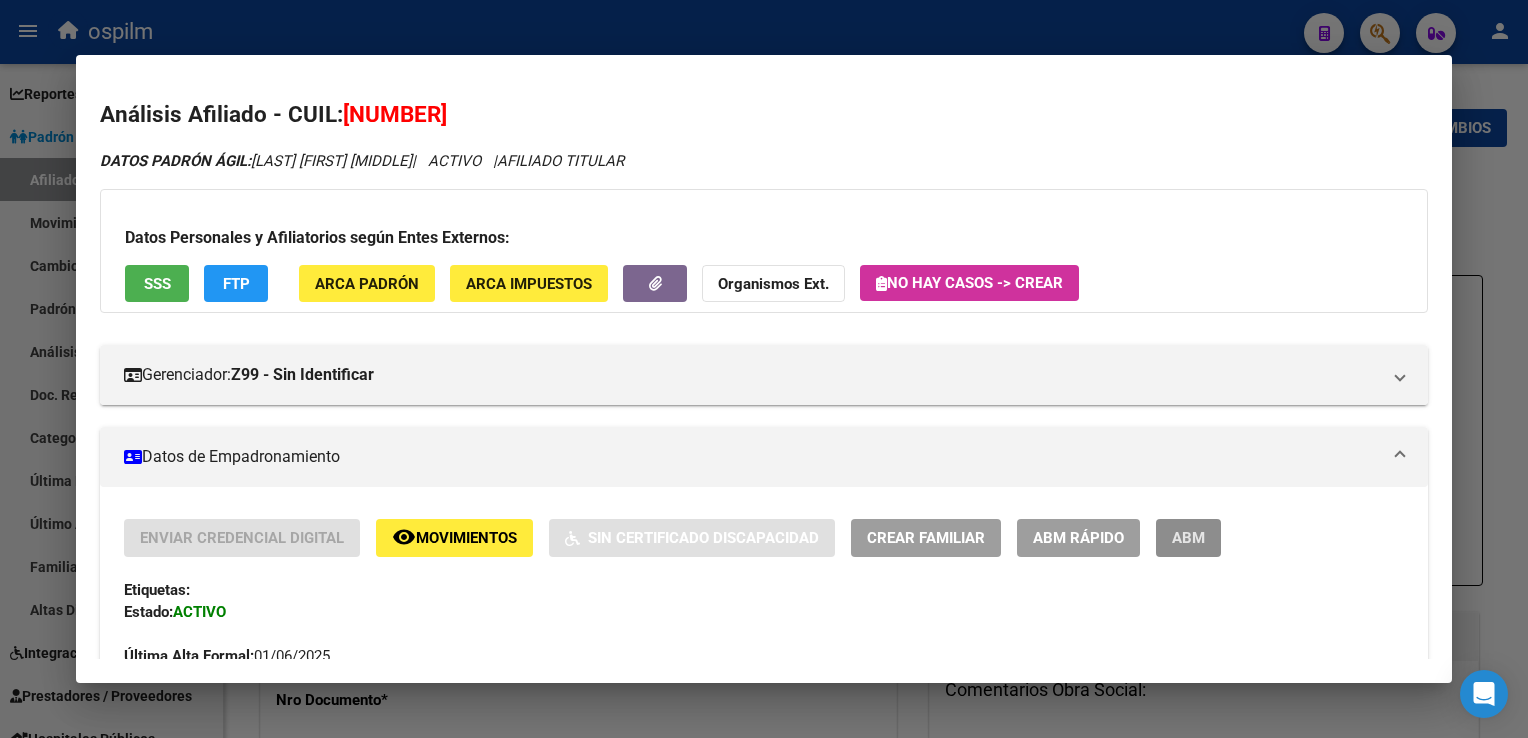 drag, startPoint x: 1200, startPoint y: 544, endPoint x: 1488, endPoint y: 109, distance: 521.6982 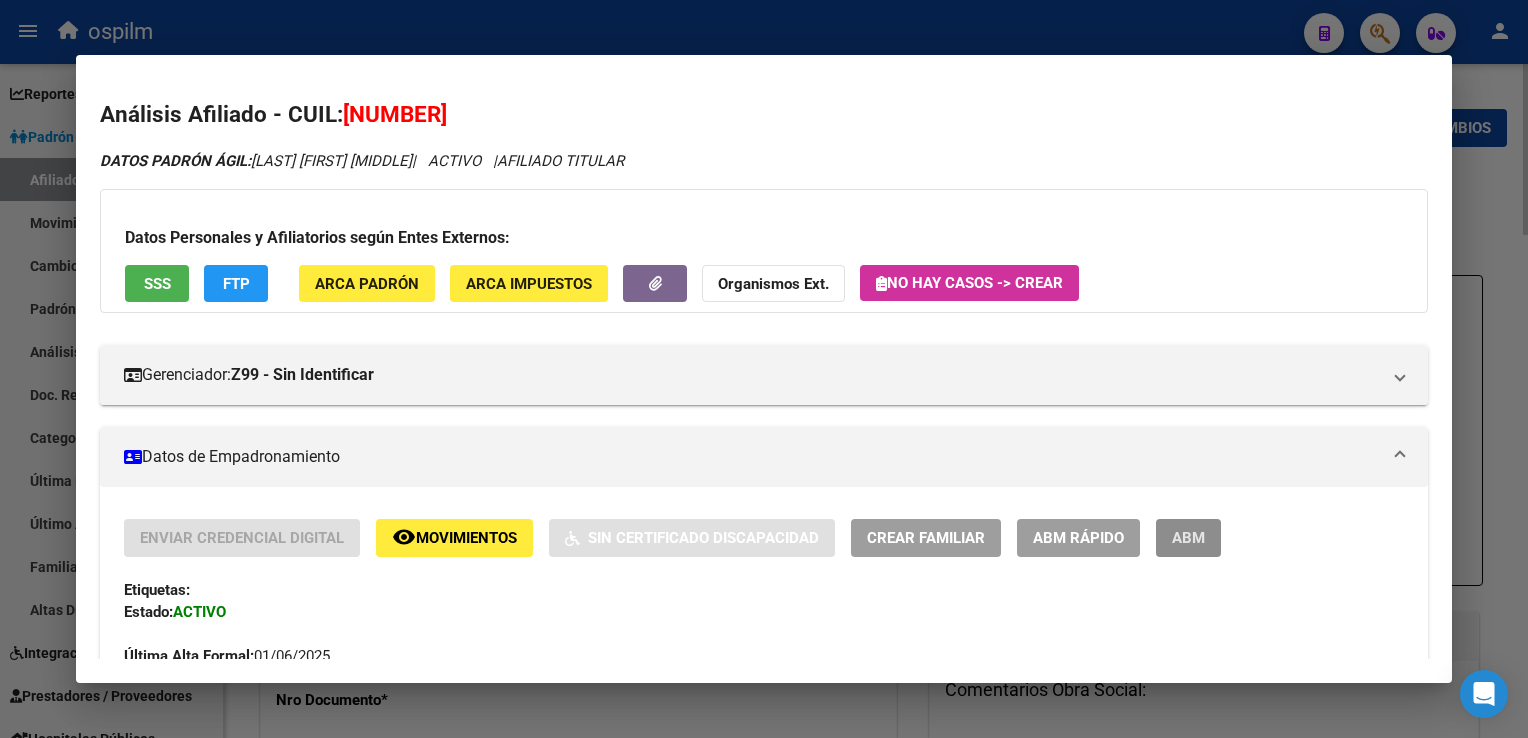 type 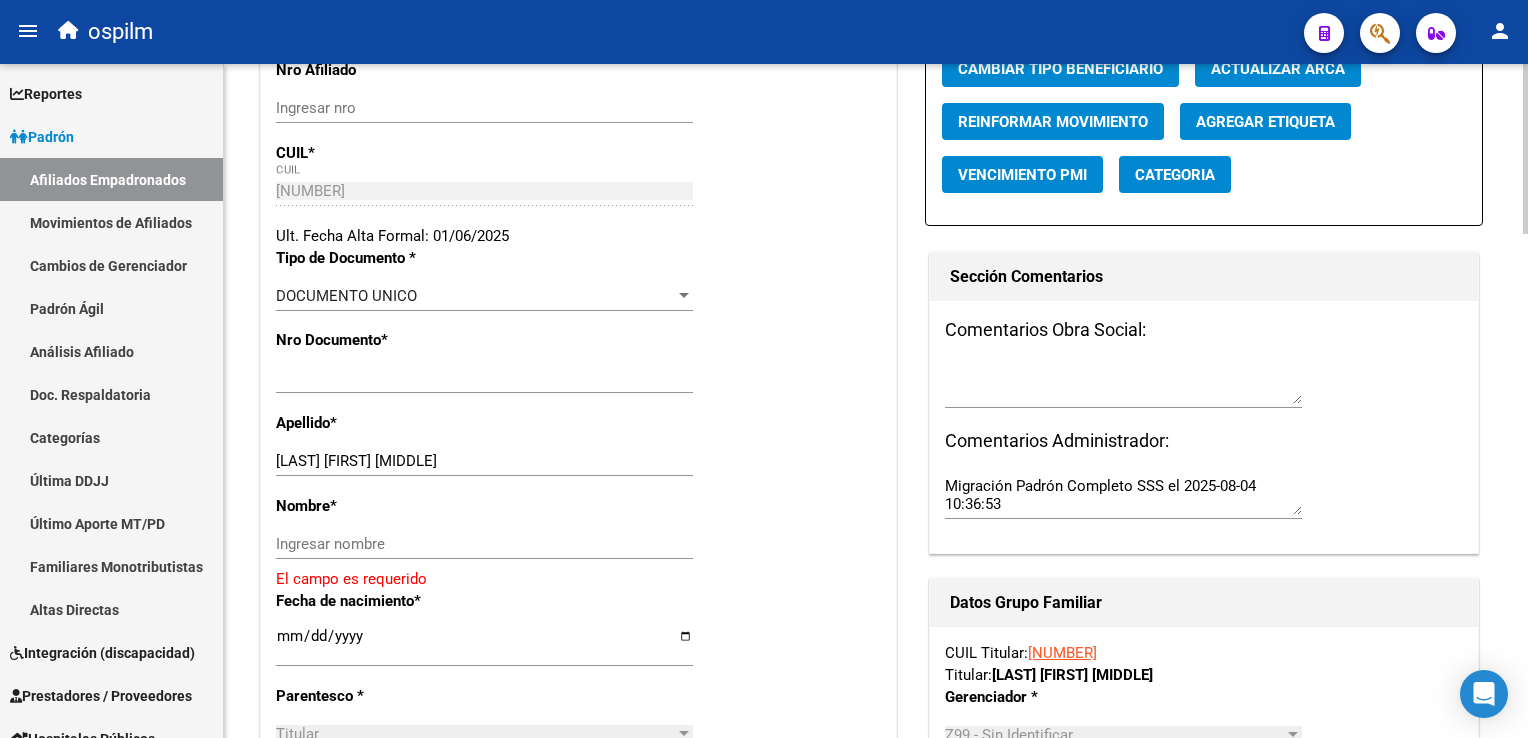 scroll, scrollTop: 373, scrollLeft: 0, axis: vertical 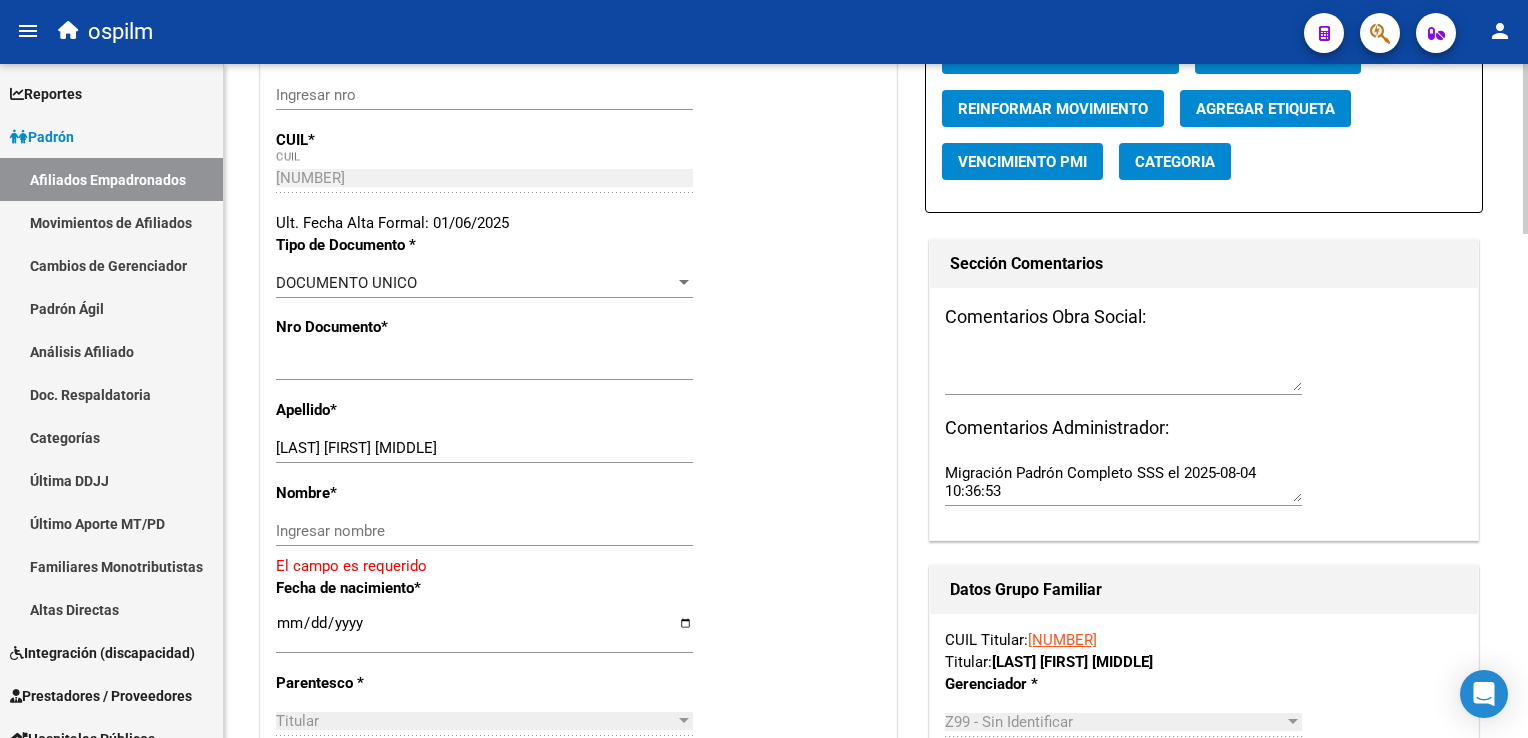 click on "menu   ospilm  person    Firma Express     Reportes Ingresos Devengados Análisis Histórico Detalles Transferencias RG sin DDJJ Detalles por CUIL RG Detalles - MT/PD MT morosos Egresos Devengados Comprobantes Recibidos Facturación Apócrifa Auditorías x Área Auditorías x Usuario Ítems de Auditorías x Usuario Padrón Traspasos x O.S. Traspasos x Gerenciador Traspasos x Provincia Nuevos Aportantes Métricas - Padrón SSS Métricas - Crecimiento Población    Padrón Afiliados Empadronados Movimientos de Afiliados Cambios de Gerenciador Padrón Ágil Análisis Afiliado Doc. Respaldatoria Categorías Última DDJJ Último Aporte MT/PD Familiares Monotributistas Altas Directas    Integración (discapacidad) Certificado Discapacidad    Prestadores / Proveedores Facturas - Listado/Carga Facturas Sin Auditar Facturas - Documentación Pagos x Transferencia Auditorías - Listado Auditorías - Comentarios Auditorías - Cambios Área Auditoría - Ítems Prestadores - Listado Prestadores - Docu. Actas" at bounding box center (764, 369) 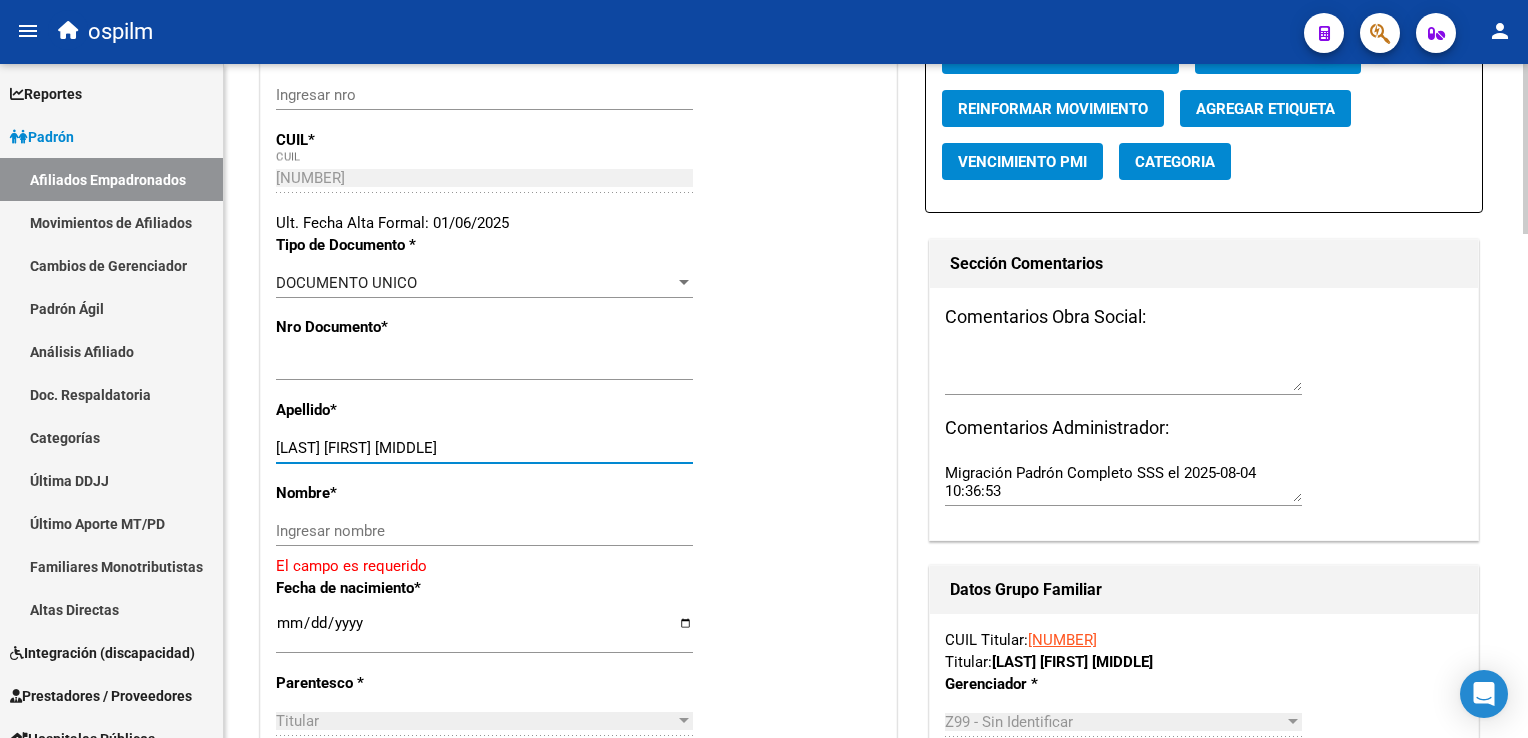 drag, startPoint x: 332, startPoint y: 447, endPoint x: 428, endPoint y: 446, distance: 96.00521 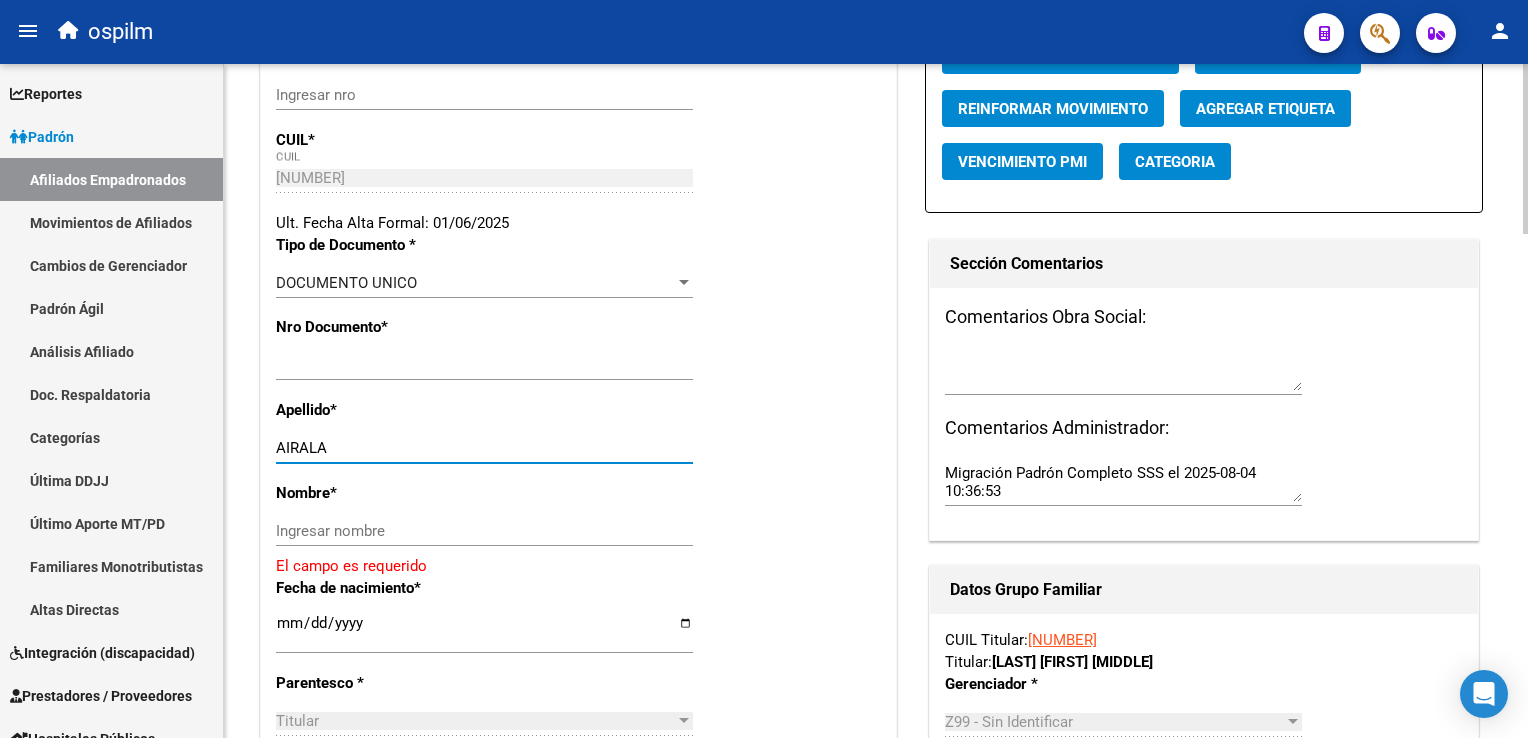 type on "AIRALA" 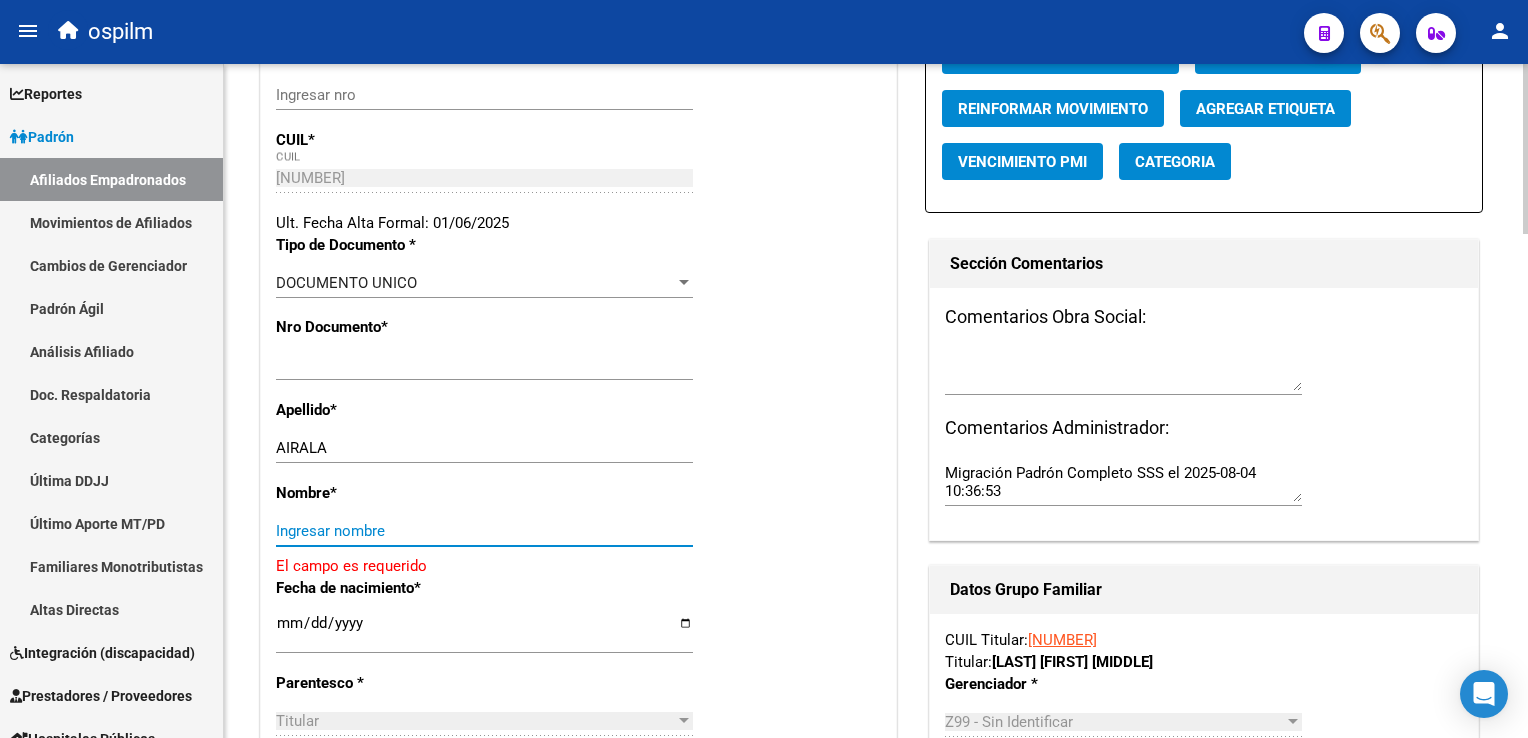 paste on "YAMIL LEONEL" 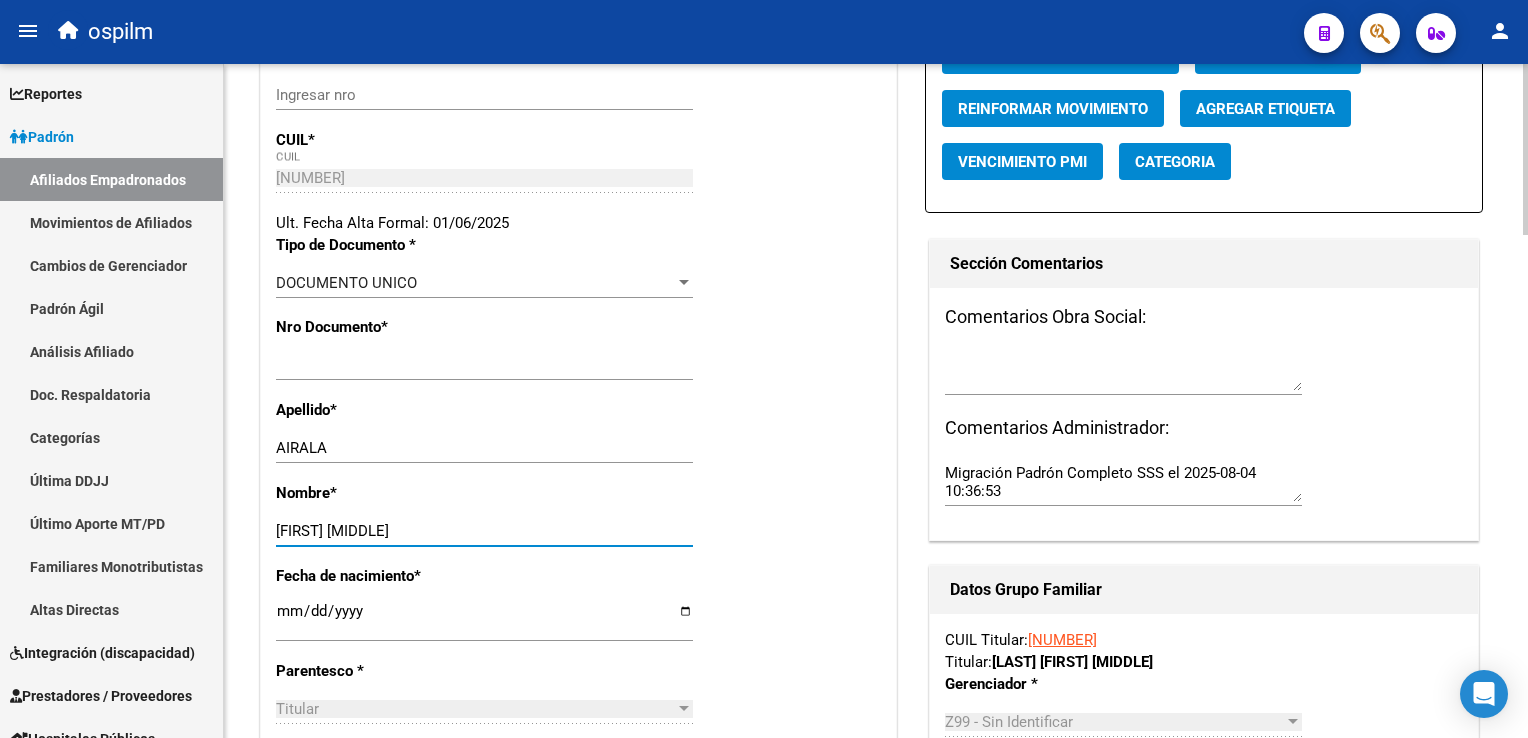 scroll, scrollTop: 0, scrollLeft: 0, axis: both 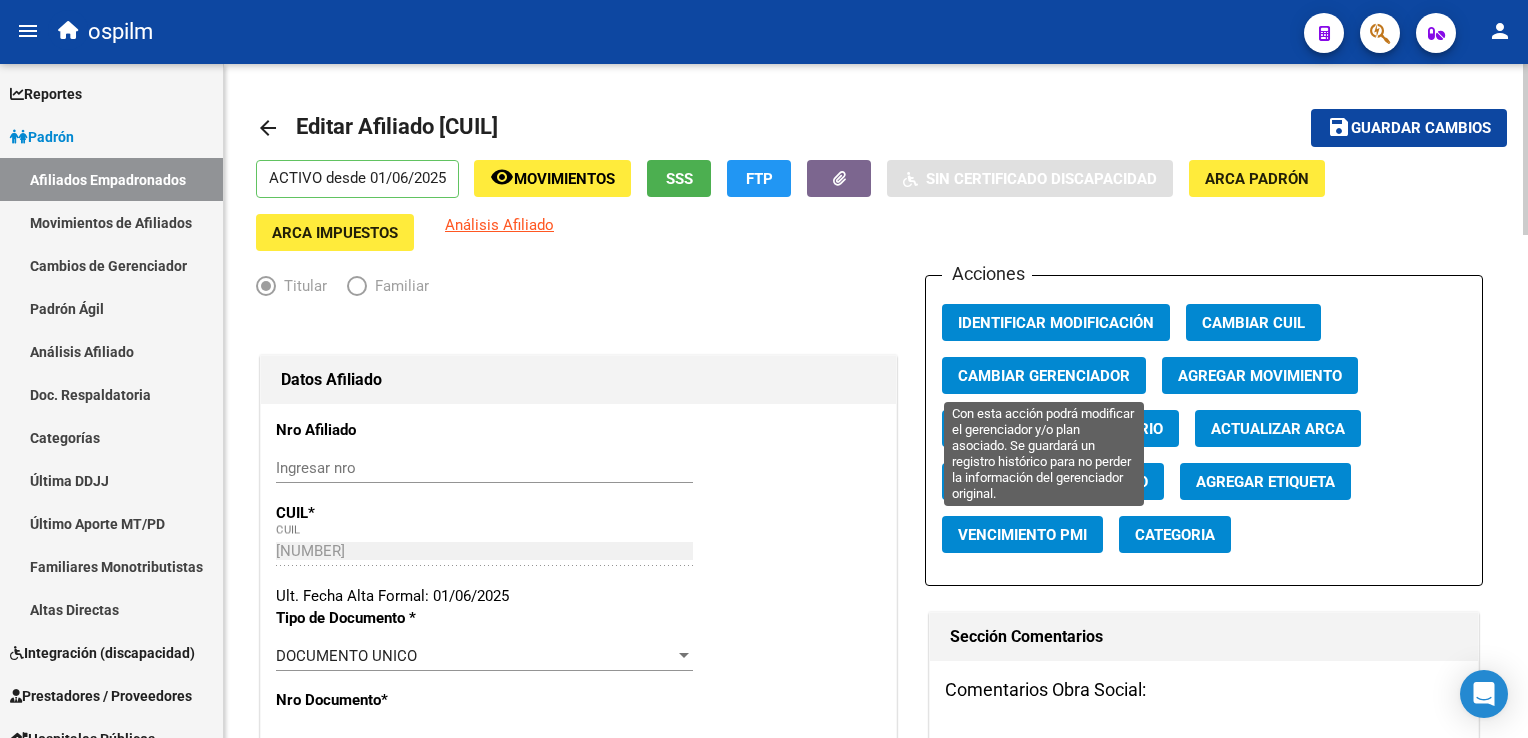 type on "YAMIL LEONEL" 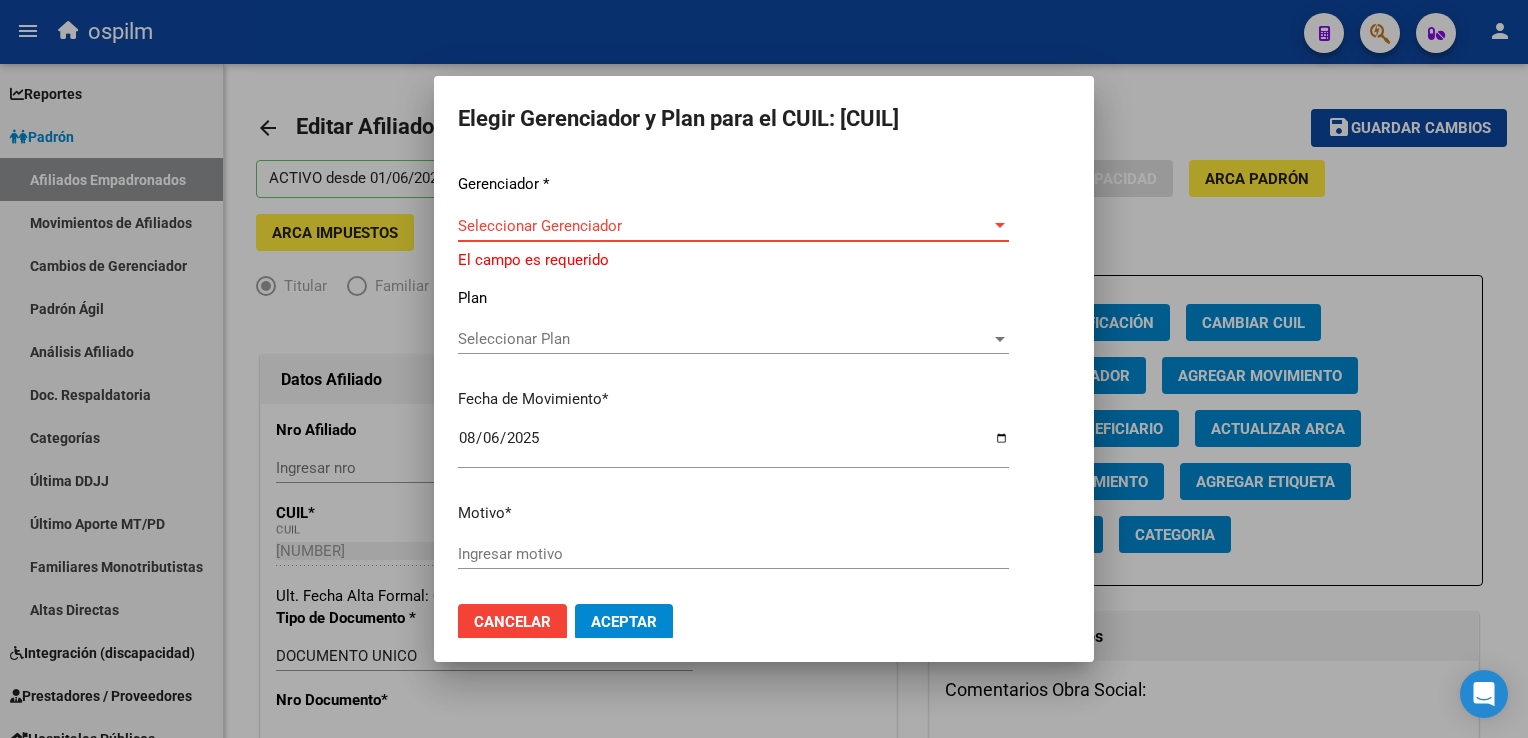 click on "Seleccionar Gerenciador" at bounding box center (724, 226) 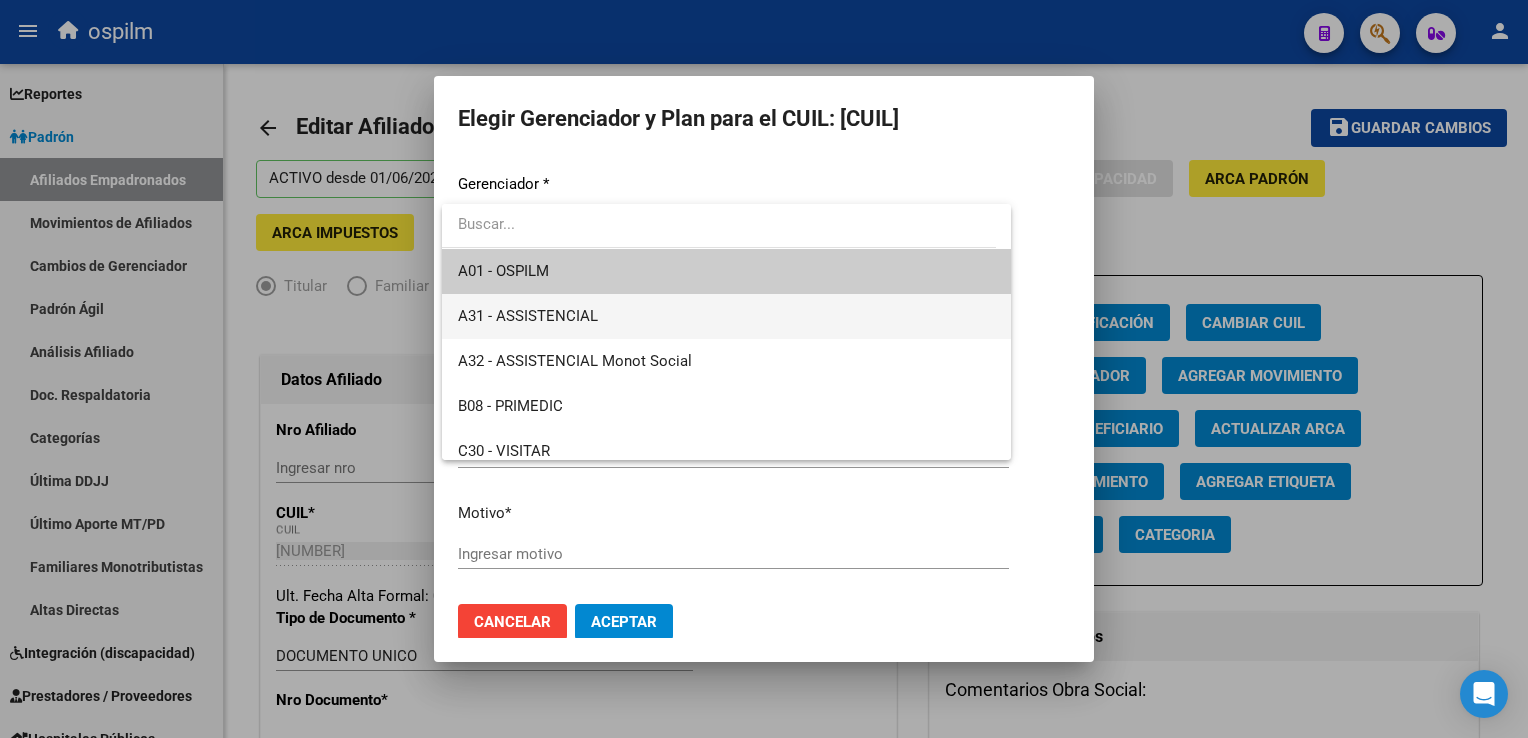 click on "A31 - ASSISTENCIAL" at bounding box center [726, 316] 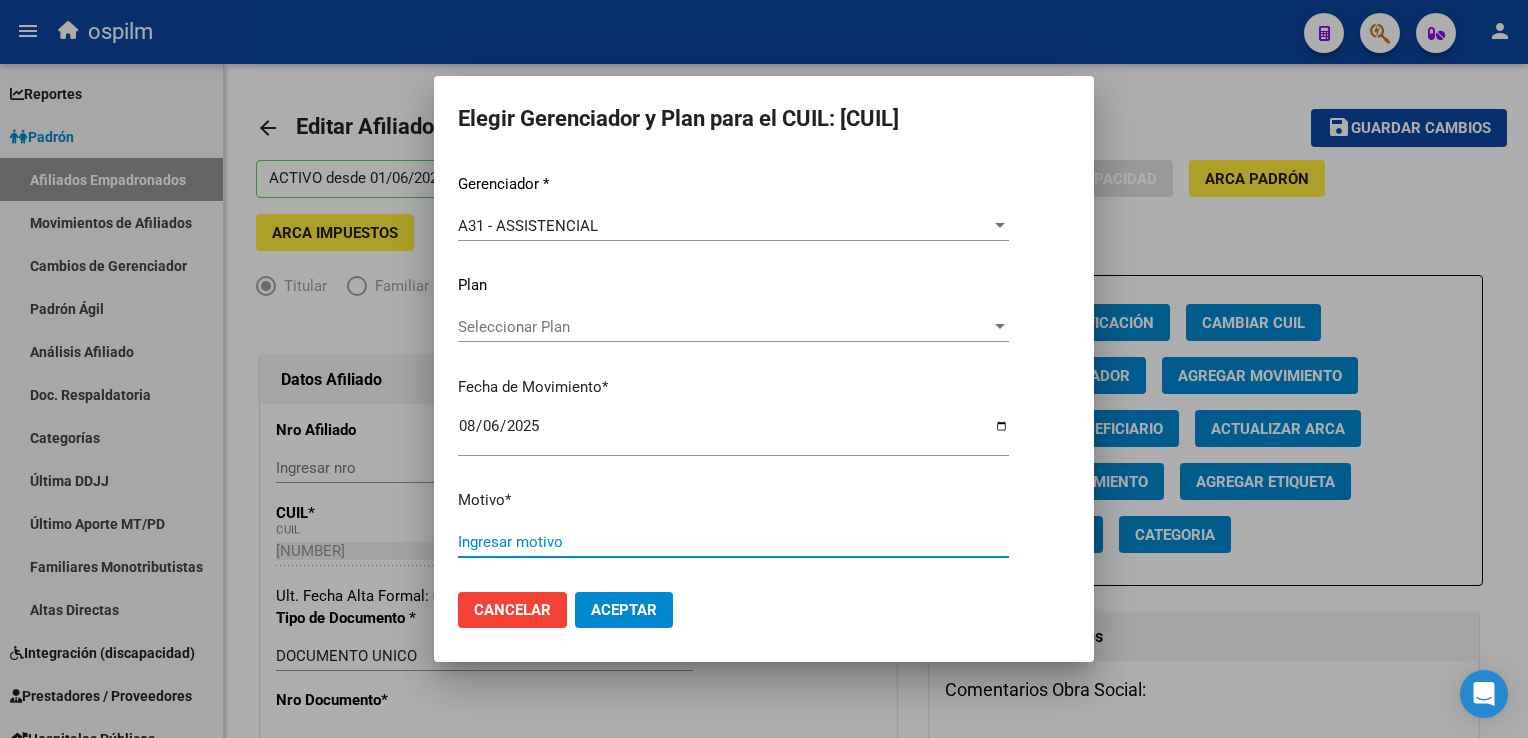 click on "Ingresar motivo" at bounding box center [733, 542] 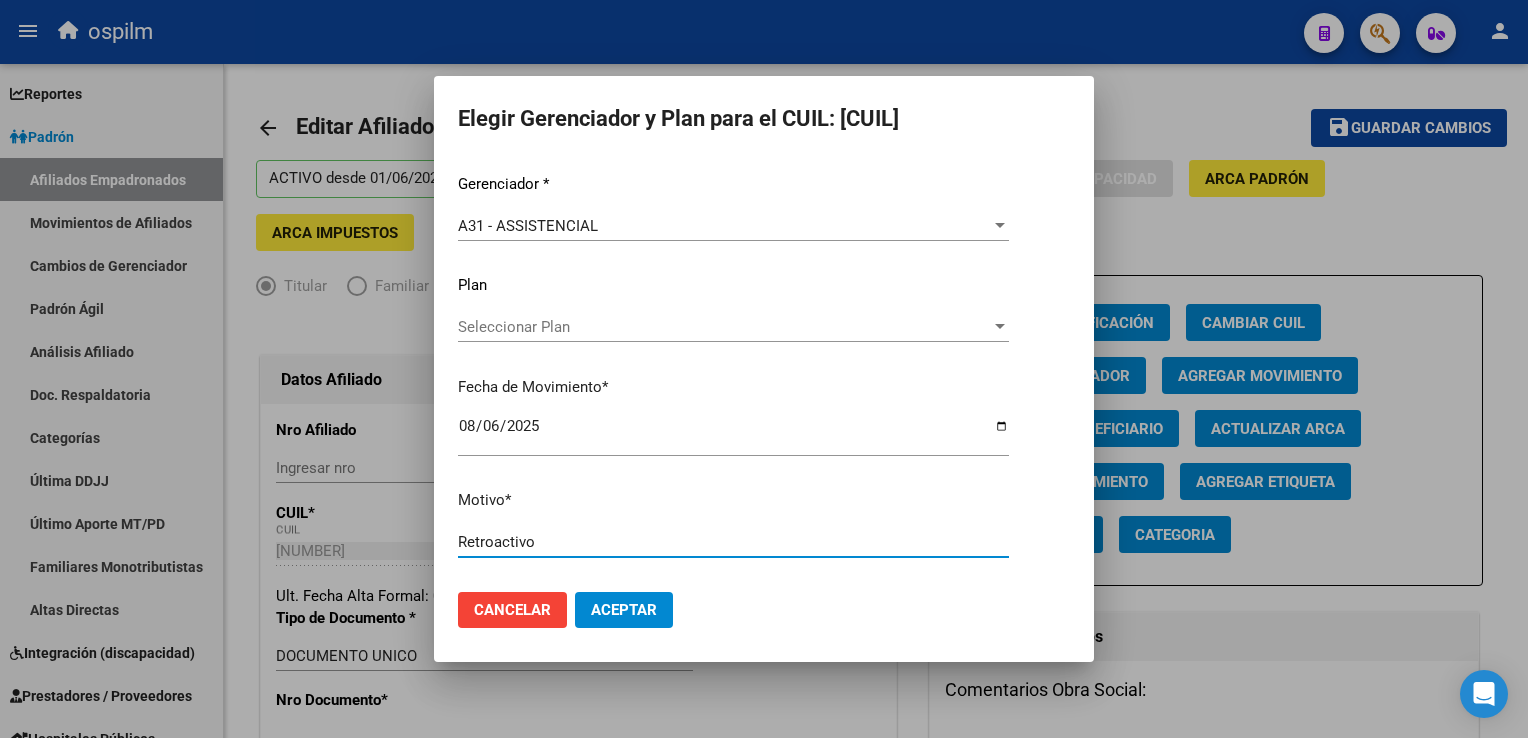 type on "Retroactivo" 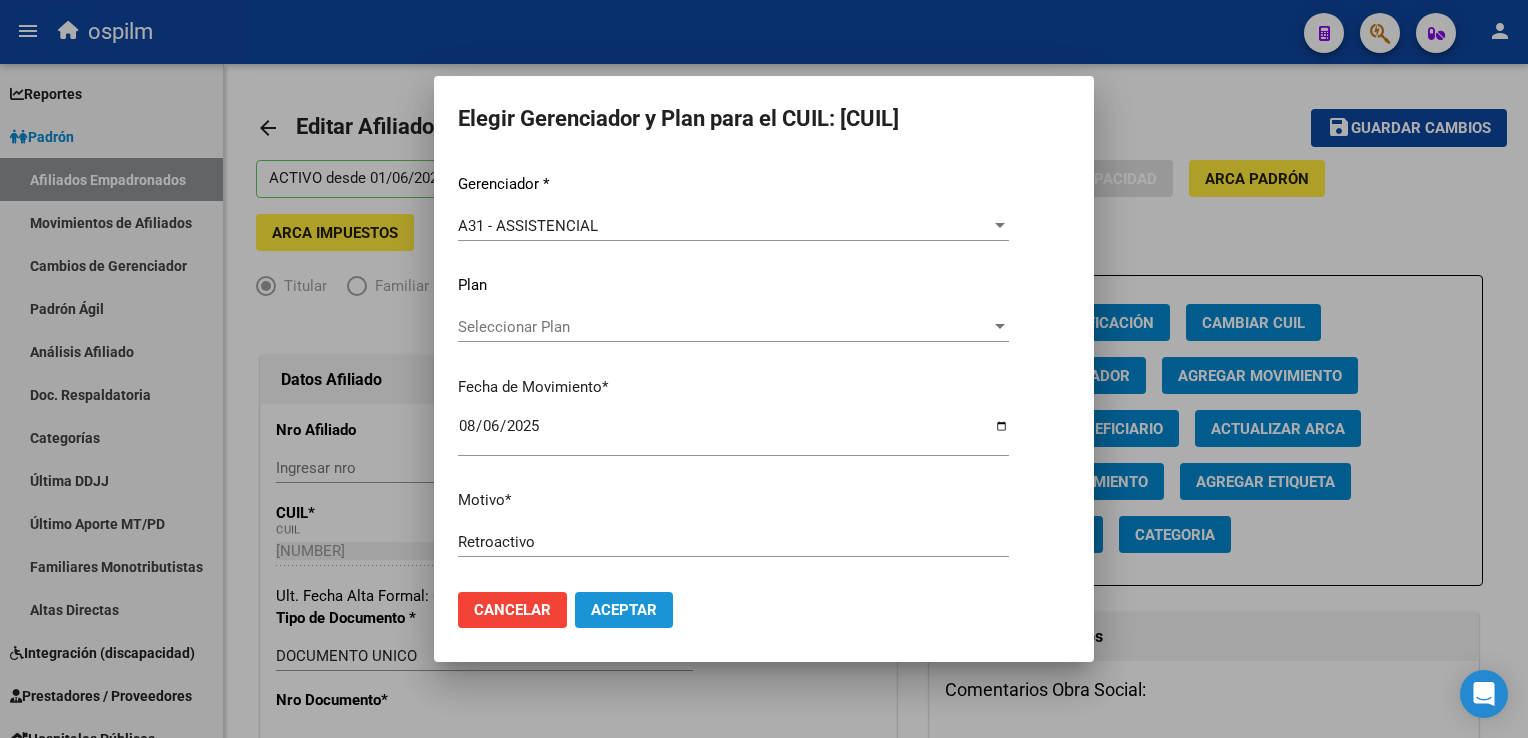 drag, startPoint x: 600, startPoint y: 610, endPoint x: 1164, endPoint y: 256, distance: 665.8919 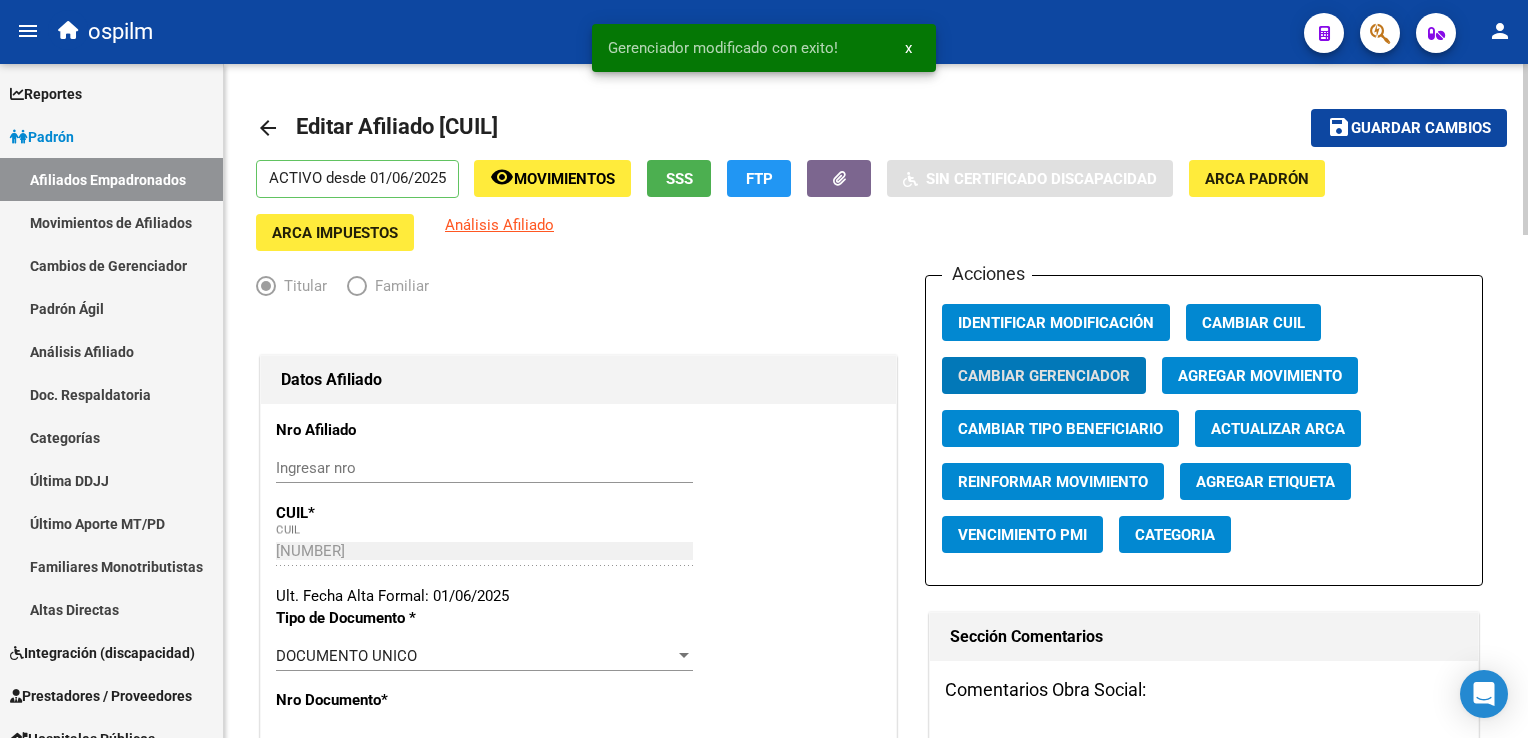 click on "Guardar cambios" 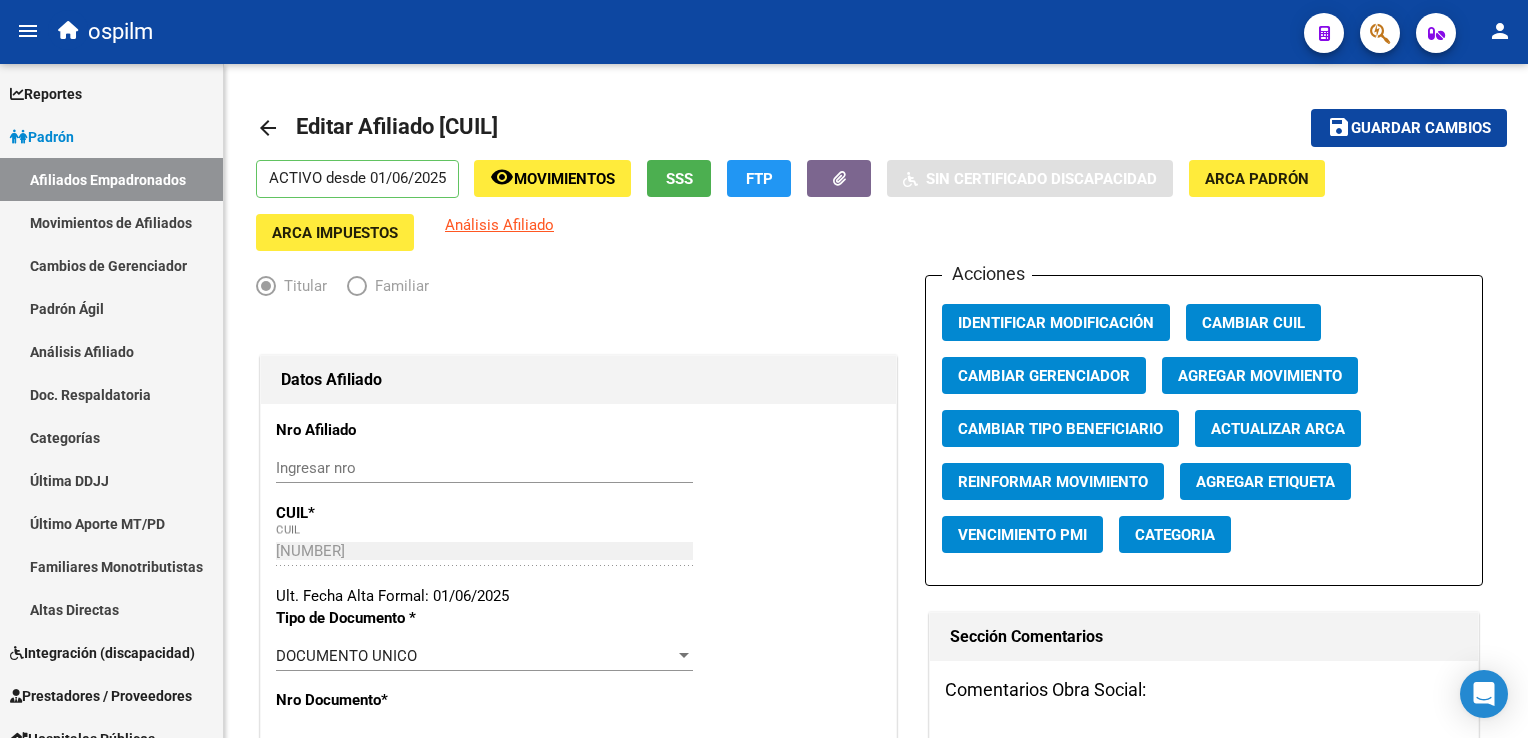 click 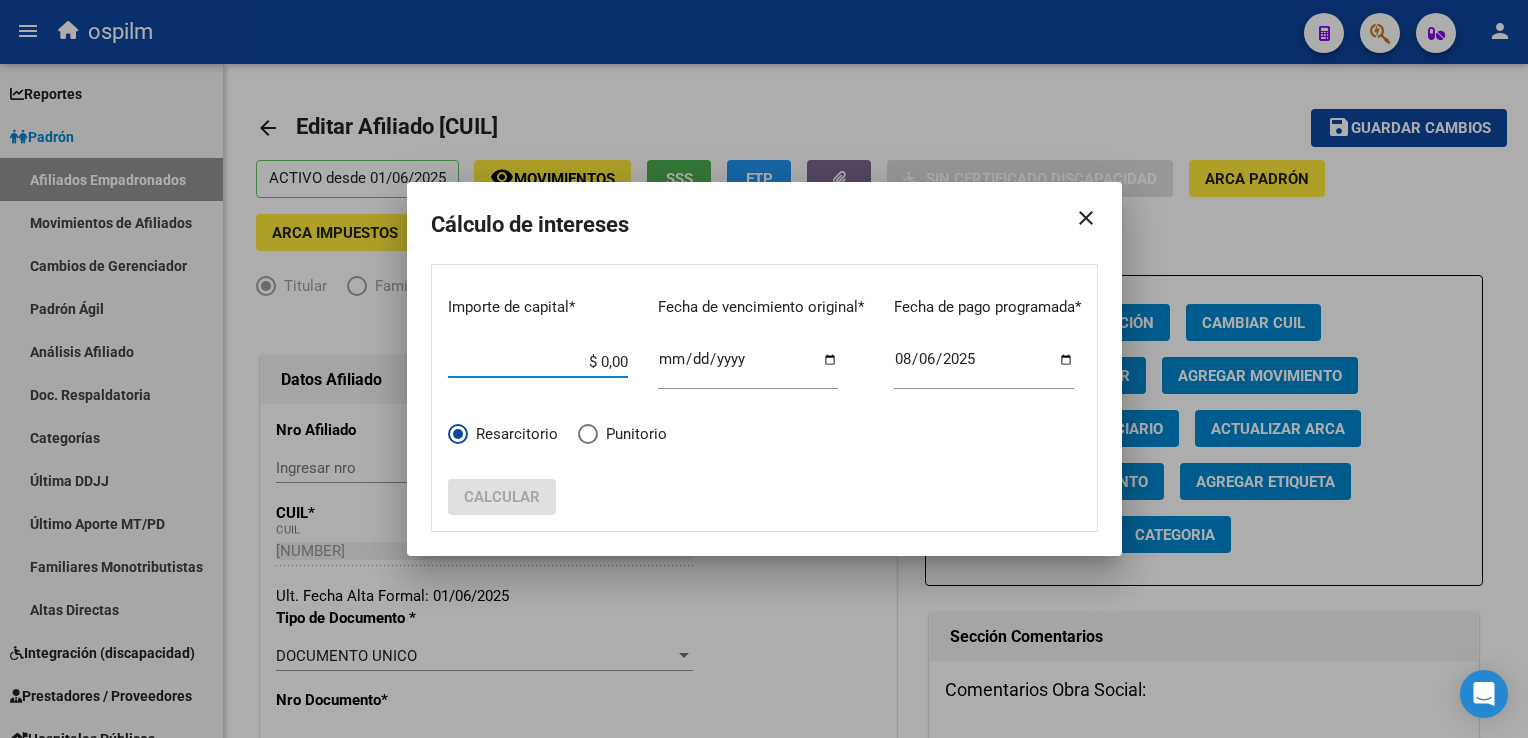 click on "close" at bounding box center (1078, 218) 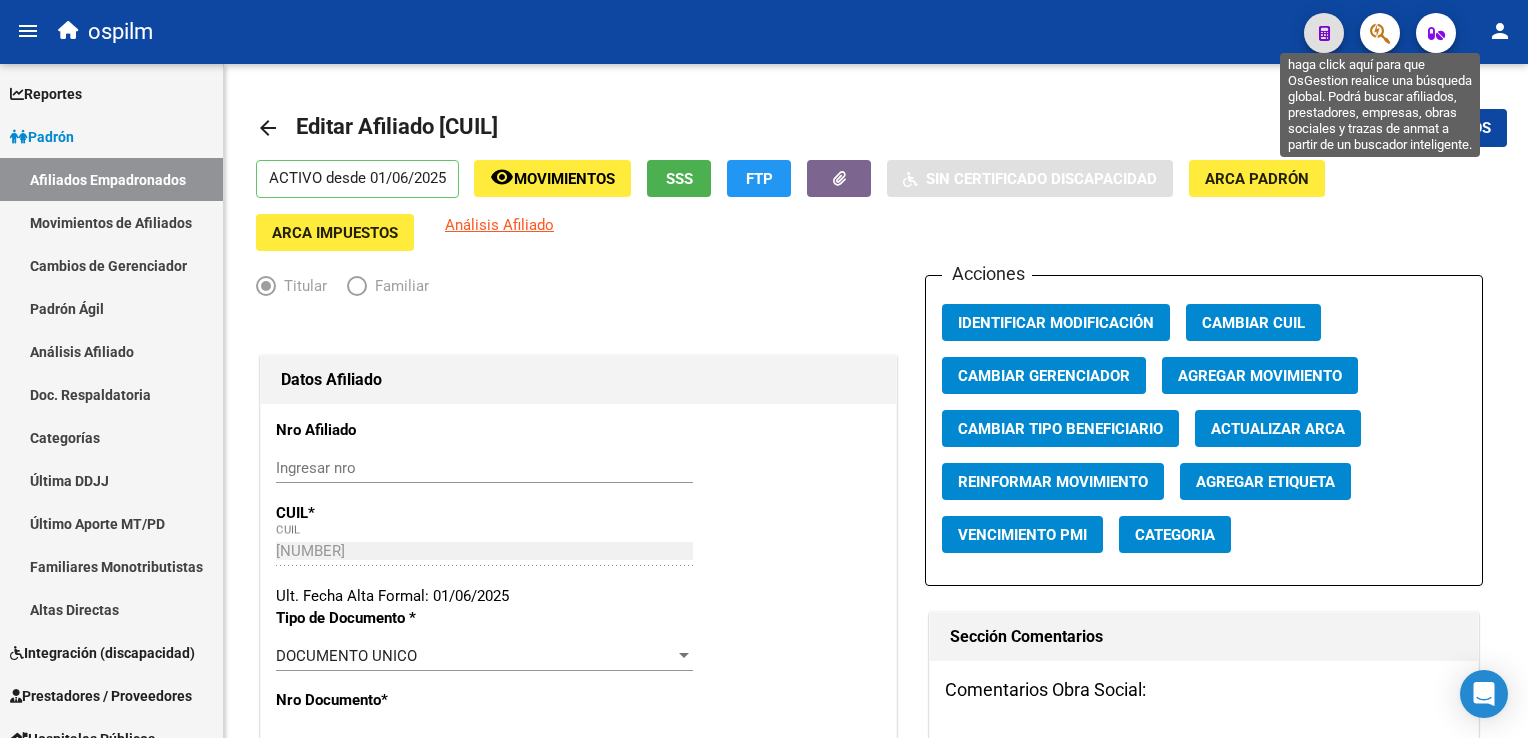 click 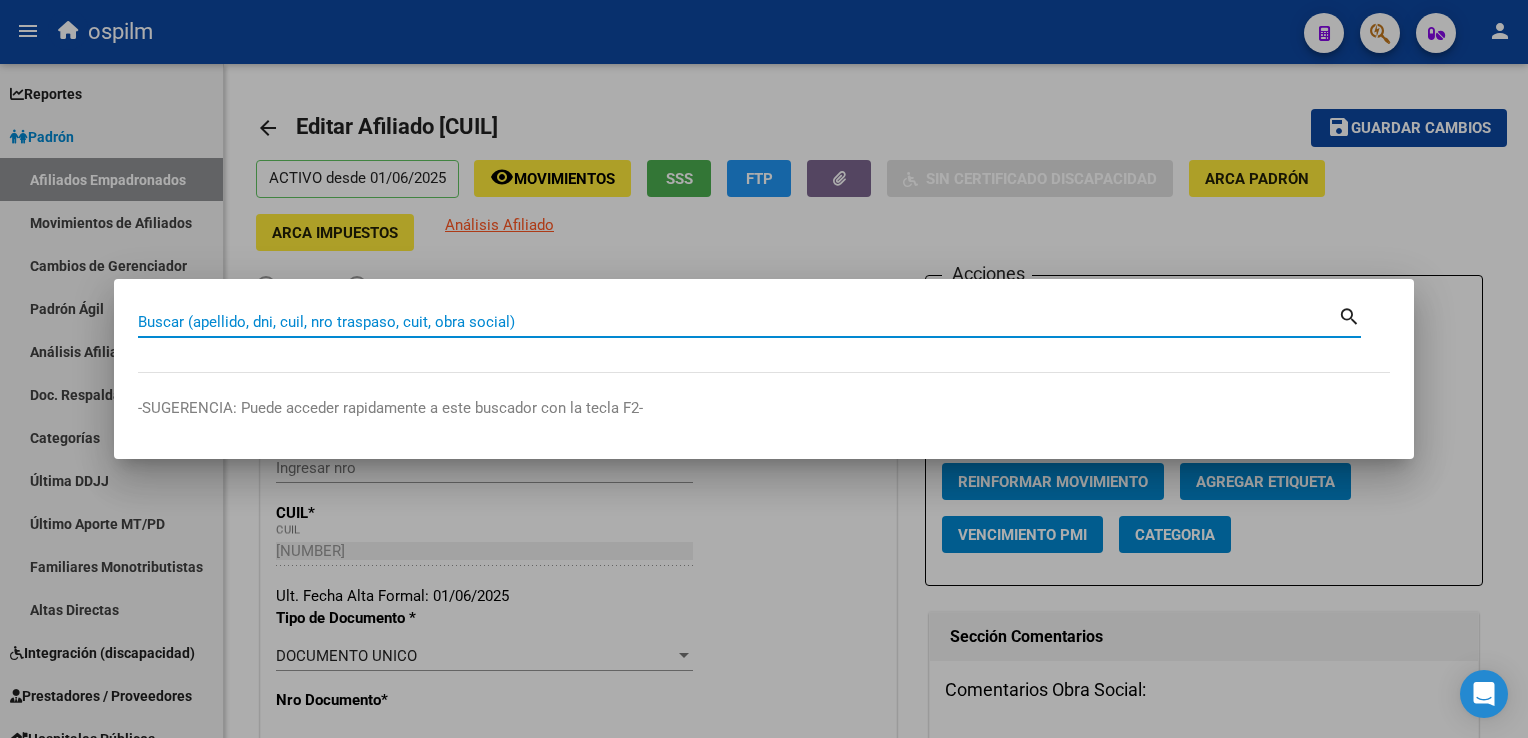 paste on "[NUMBER]" 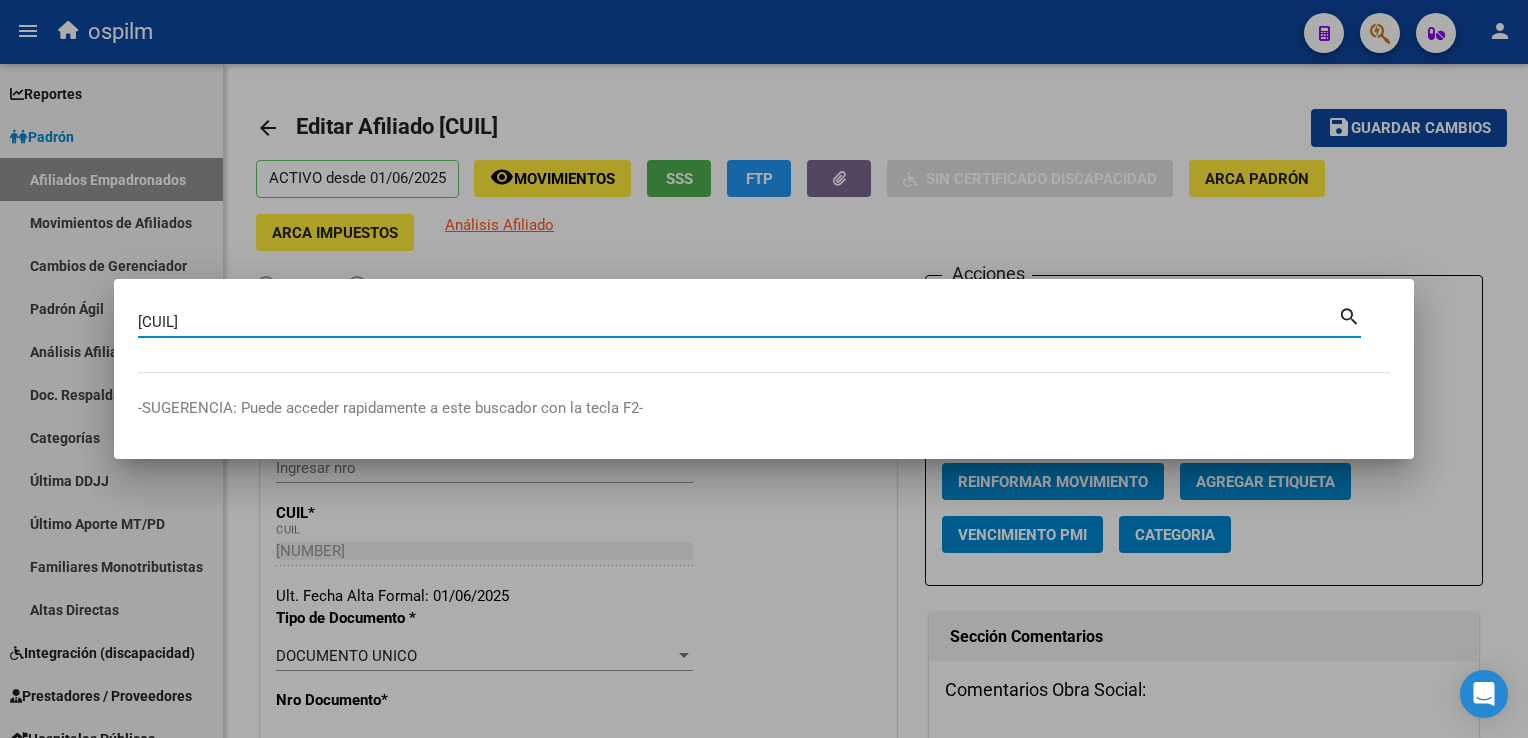 type on "[NUMBER]" 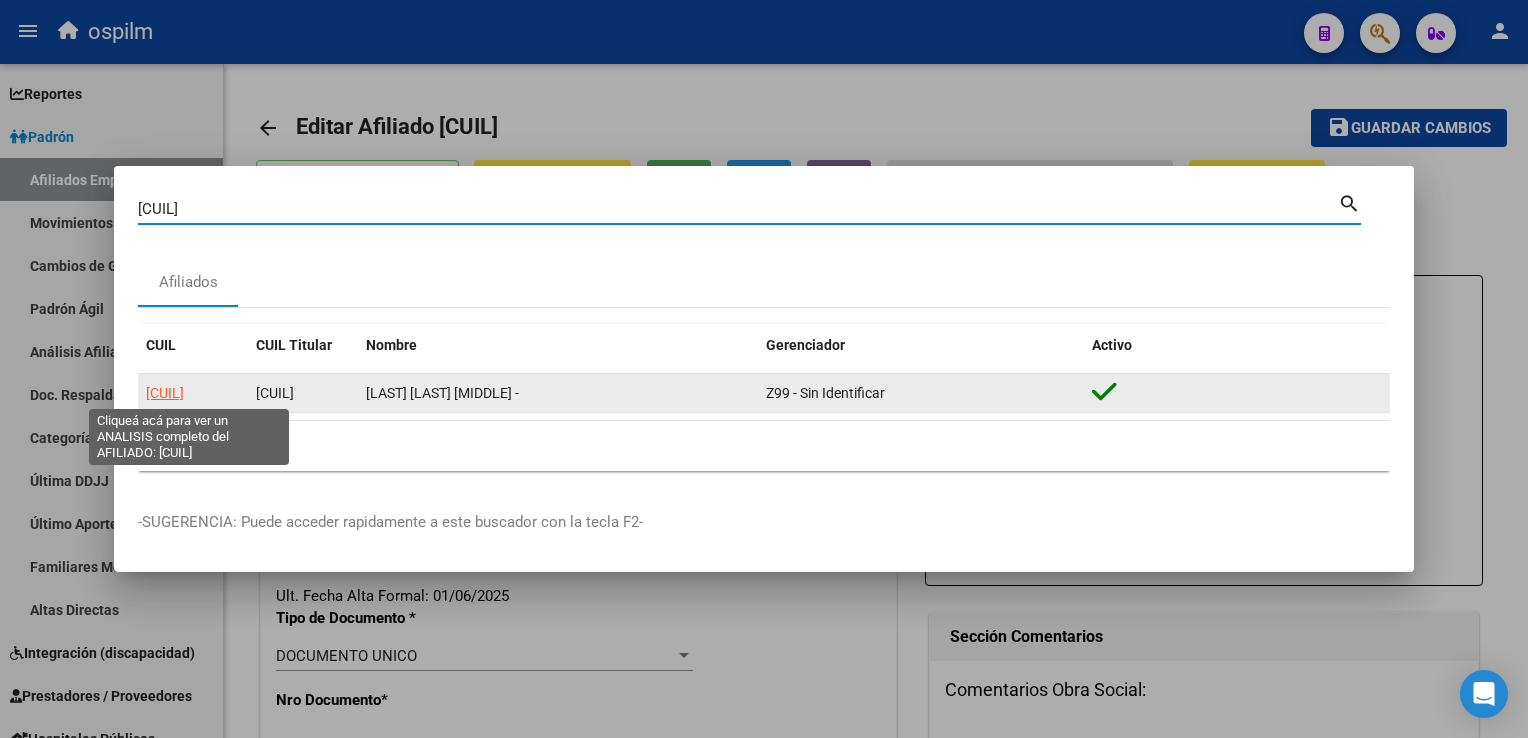 click on "[NUMBER]" 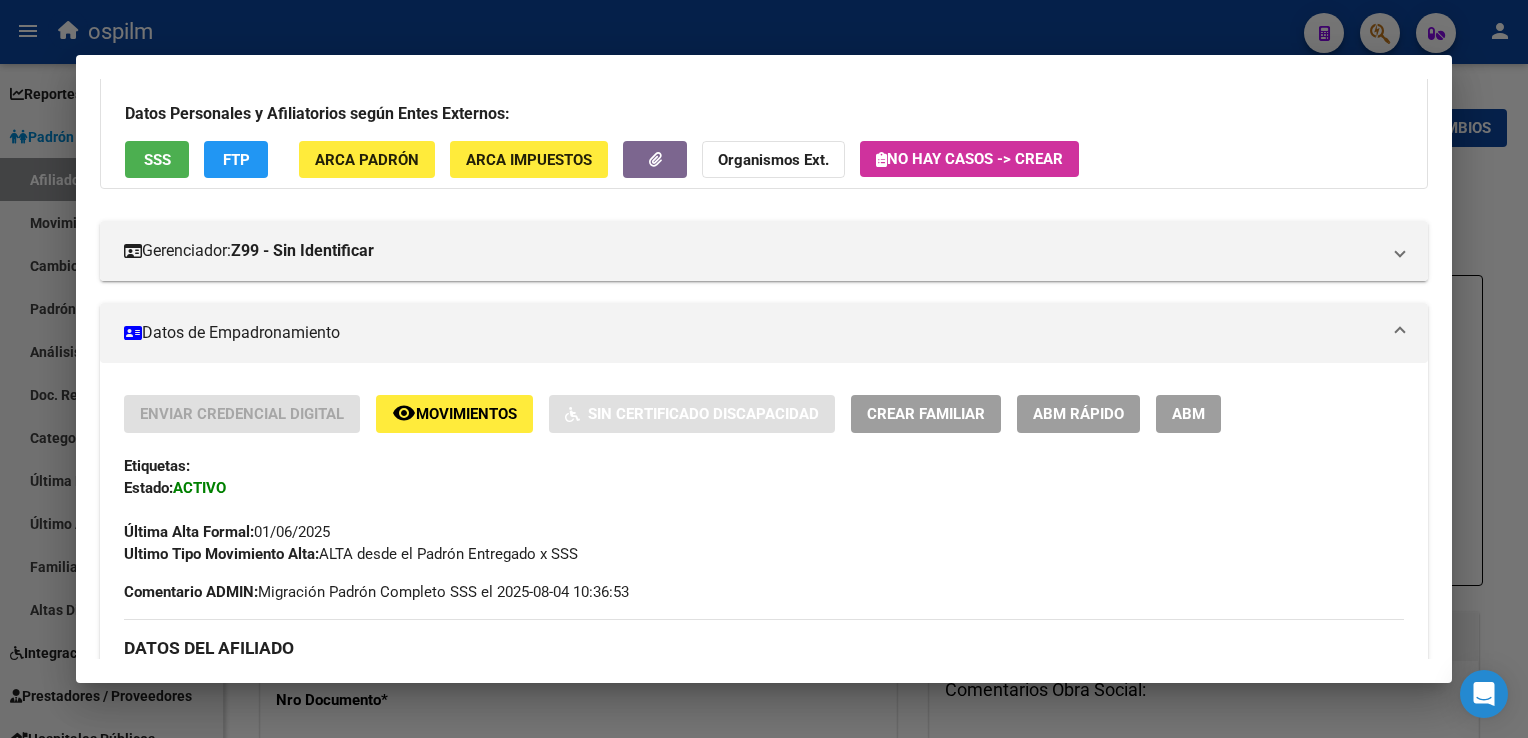 scroll, scrollTop: 333, scrollLeft: 0, axis: vertical 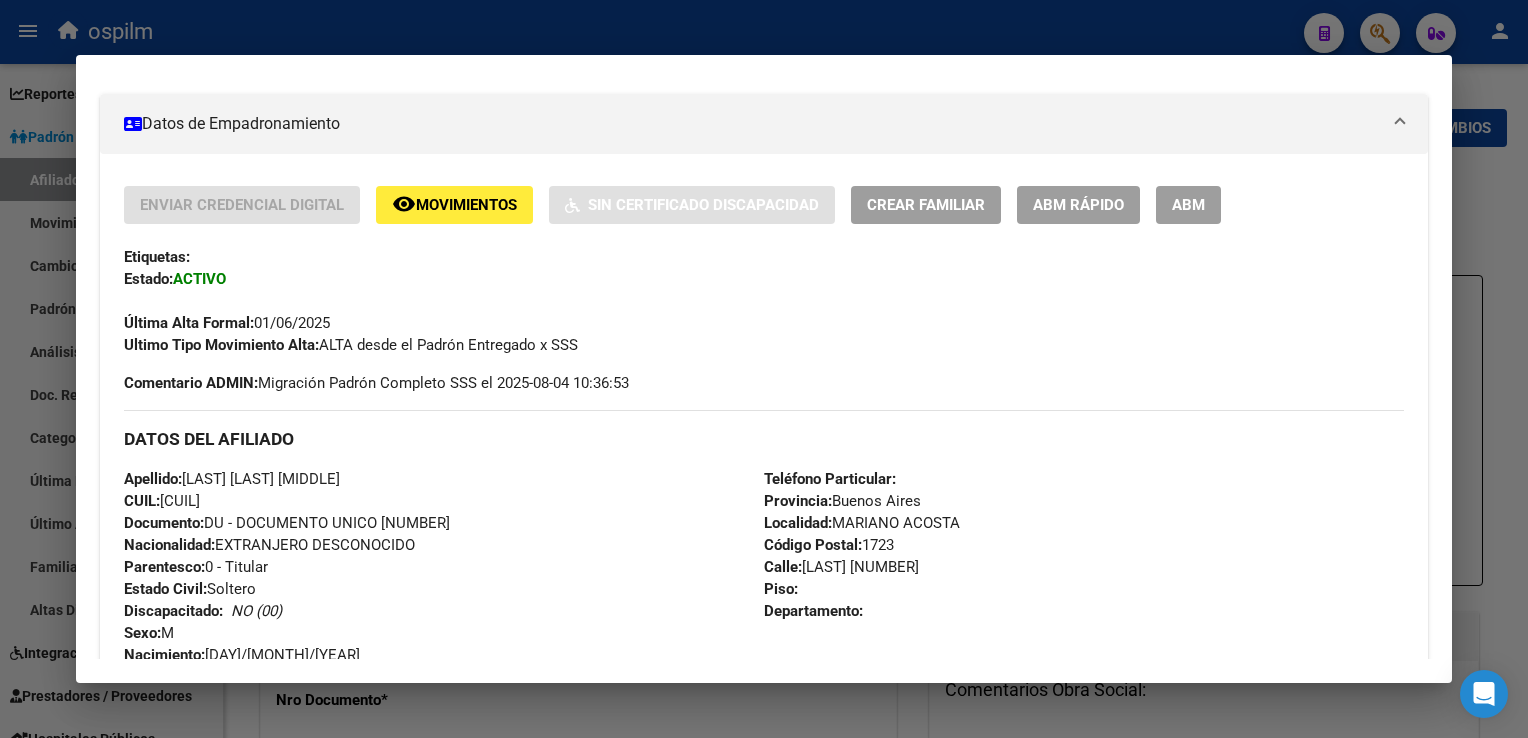click on "ABM" at bounding box center [1188, 204] 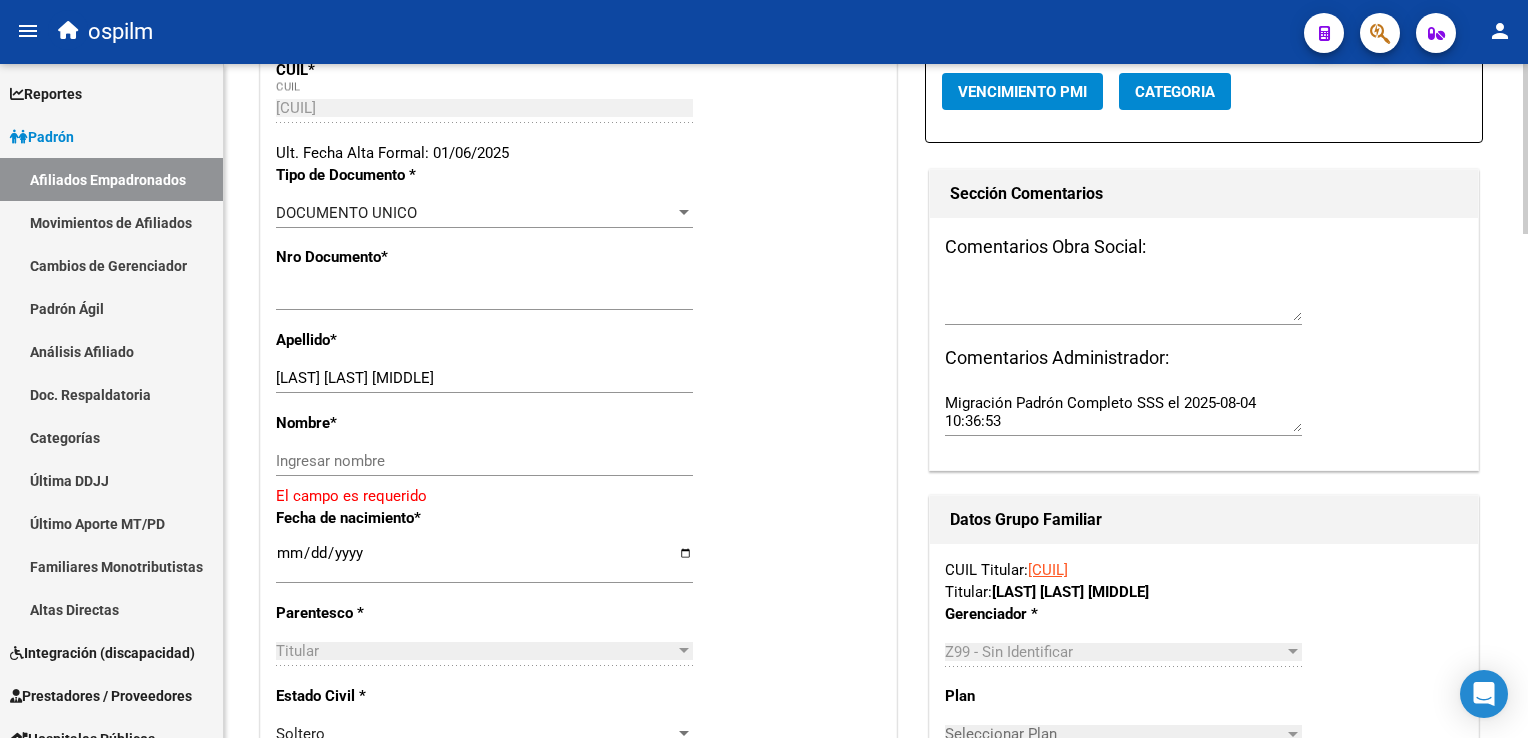 scroll, scrollTop: 506, scrollLeft: 0, axis: vertical 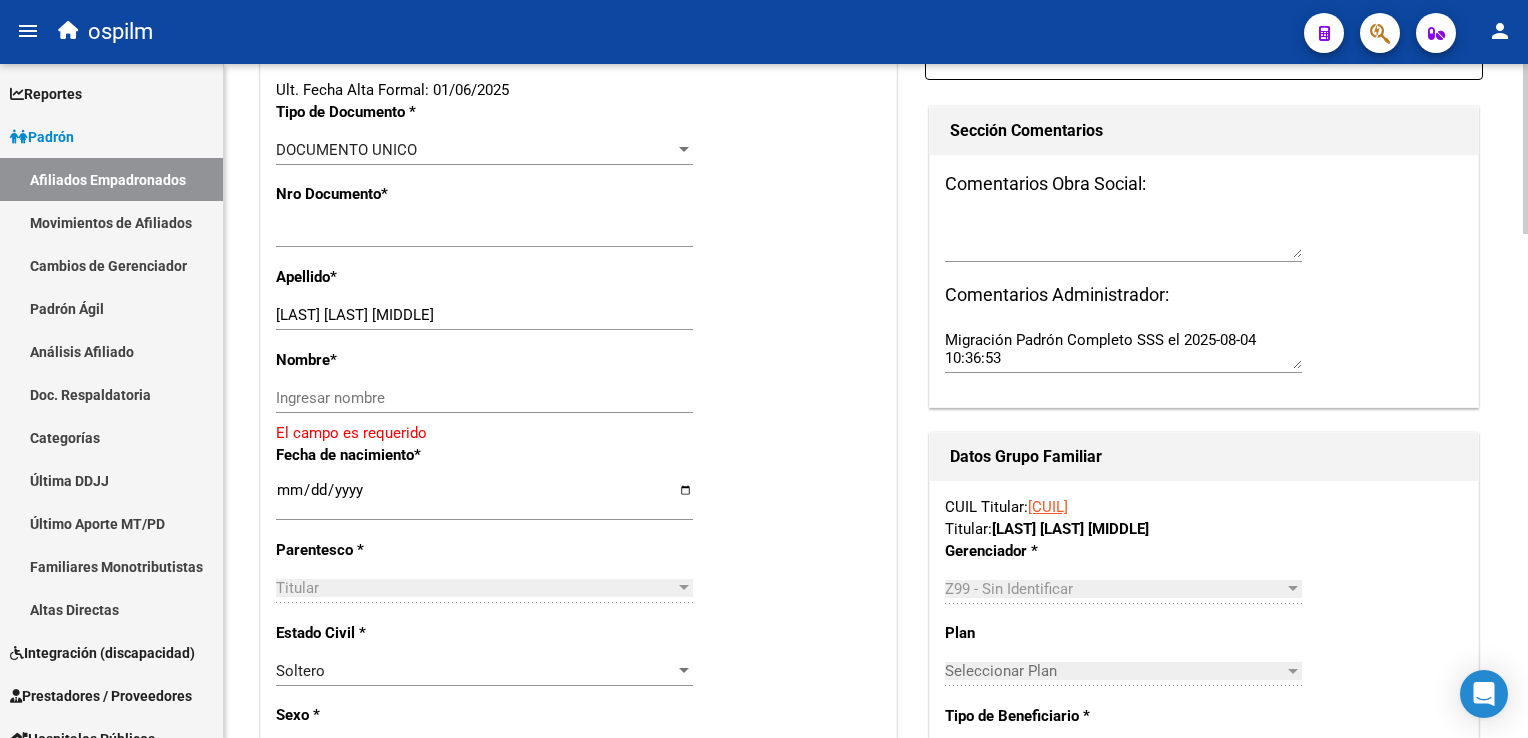 click on "menu   ospilm  person    Firma Express     Reportes Ingresos Devengados Análisis Histórico Detalles Transferencias RG sin DDJJ Detalles por CUIL RG Detalles - MT/PD MT morosos Egresos Devengados Comprobantes Recibidos Facturación Apócrifa Auditorías x Área Auditorías x Usuario Ítems de Auditorías x Usuario Padrón Traspasos x O.S. Traspasos x Gerenciador Traspasos x Provincia Nuevos Aportantes Métricas - Padrón SSS Métricas - Crecimiento Población    Padrón Afiliados Empadronados Movimientos de Afiliados Cambios de Gerenciador Padrón Ágil Análisis Afiliado Doc. Respaldatoria Categorías Última DDJJ Último Aporte MT/PD Familiares Monotributistas Altas Directas    Integración (discapacidad) Certificado Discapacidad    Prestadores / Proveedores Facturas - Listado/Carga Facturas Sin Auditar Facturas - Documentación Pagos x Transferencia Auditorías - Listado Auditorías - Comentarios Auditorías - Cambios Área Auditoría - Ítems Prestadores - Listado Prestadores - Docu. Actas" at bounding box center (764, 369) 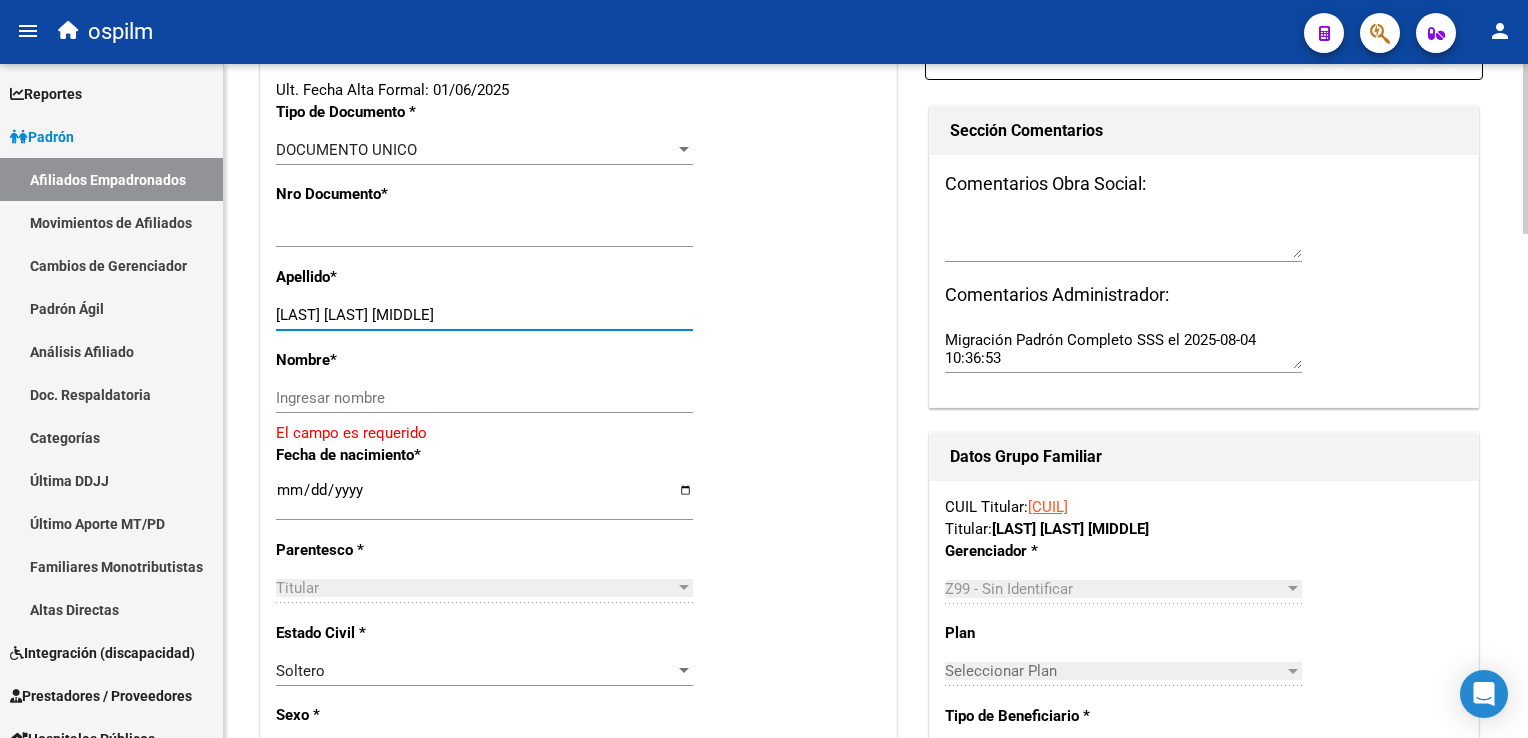 drag, startPoint x: 382, startPoint y: 314, endPoint x: 490, endPoint y: 314, distance: 108 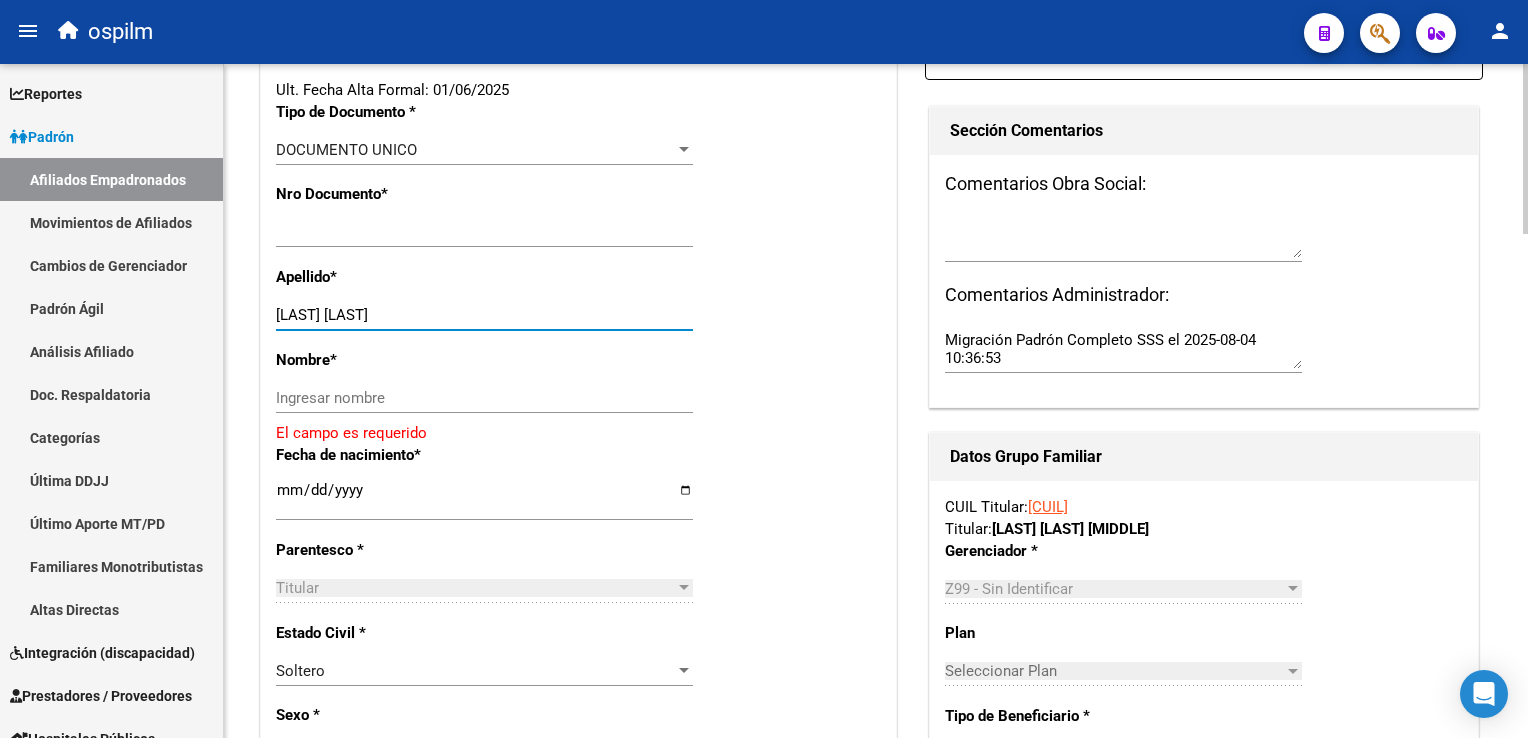 type on "CACERES BAEZ" 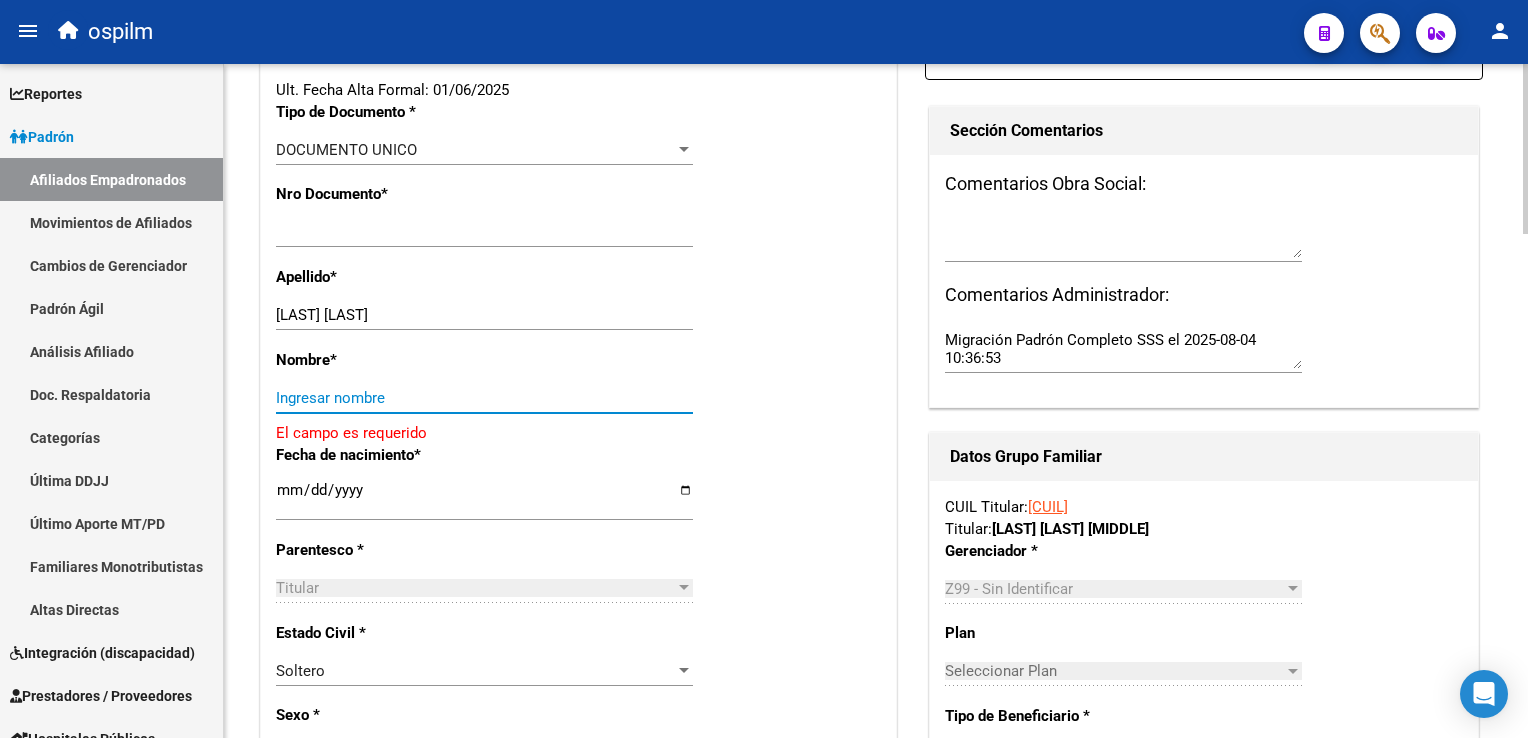 paste on "CONSTANCIO" 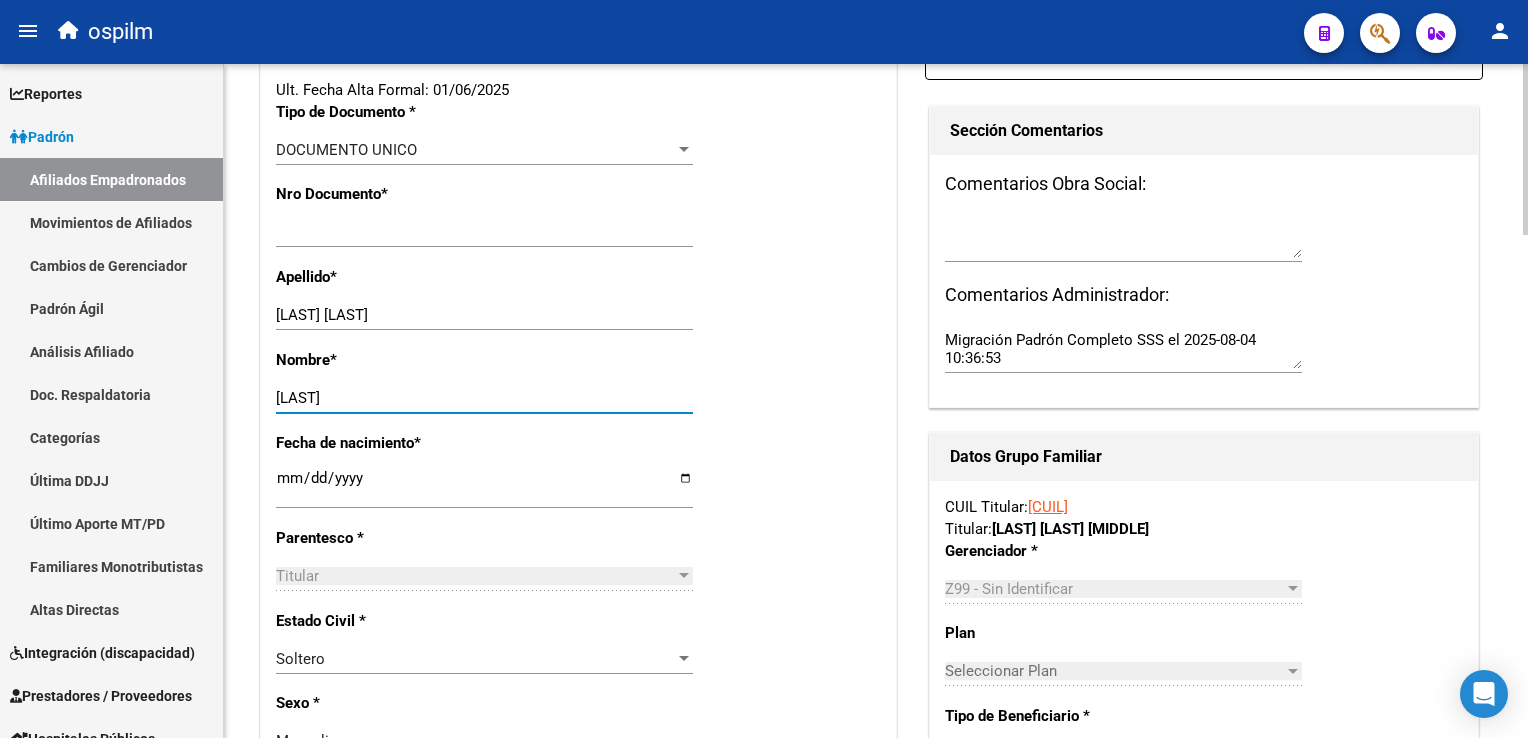scroll, scrollTop: 0, scrollLeft: 0, axis: both 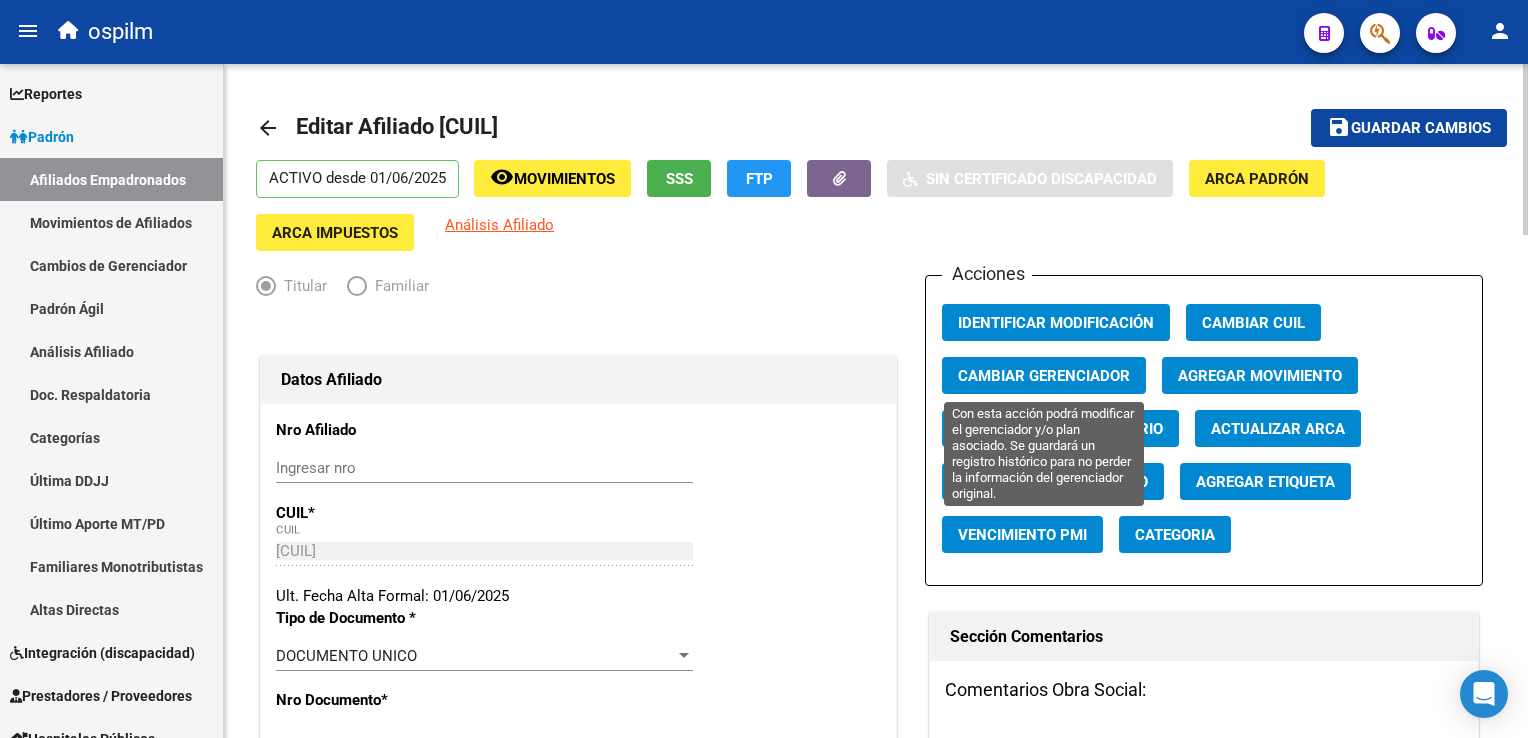 type on "CONSTANCIO" 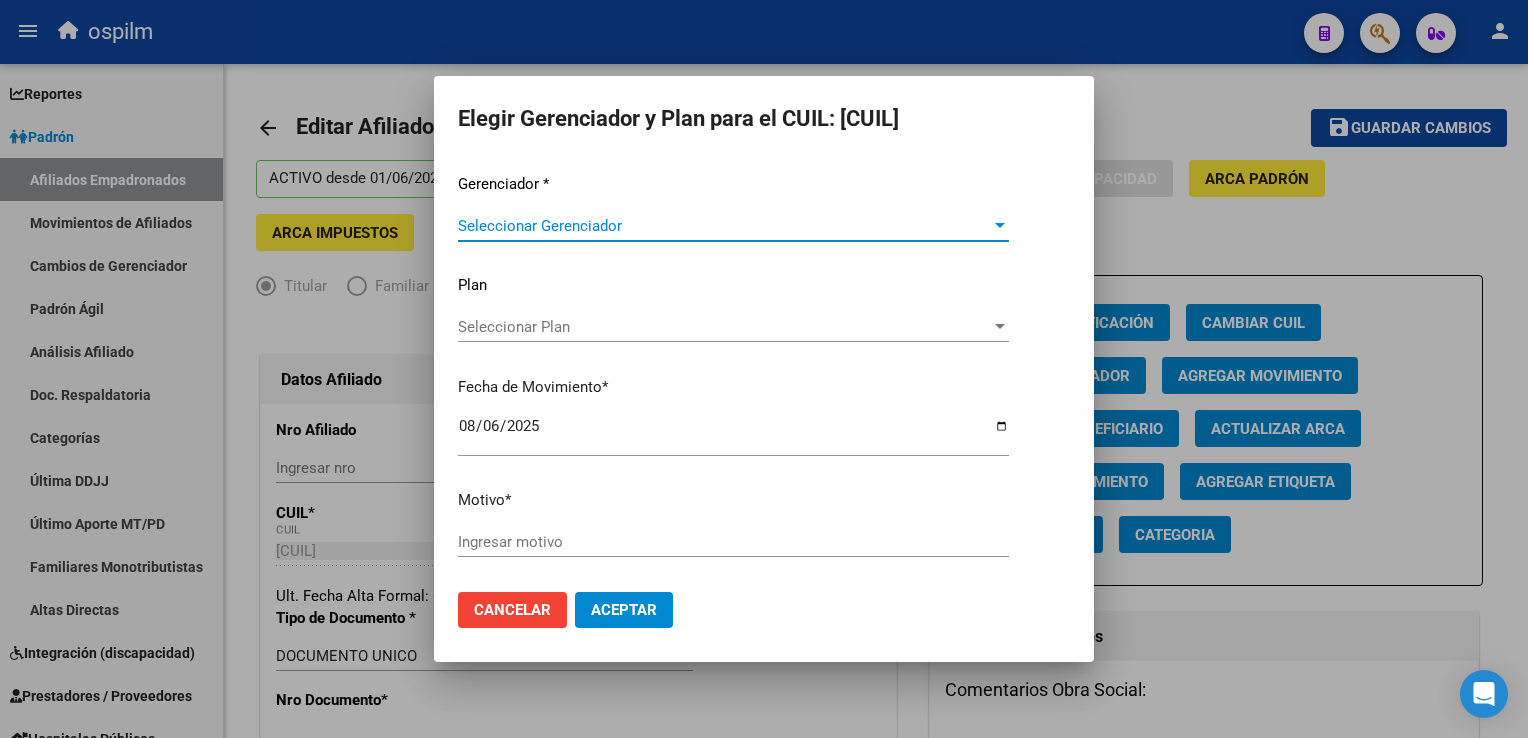 click on "Seleccionar Gerenciador" at bounding box center [724, 226] 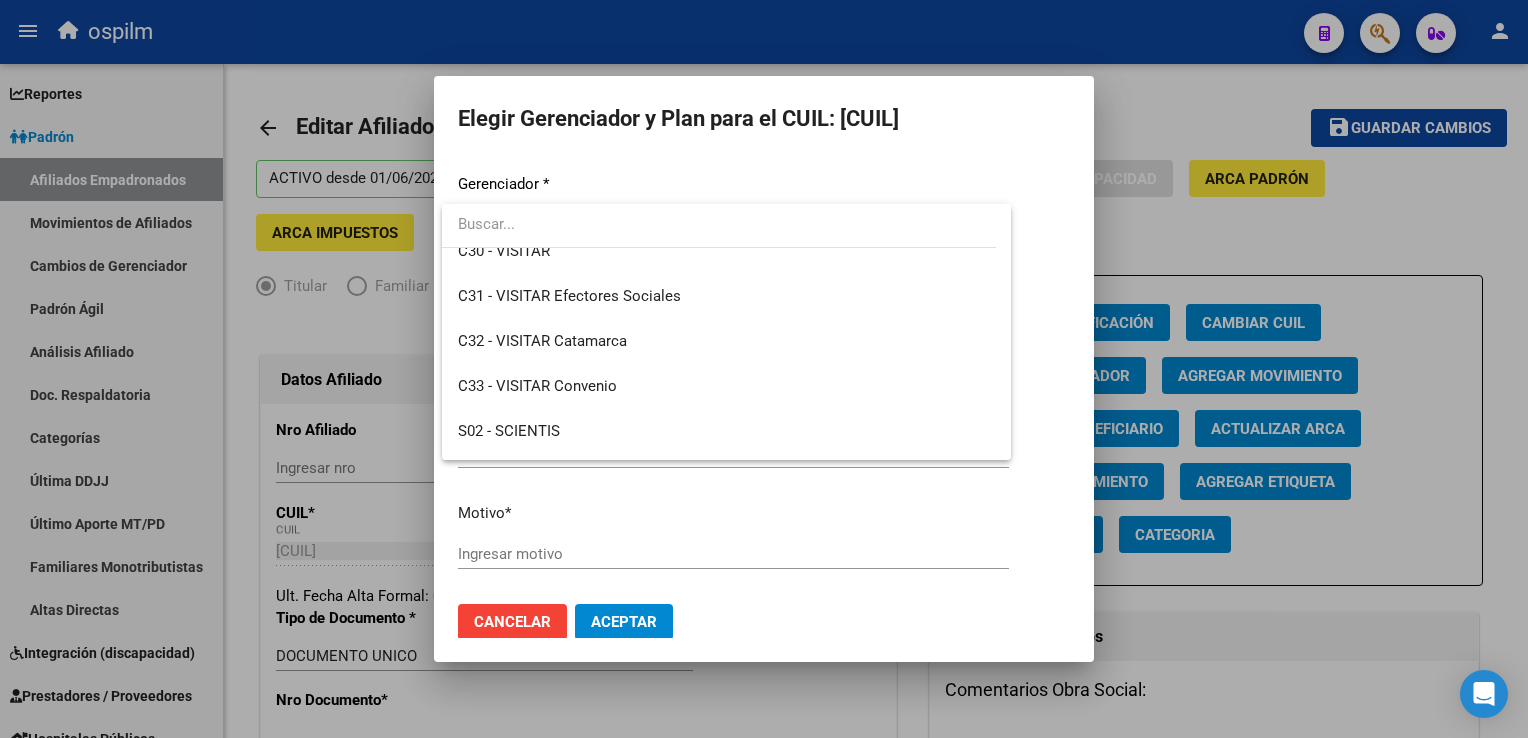 scroll, scrollTop: 240, scrollLeft: 0, axis: vertical 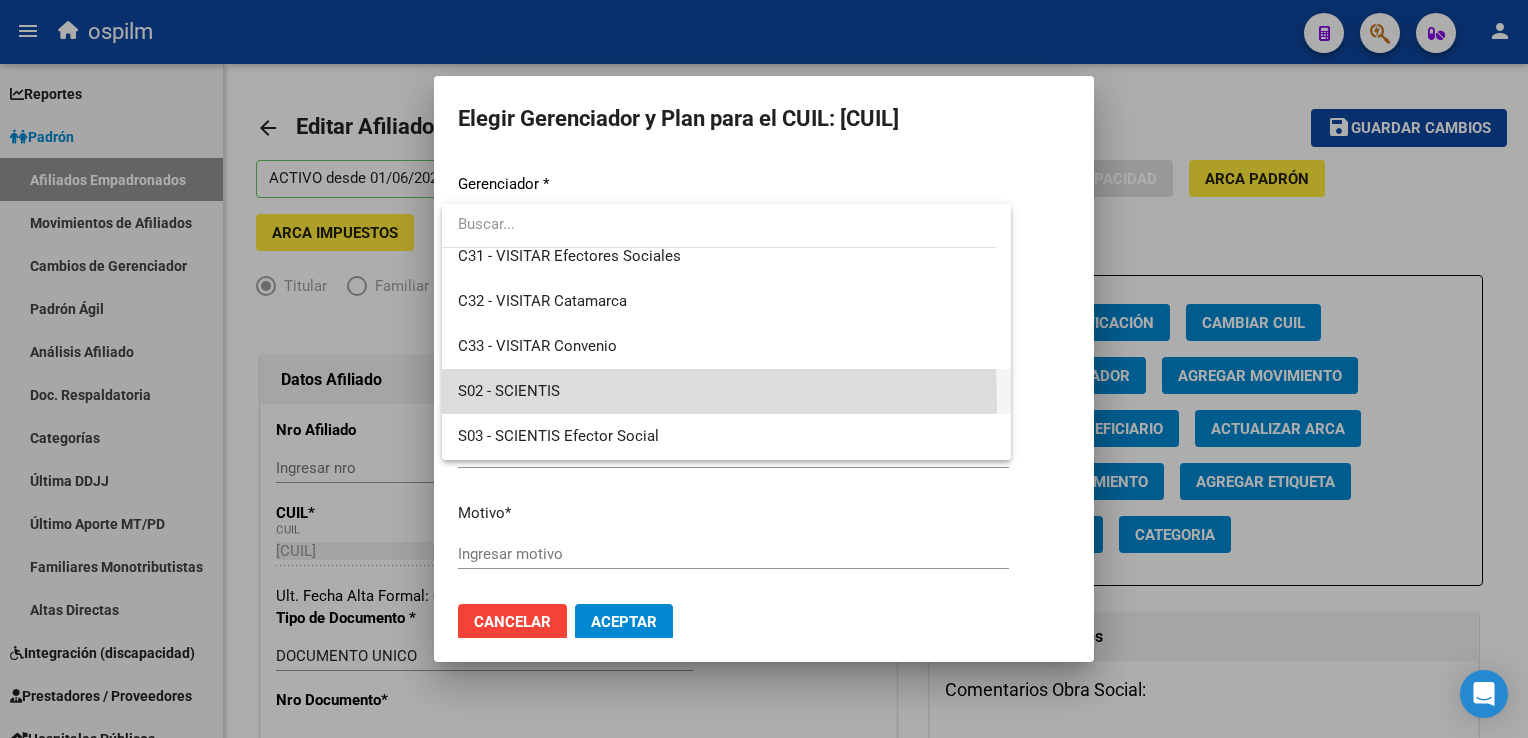 click on "S02 - SCIENTIS" at bounding box center (726, 391) 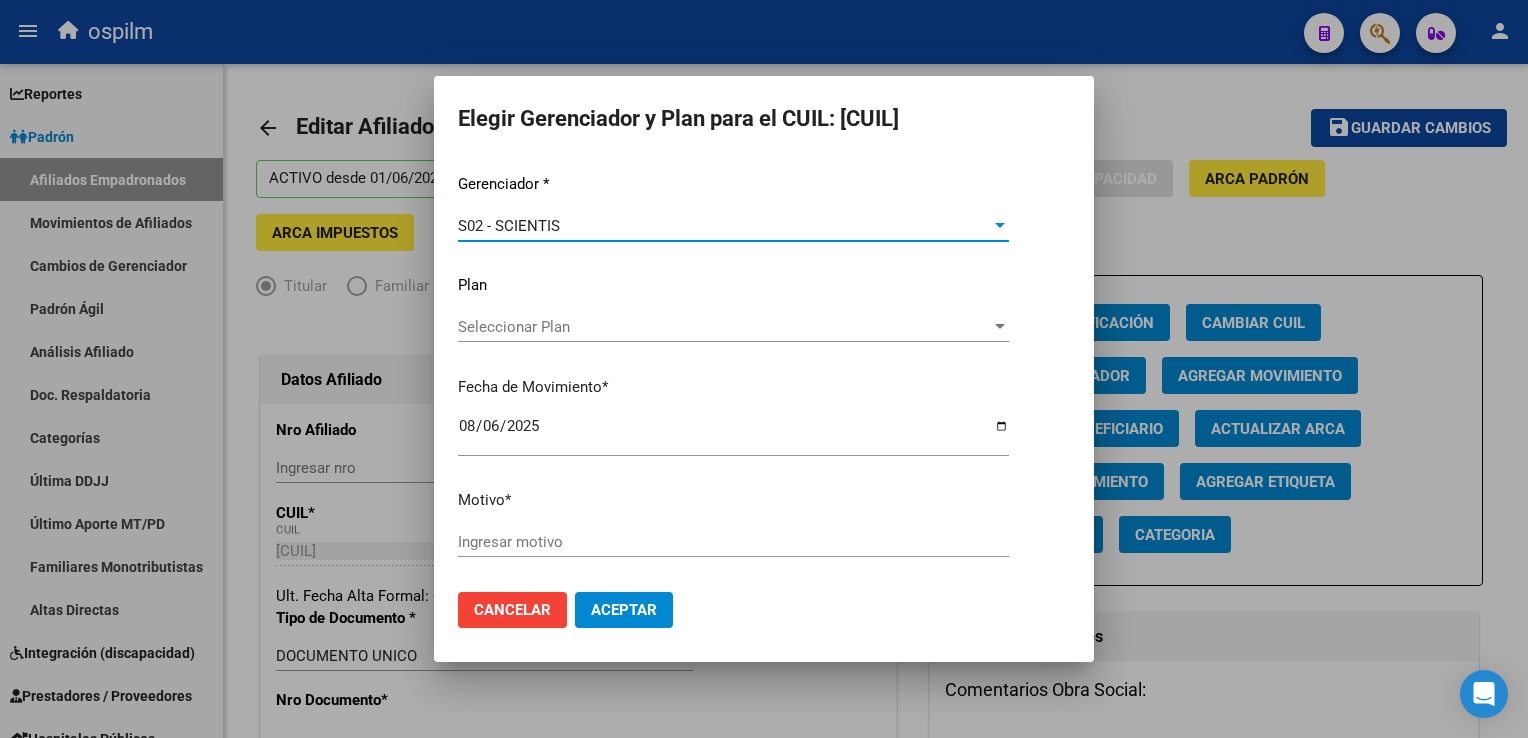 click on "Ingresar motivo" at bounding box center [733, 542] 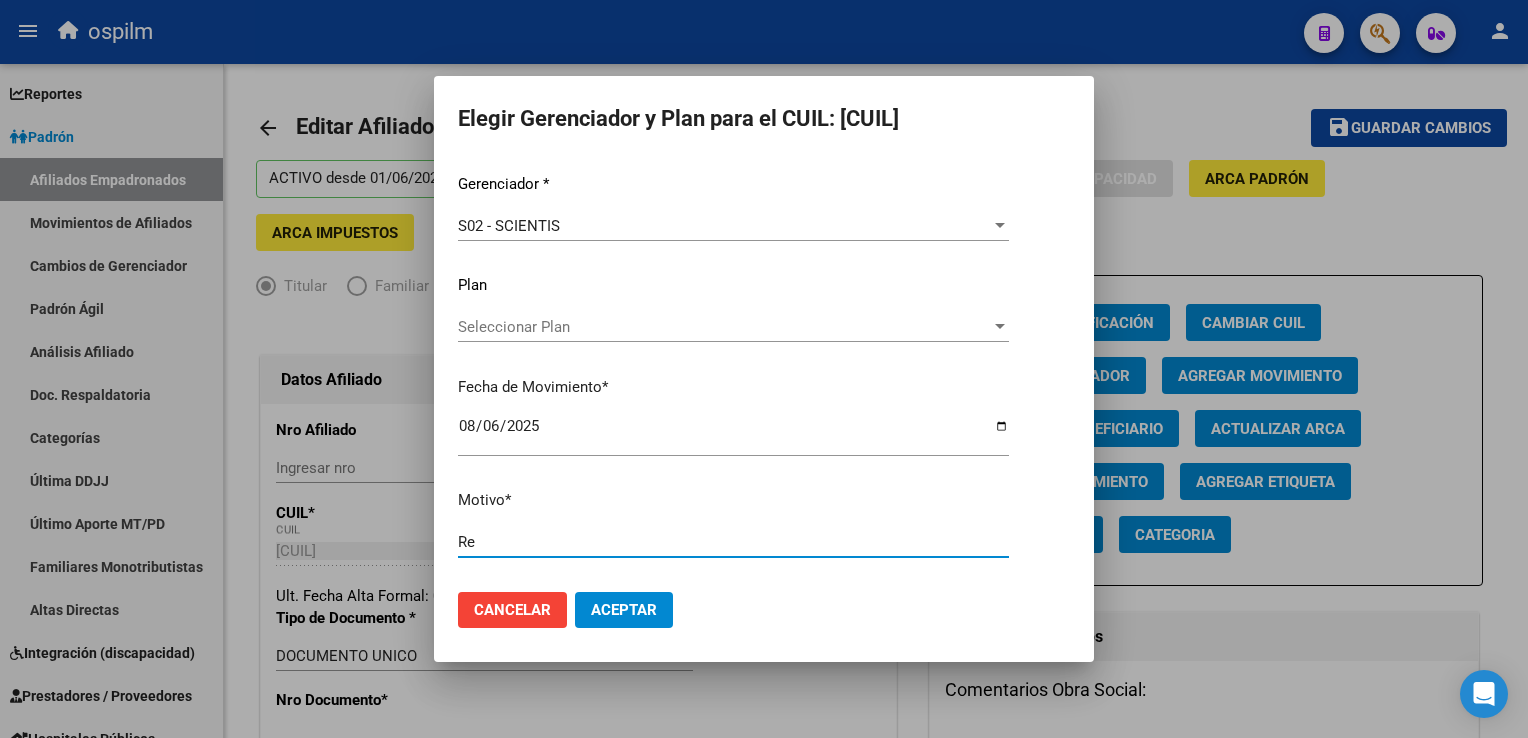 type on "Re" 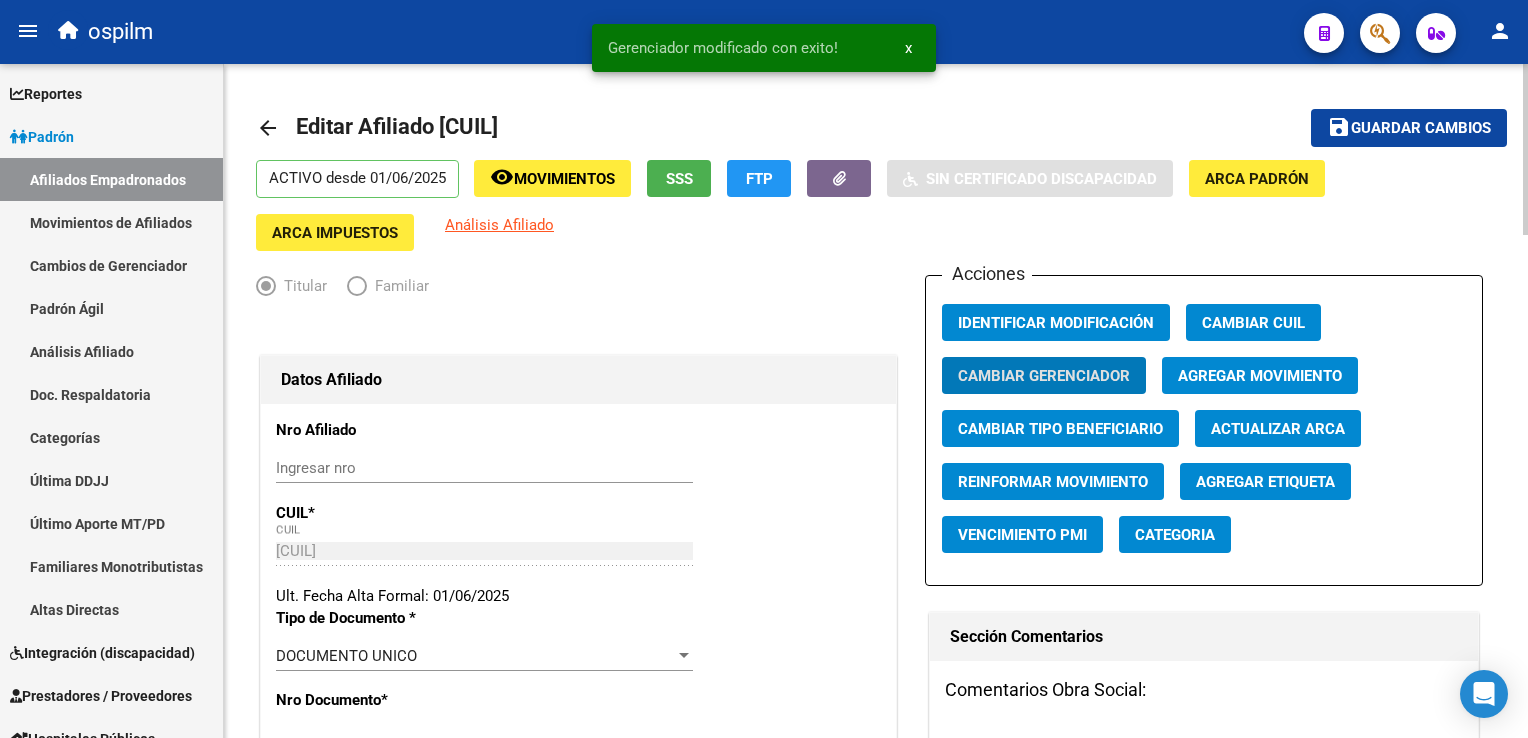 click on "save Guardar cambios" 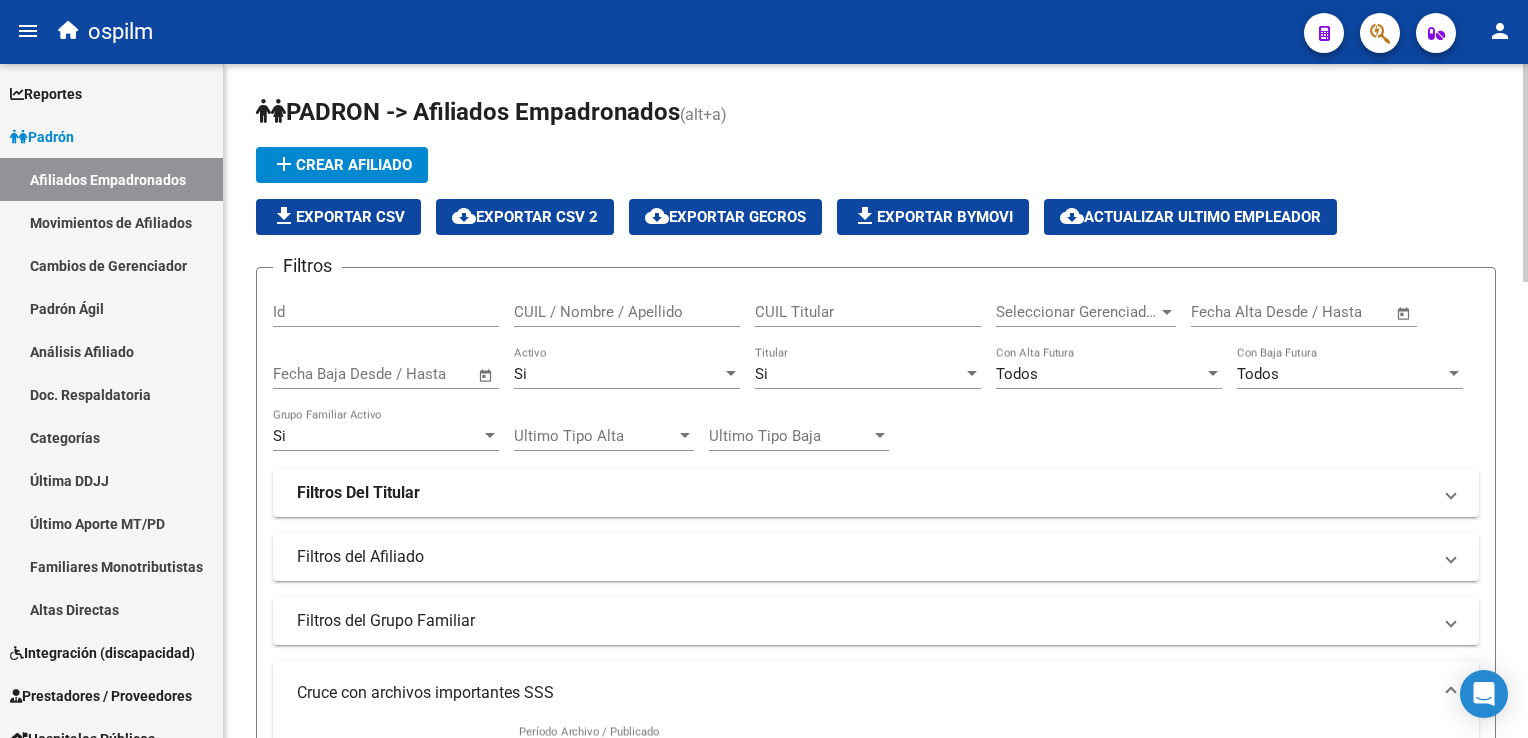 scroll, scrollTop: 0, scrollLeft: 0, axis: both 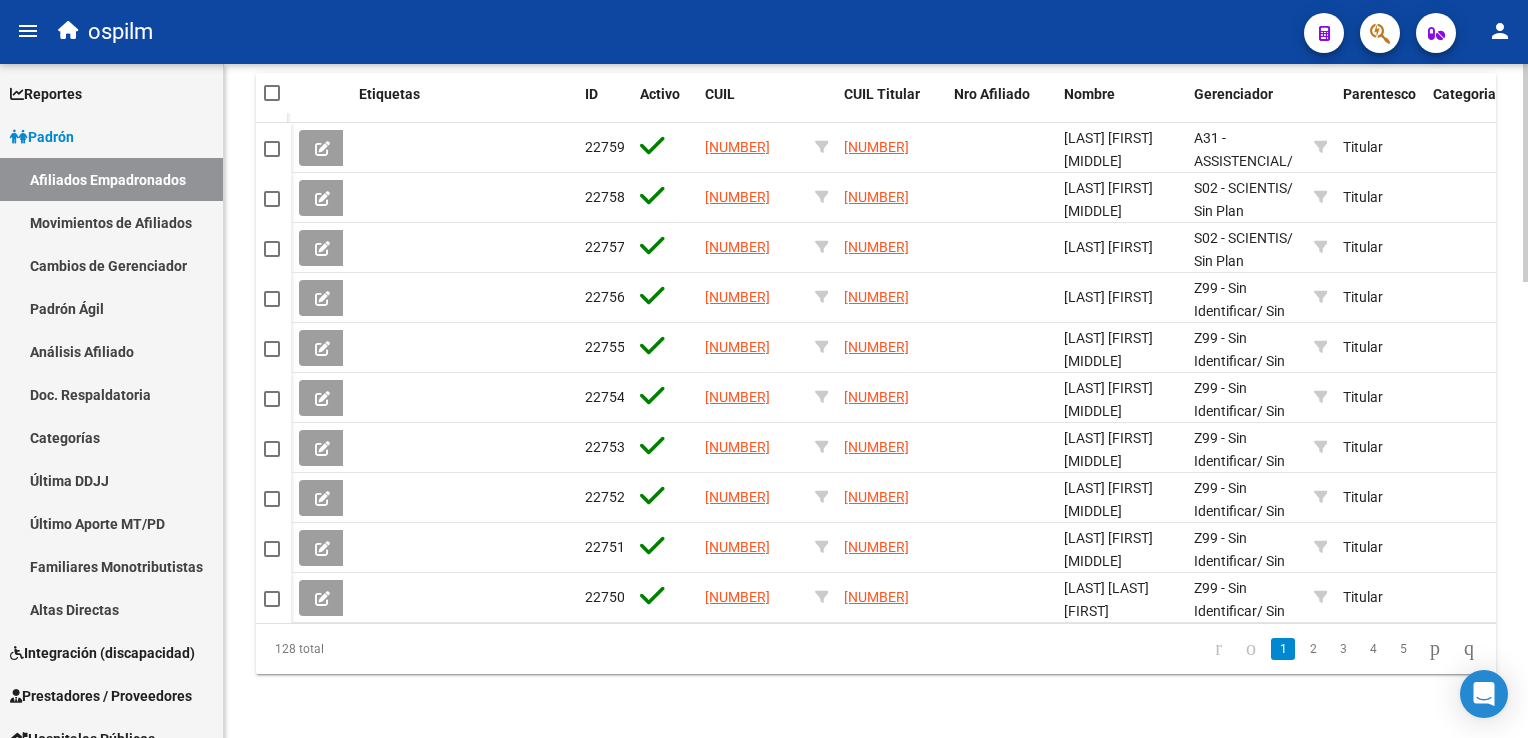 click on "PADRON -> Afiliados Empadronados  (alt+a) add  Crear Afiliado
file_download  Exportar CSV  cloud_download  Exportar CSV 2  cloud_download  Exportar GECROS  file_download  Exportar Bymovi  cloud_download  Actualizar ultimo Empleador  Filtros Id CUIL / Nombre / Apellido CUIL Titular Seleccionar Gerenciador Seleccionar Gerenciador Start date – End date Fecha Alta Desde / Hasta Start date – End date Fecha Baja Desde / Hasta Si Activo Si Titular Todos Con Alta Futura Todos Con Baja Futura Si Grupo Familiar Activo Ultimo Tipo Alta Ultimo Tipo Alta Ultimo Tipo Baja Ultimo Tipo Baja Filtros Del Titular Ultima DDJJ Ultima DDJJ Ultima DDJJ en Periodo Periodo Ultimo MtPd Sitcuil Con Sueldo Con Sueldo  Filtros del Afiliado  Edades Edades Sexo Sexo Discapacitado Discapacitado Nacionalidad Nacionalidad Provincia Provincia Estado Civil Estado Civil Start date – End date Fecha Nacimiento Desde / Hasta Todos Tiene PMI Todos Certificado Estudio Codigo Postal Localidad  Filtros del Grupo Familiar  CUIT Empleador" 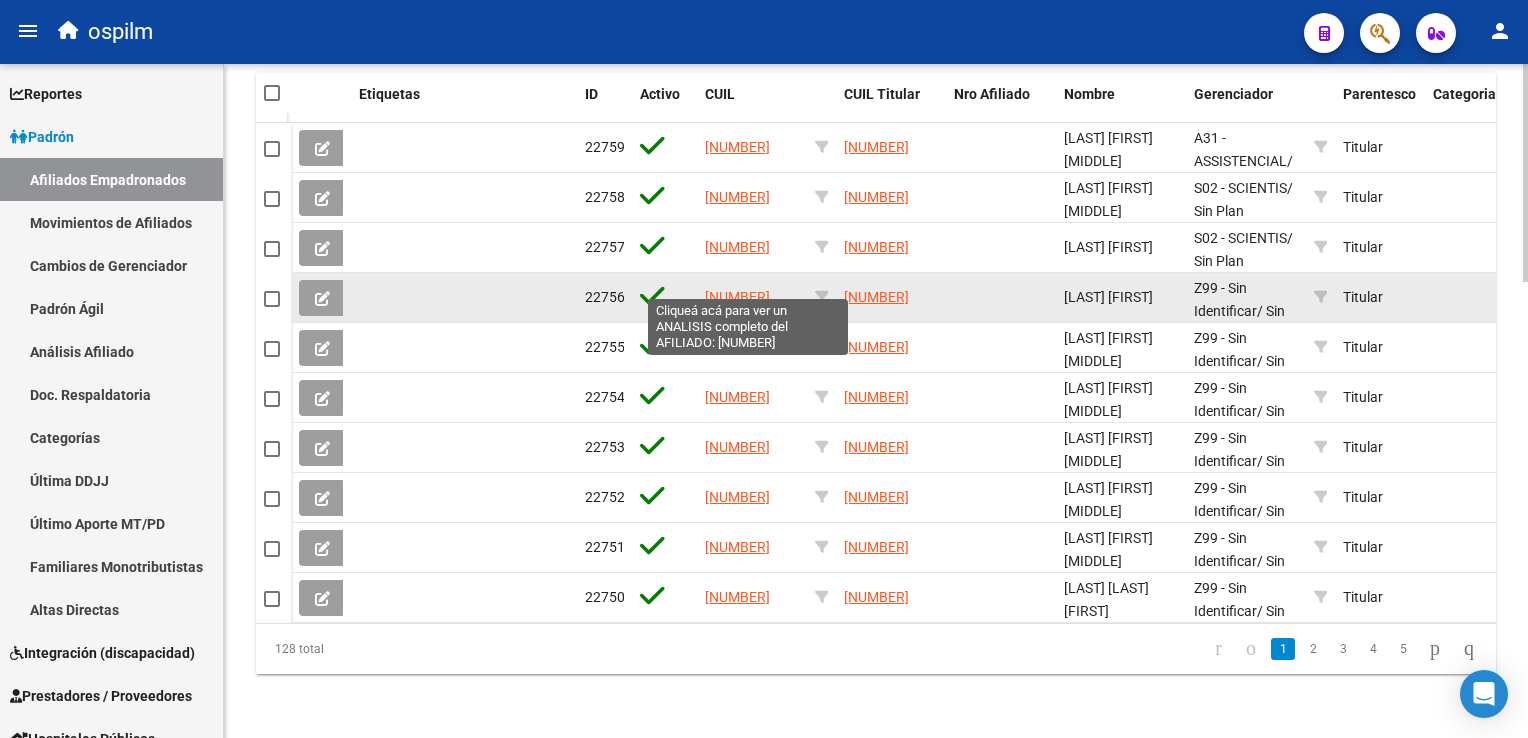 click on "[NUMBER]" 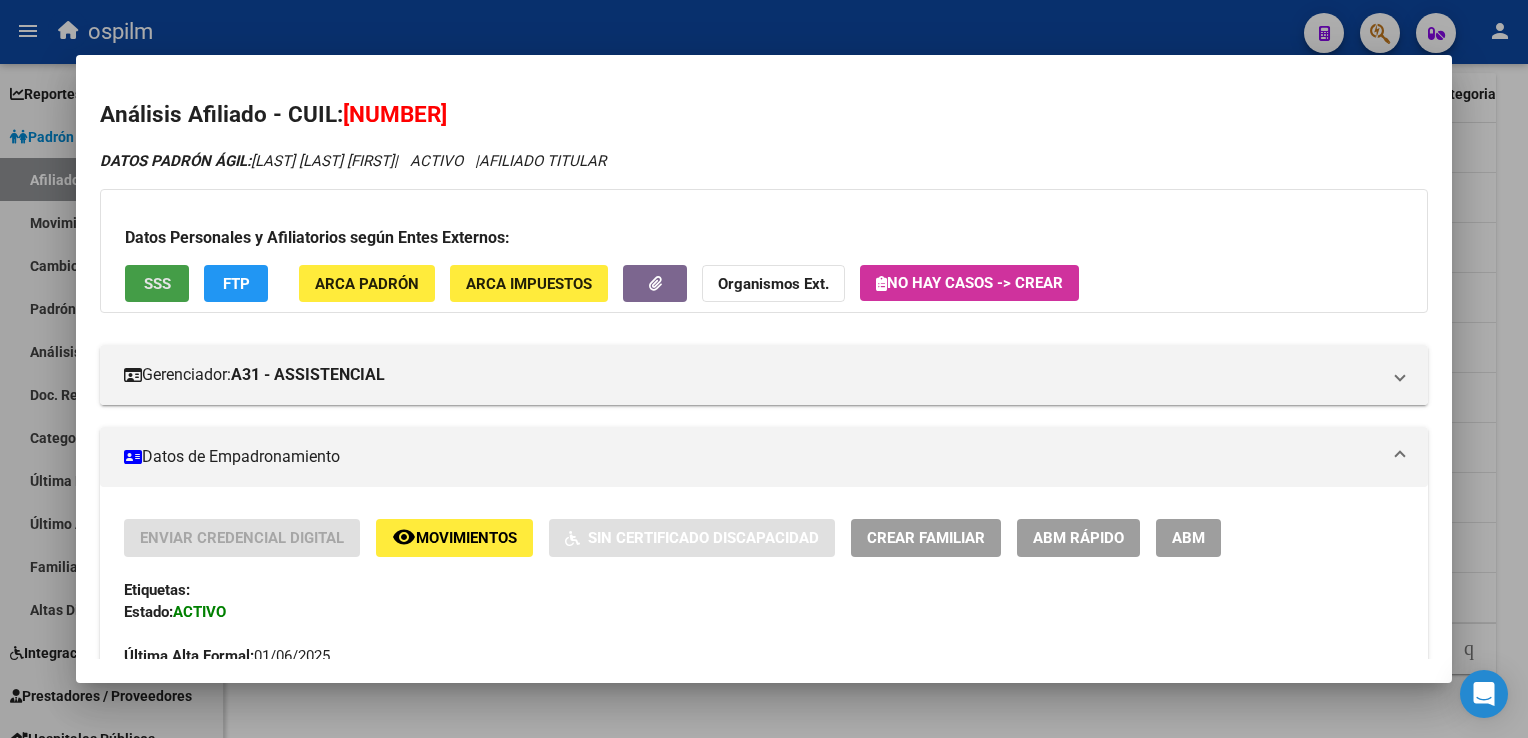 click on "SSS" at bounding box center (157, 283) 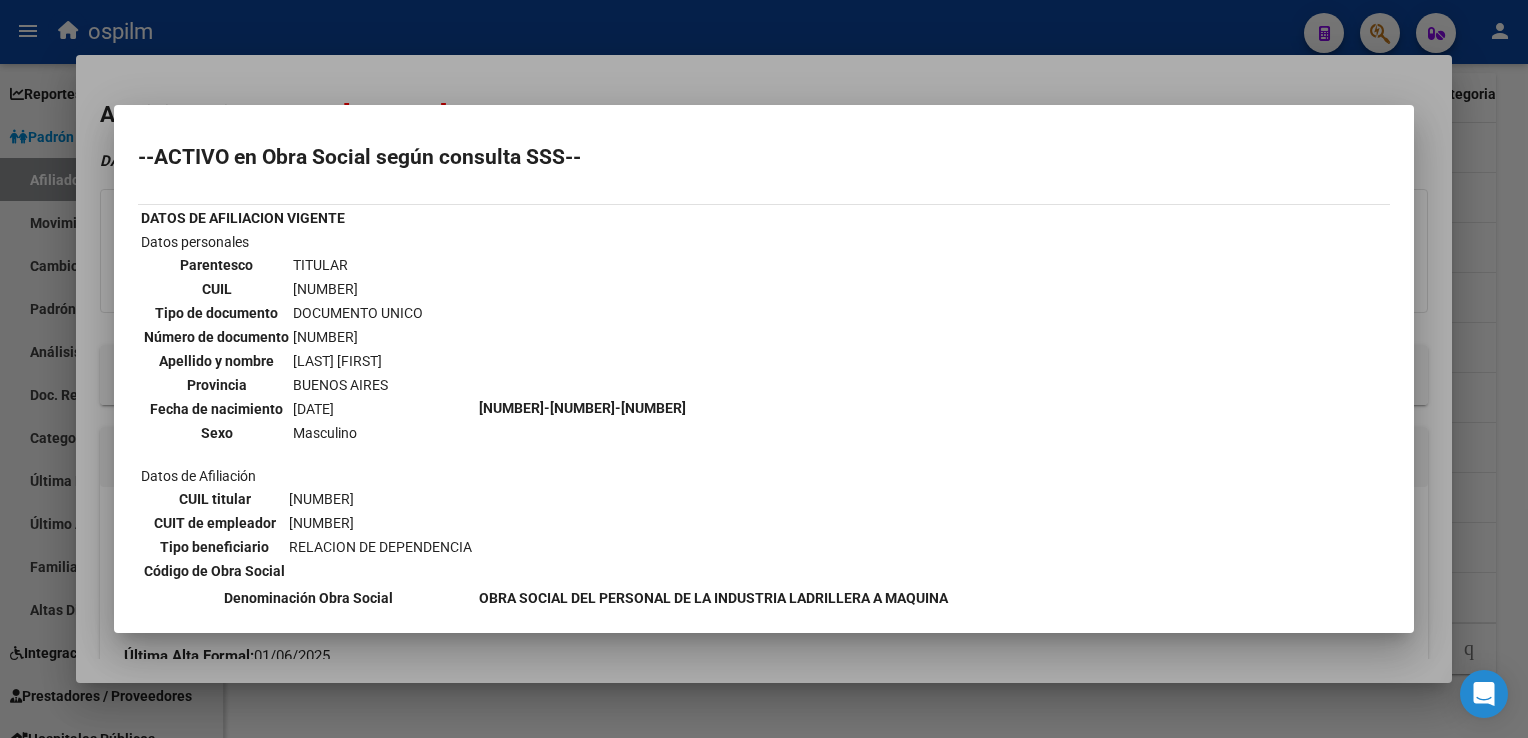 click at bounding box center [764, 369] 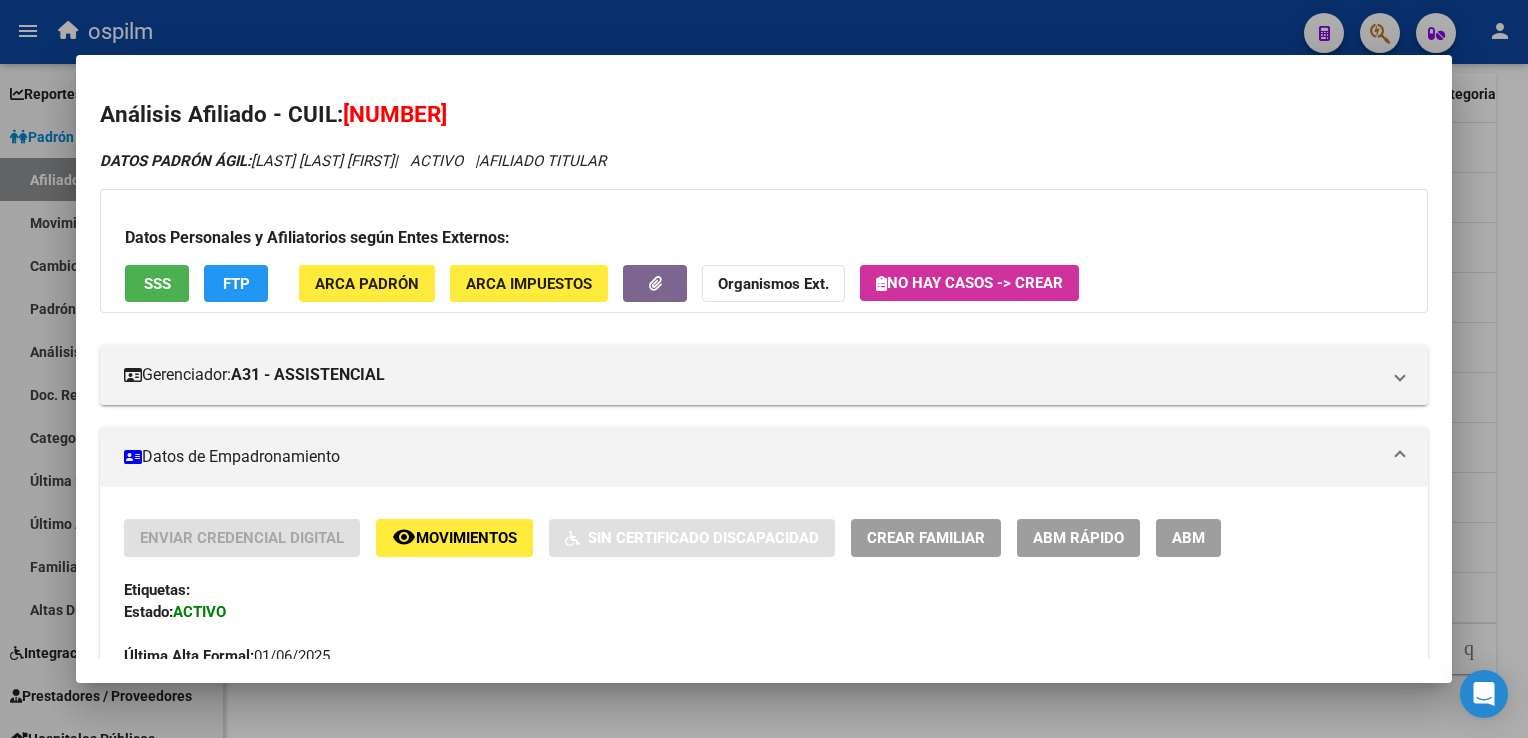click at bounding box center (764, 369) 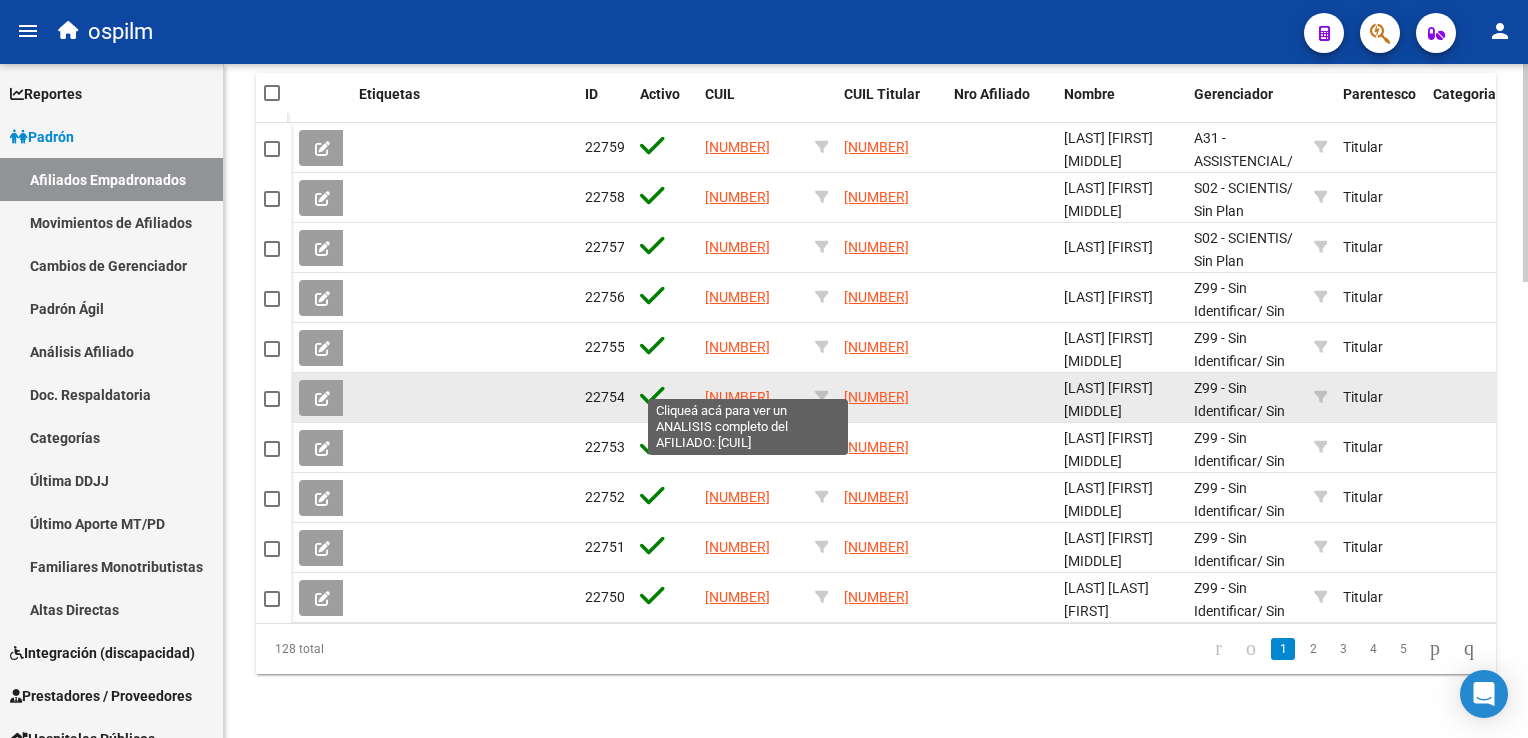 click on "[NUMBER]" 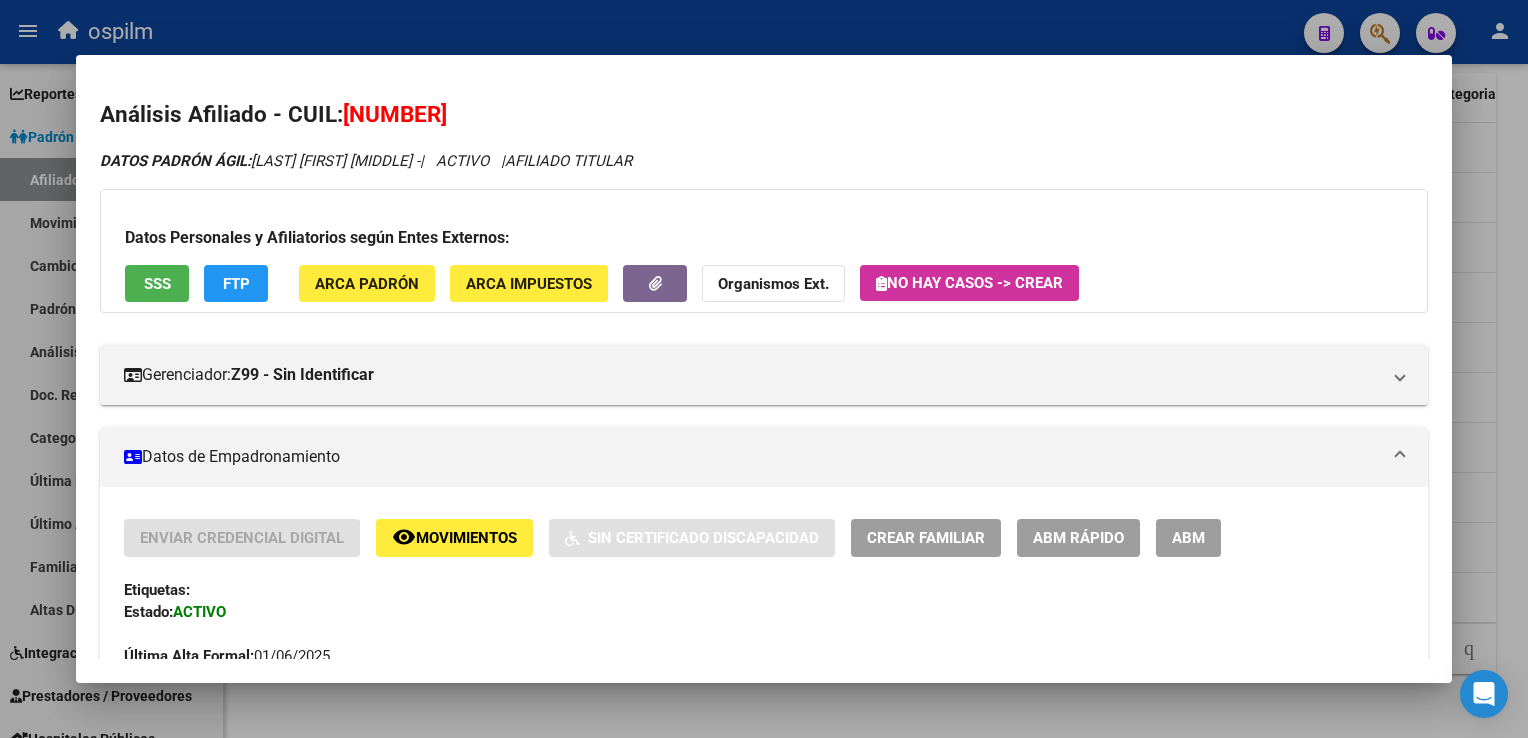 drag, startPoint x: 488, startPoint y: 112, endPoint x: 344, endPoint y: 115, distance: 144.03125 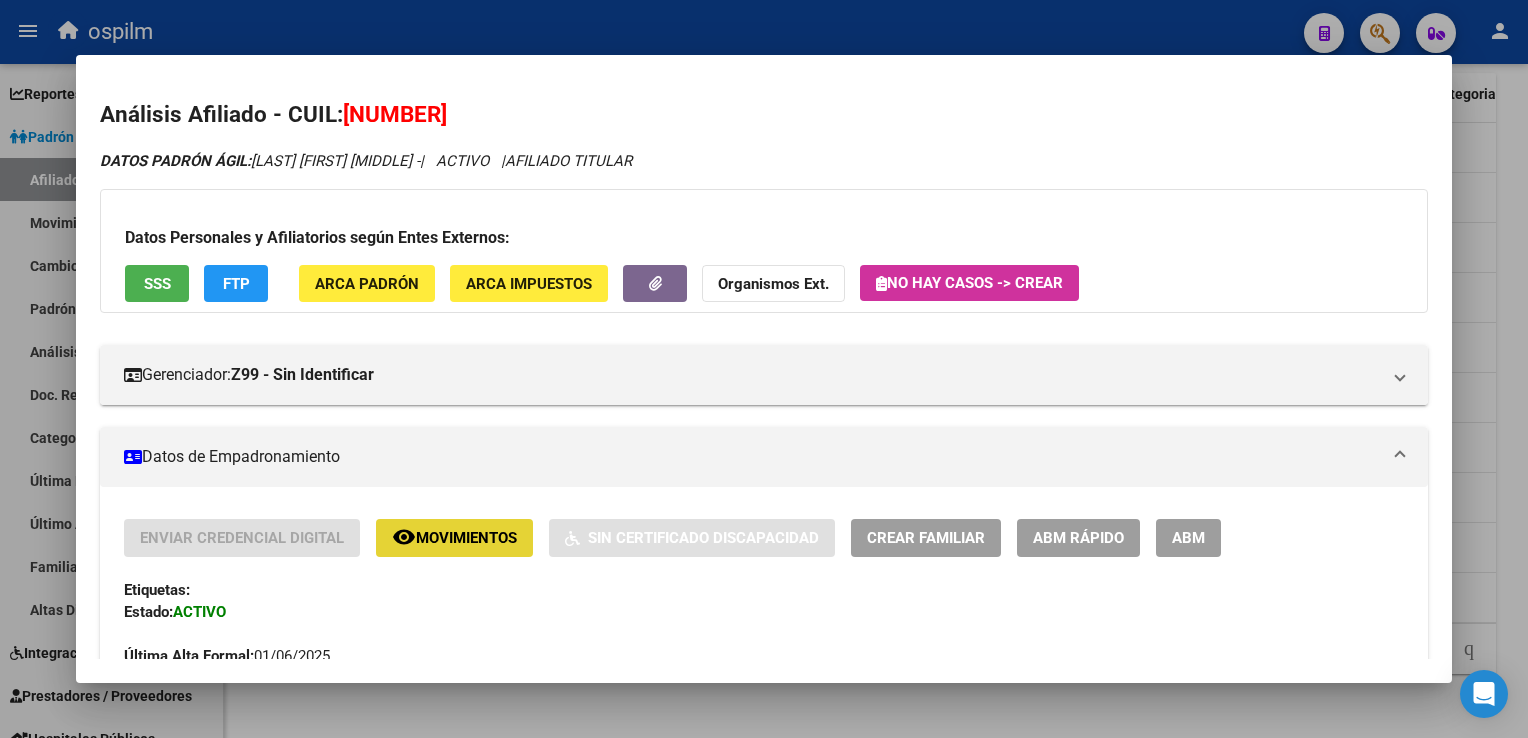 click on "remove_red_eye Movimientos" 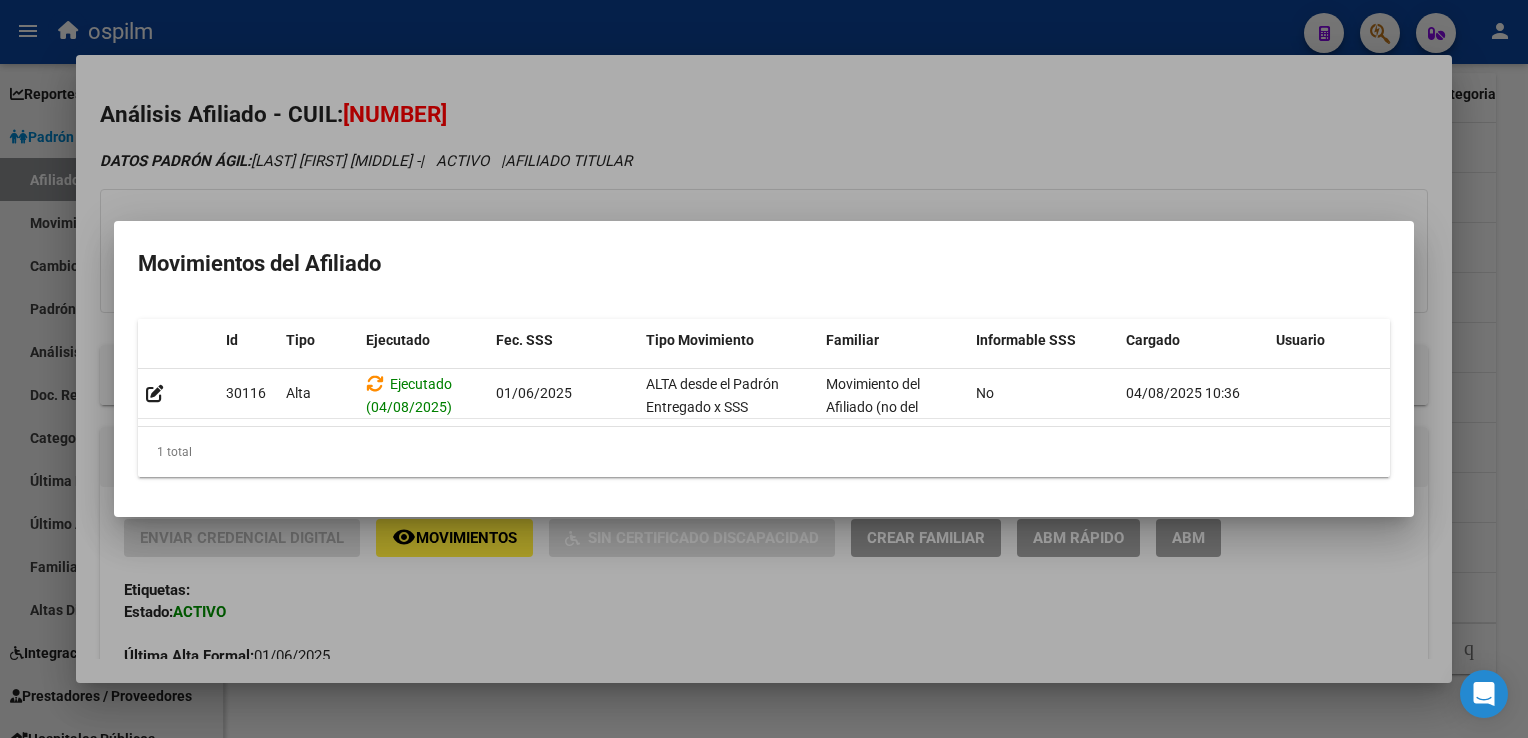 drag, startPoint x: 773, startPoint y: 134, endPoint x: 132, endPoint y: 338, distance: 672.67896 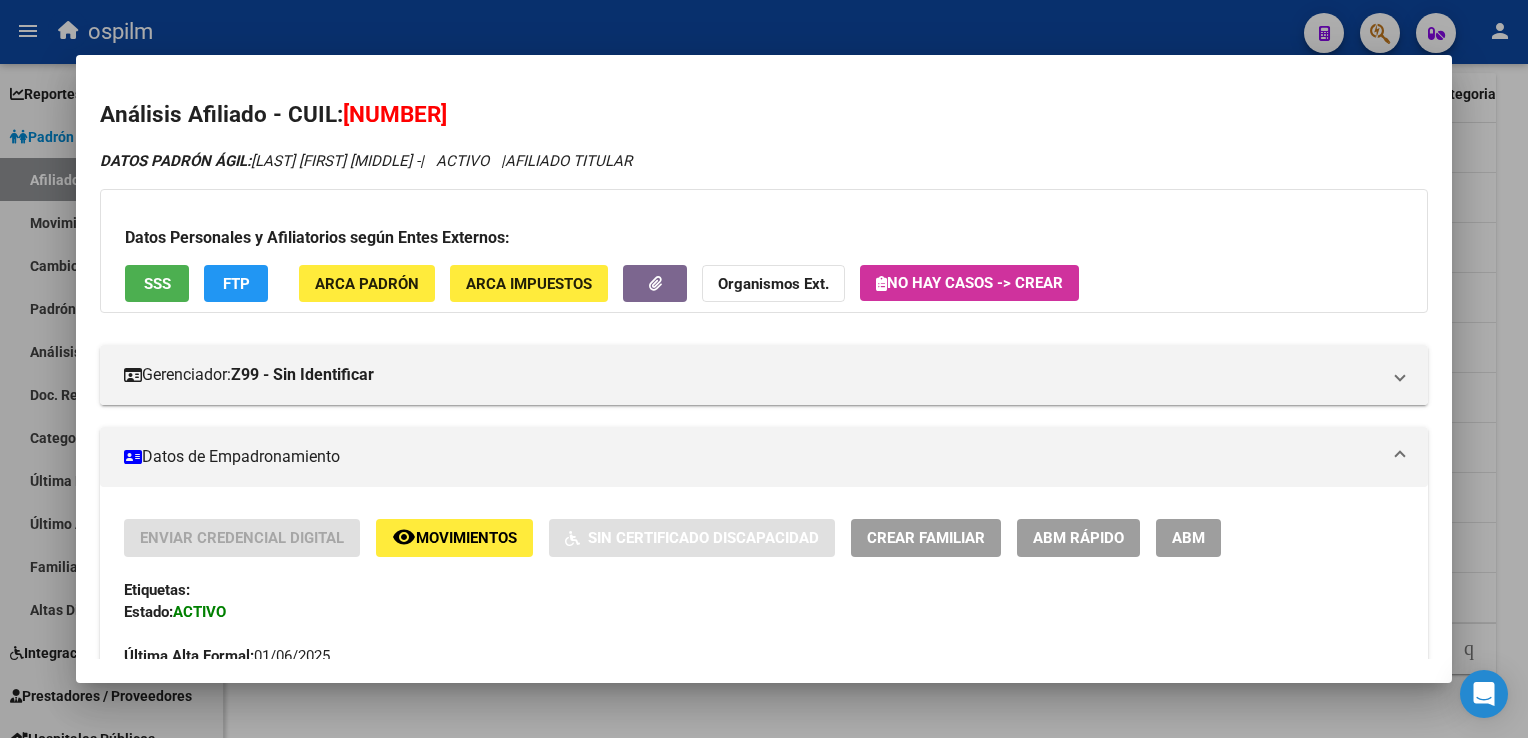click on "SSS" at bounding box center (157, 283) 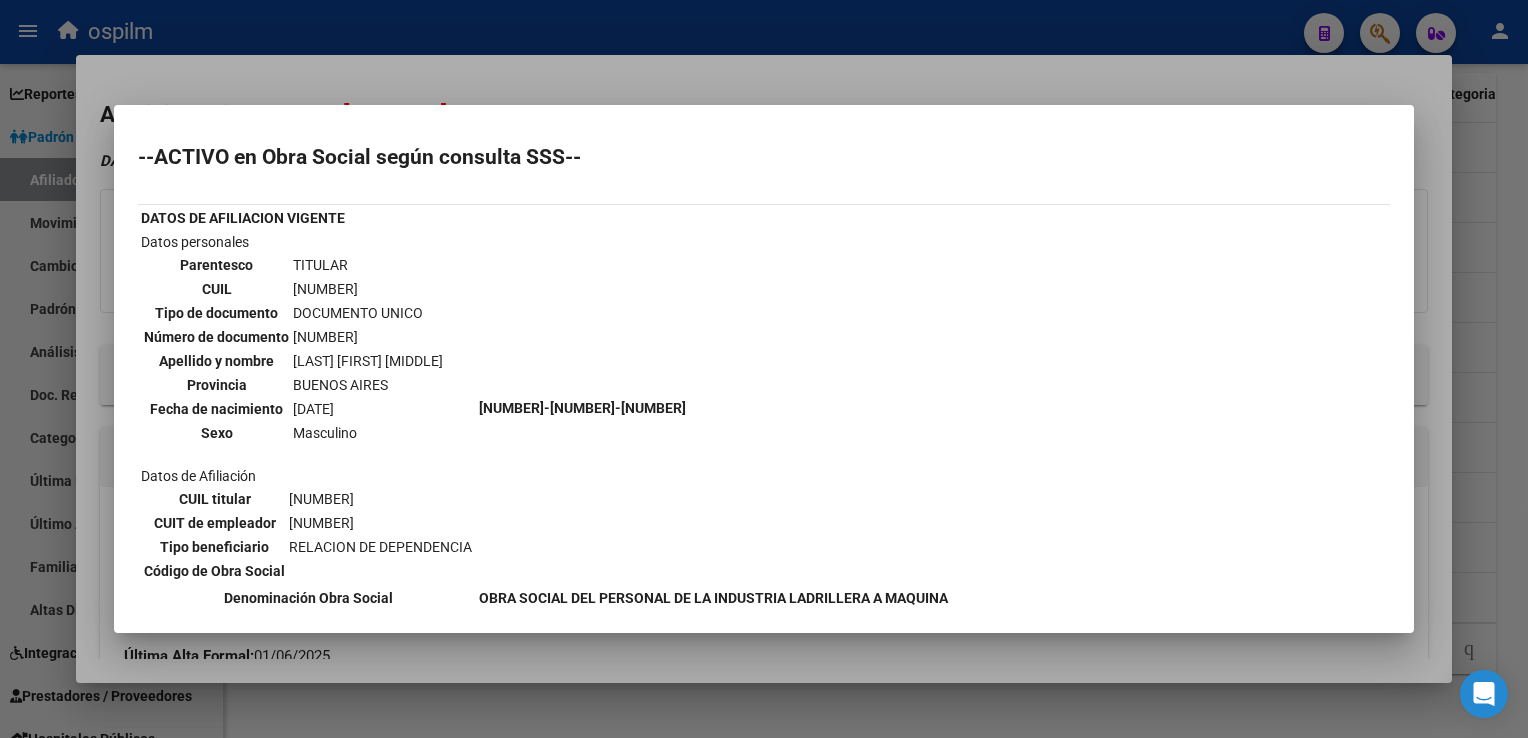 scroll, scrollTop: 521, scrollLeft: 0, axis: vertical 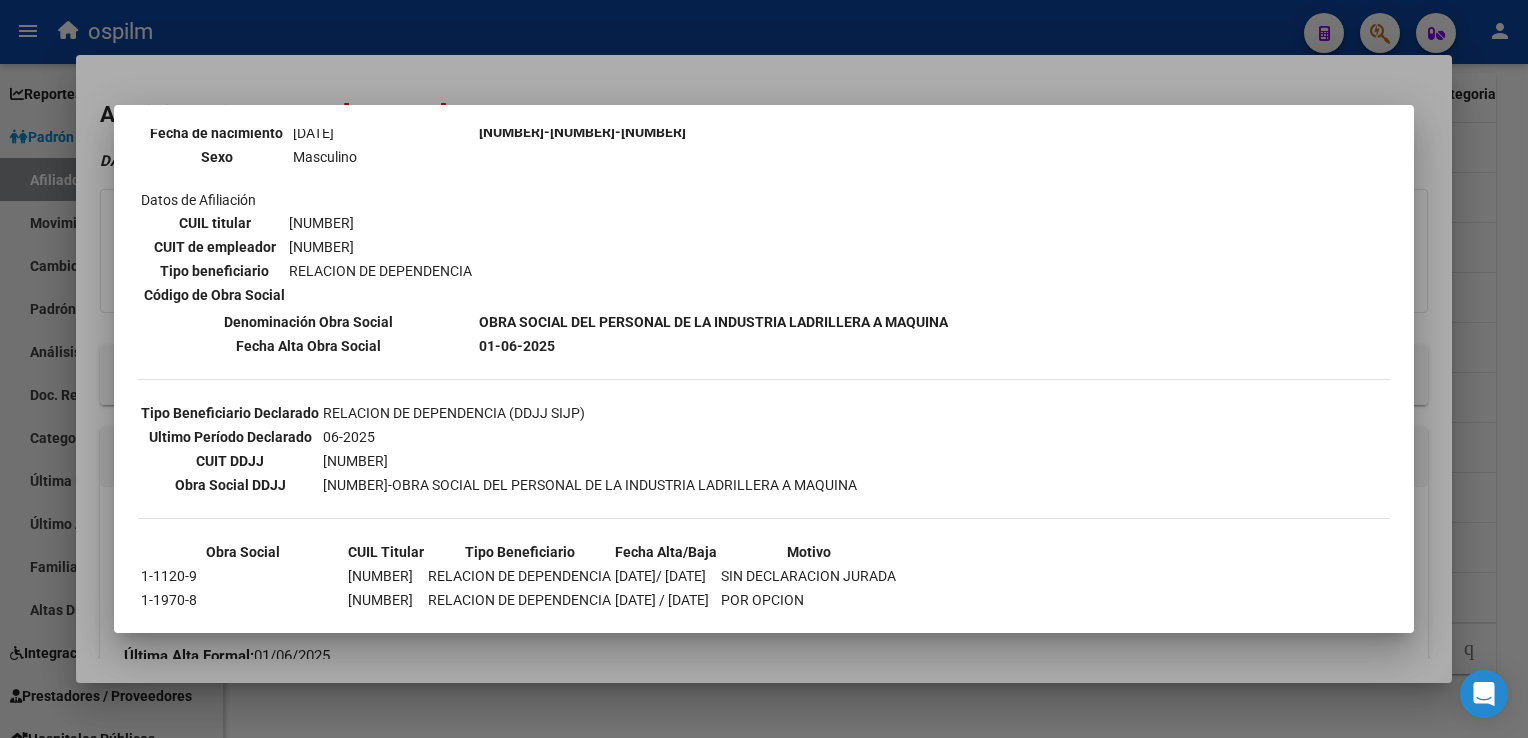 click at bounding box center (764, 369) 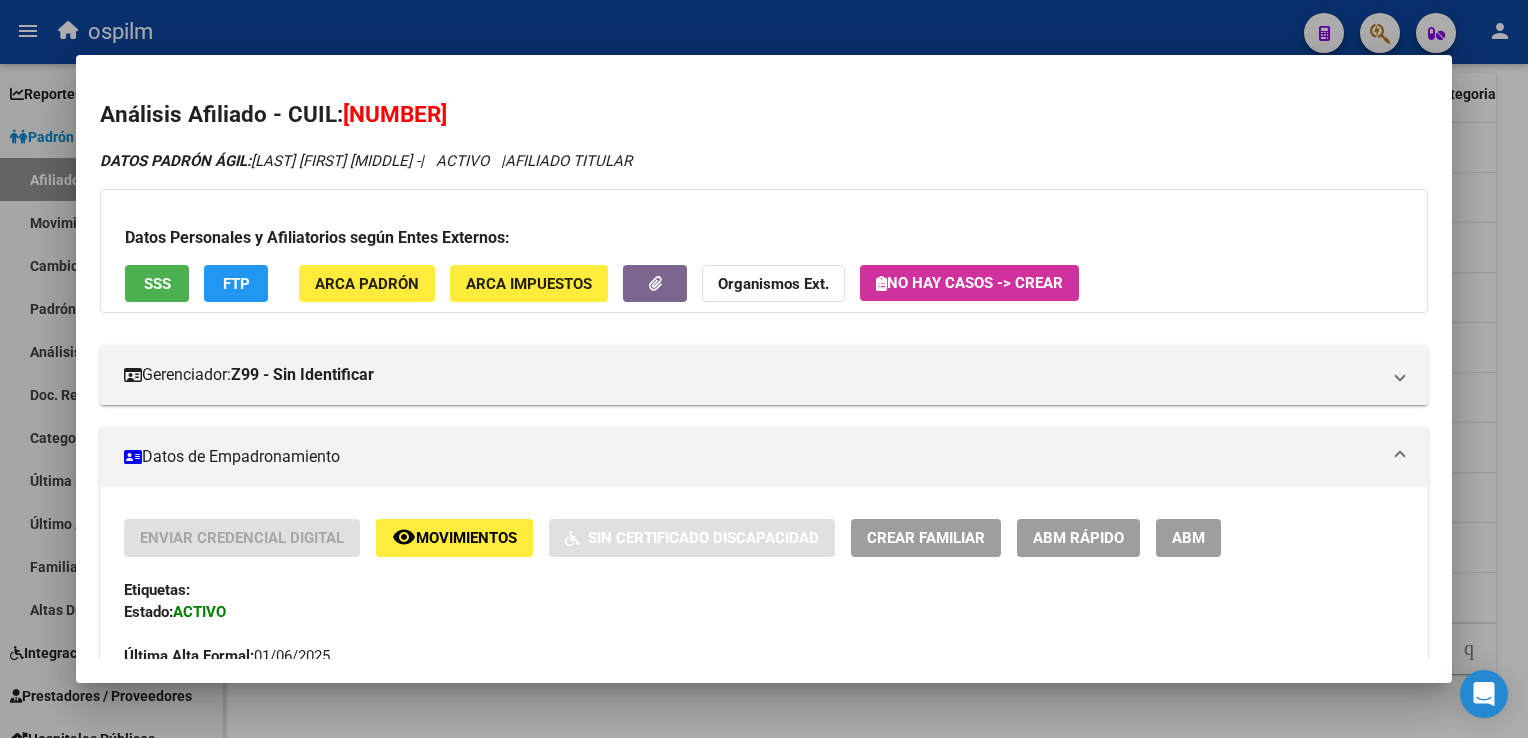 click on "FTP" 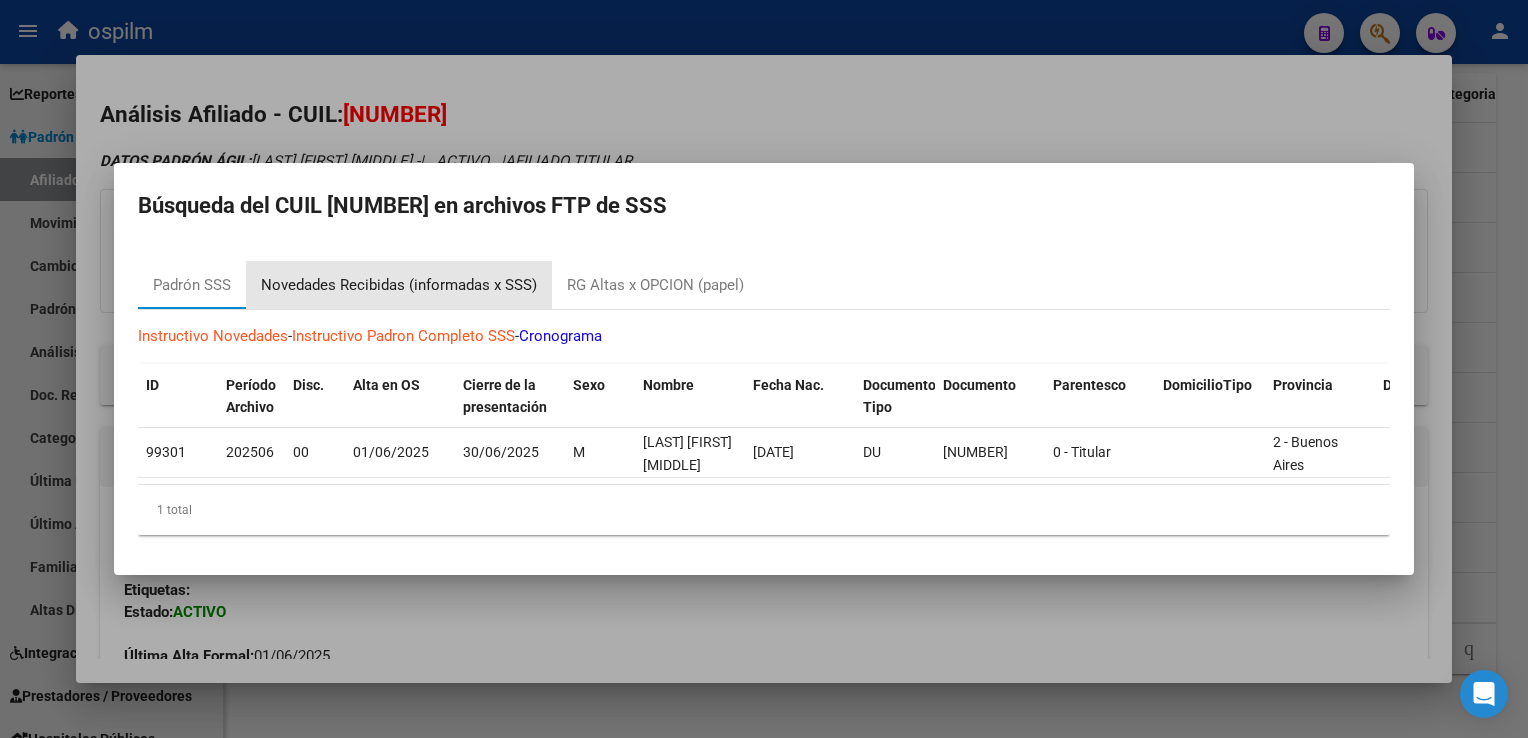 click on "Novedades Recibidas (informadas x SSS)" at bounding box center [399, 285] 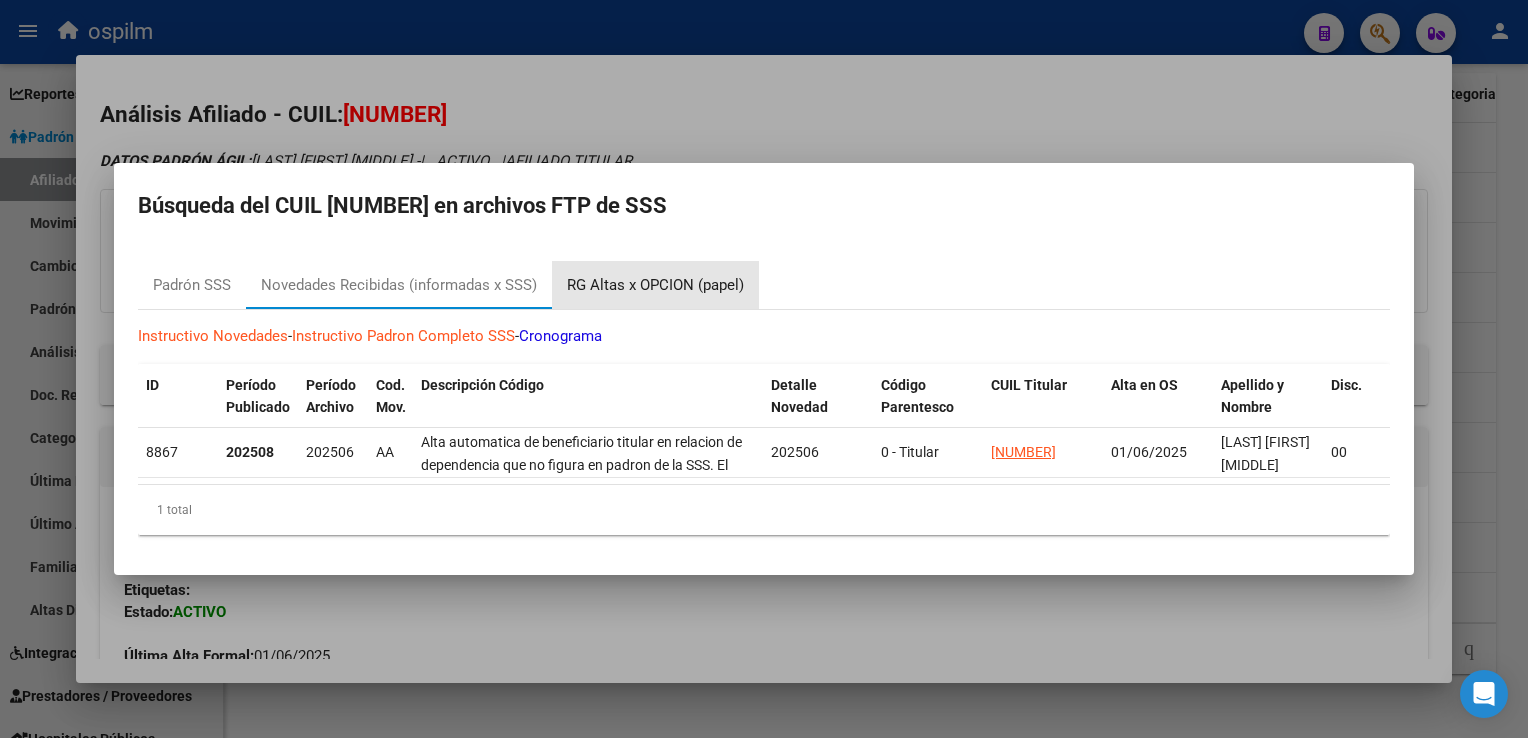 click on "RG Altas x OPCION (papel)" at bounding box center (655, 285) 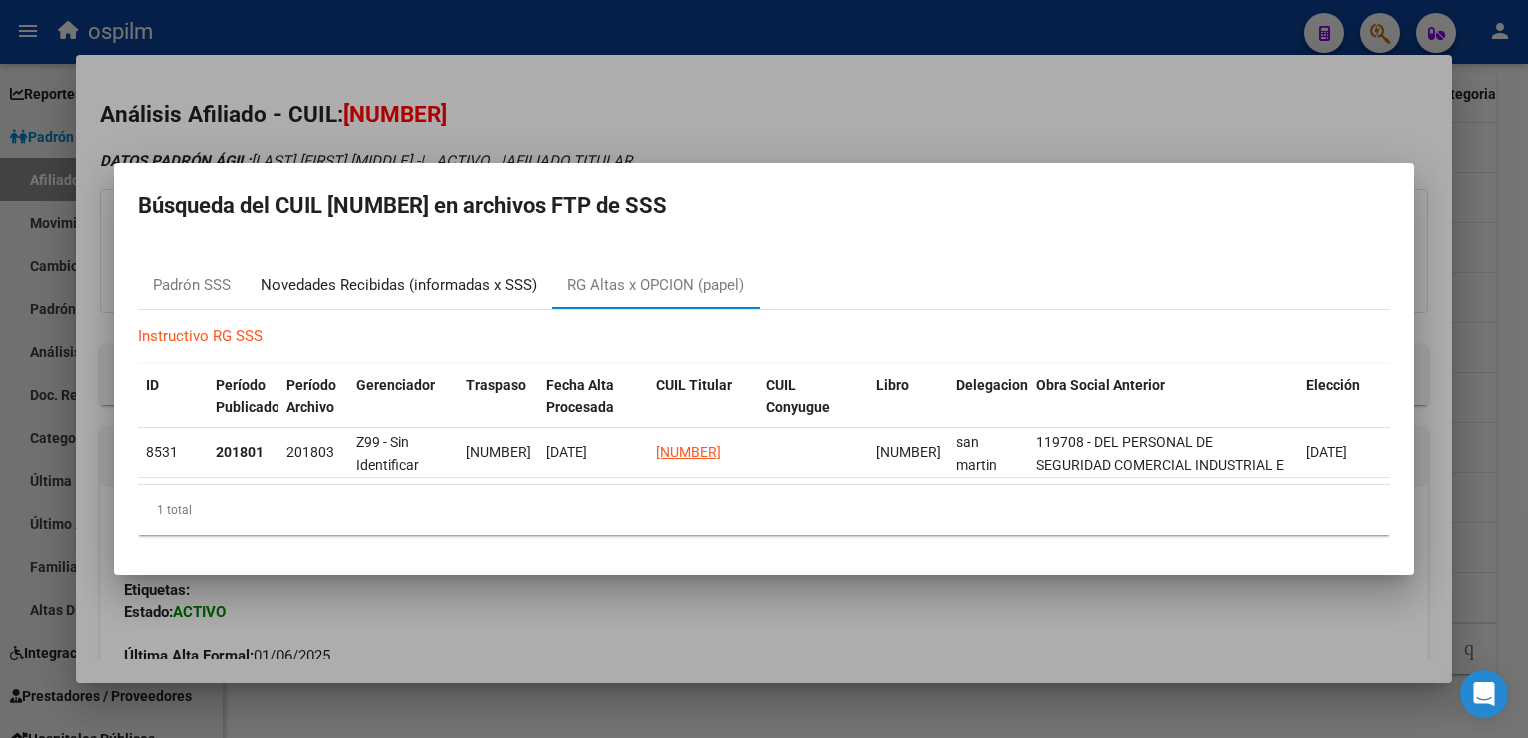 click on "Novedades Recibidas (informadas x SSS)" at bounding box center (399, 285) 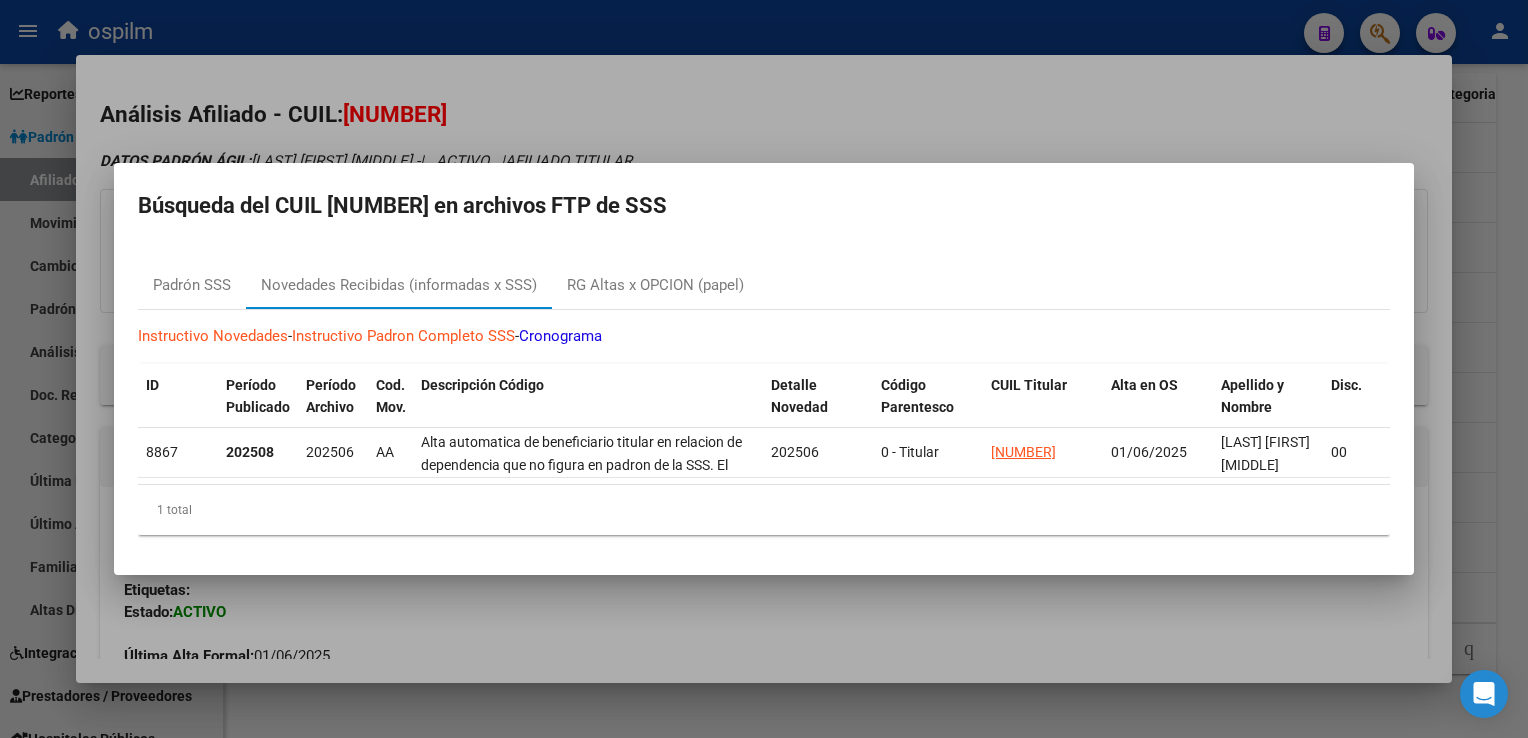 click at bounding box center [764, 369] 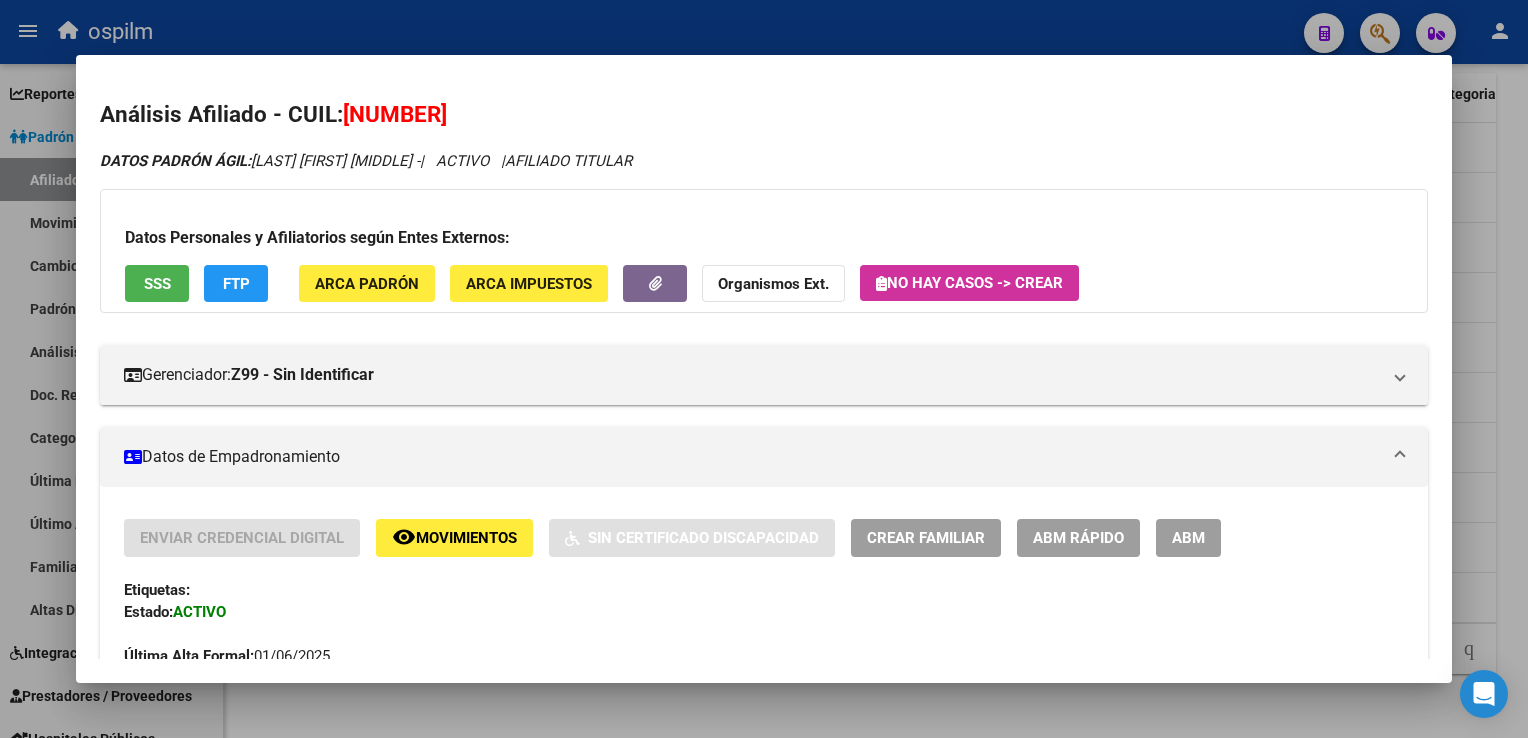 drag, startPoint x: 491, startPoint y: 109, endPoint x: 346, endPoint y: 118, distance: 145.27904 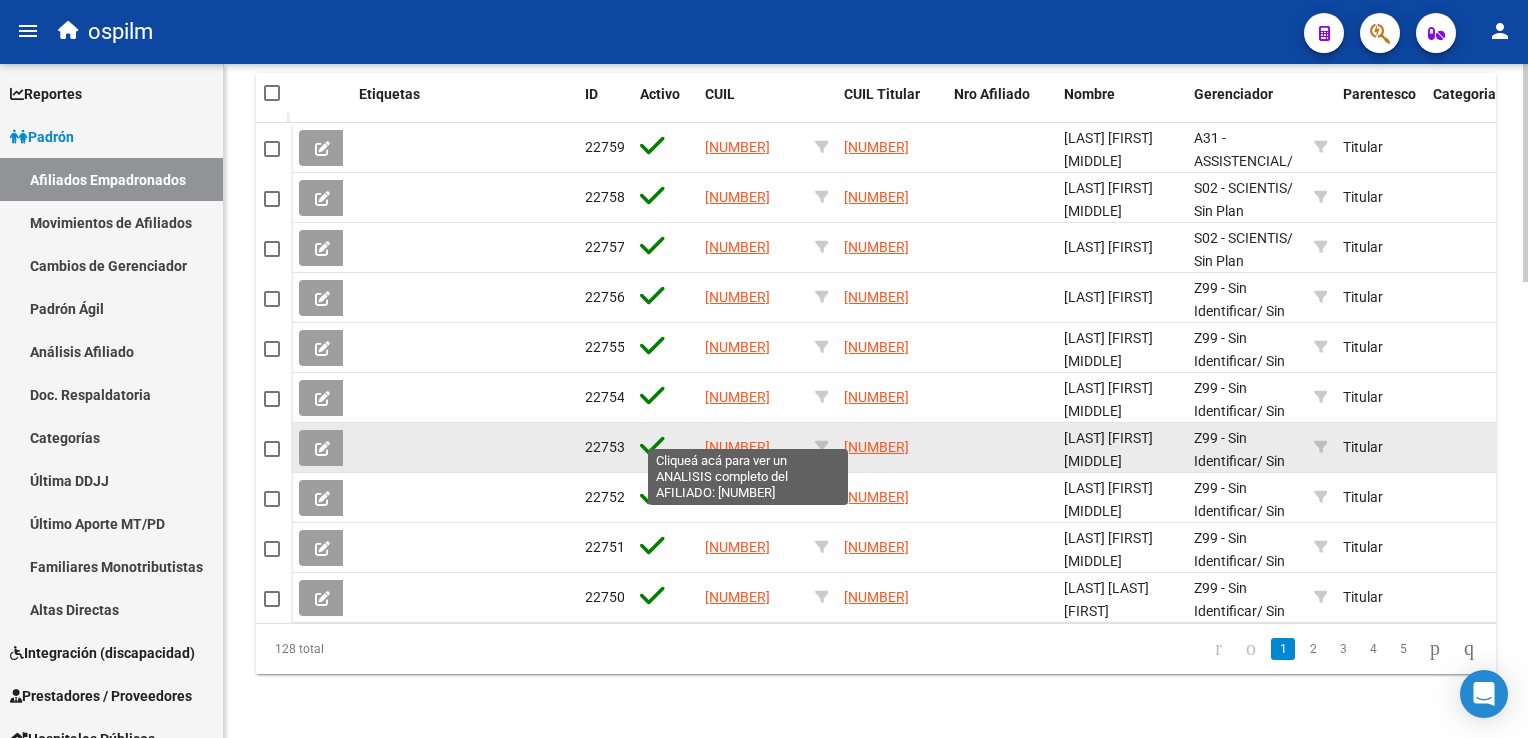 click on "[NUMBER]" 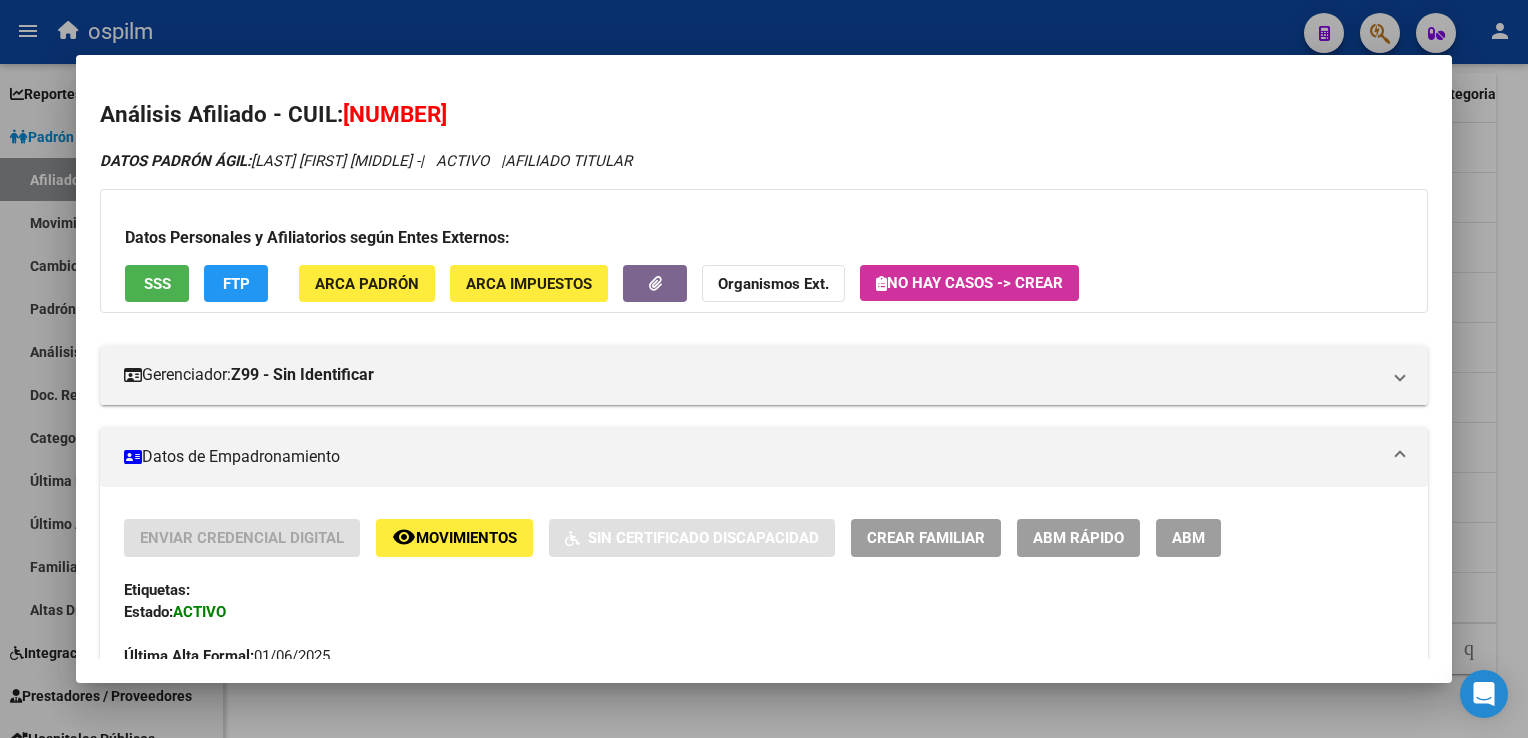 drag, startPoint x: 496, startPoint y: 119, endPoint x: 344, endPoint y: 121, distance: 152.01315 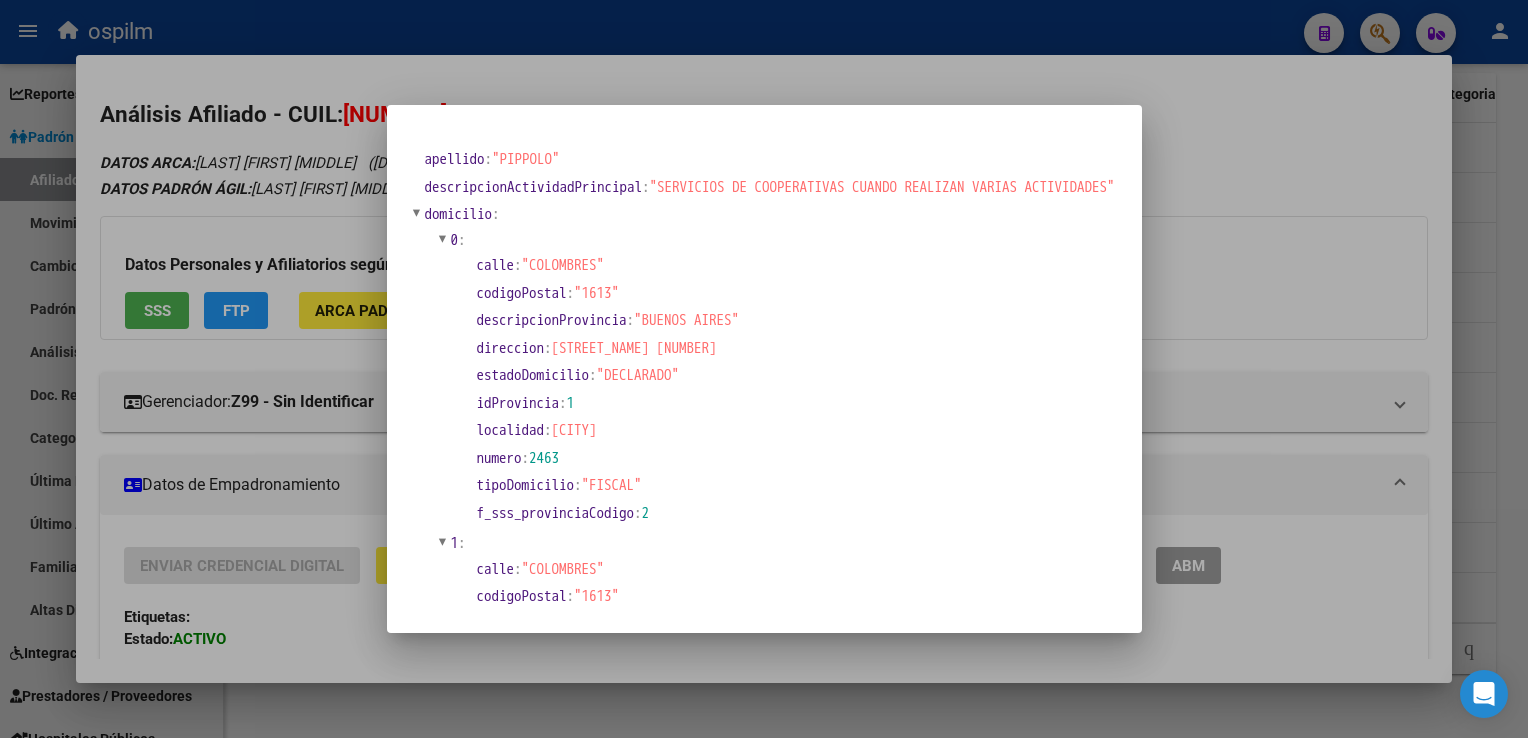 click at bounding box center (764, 369) 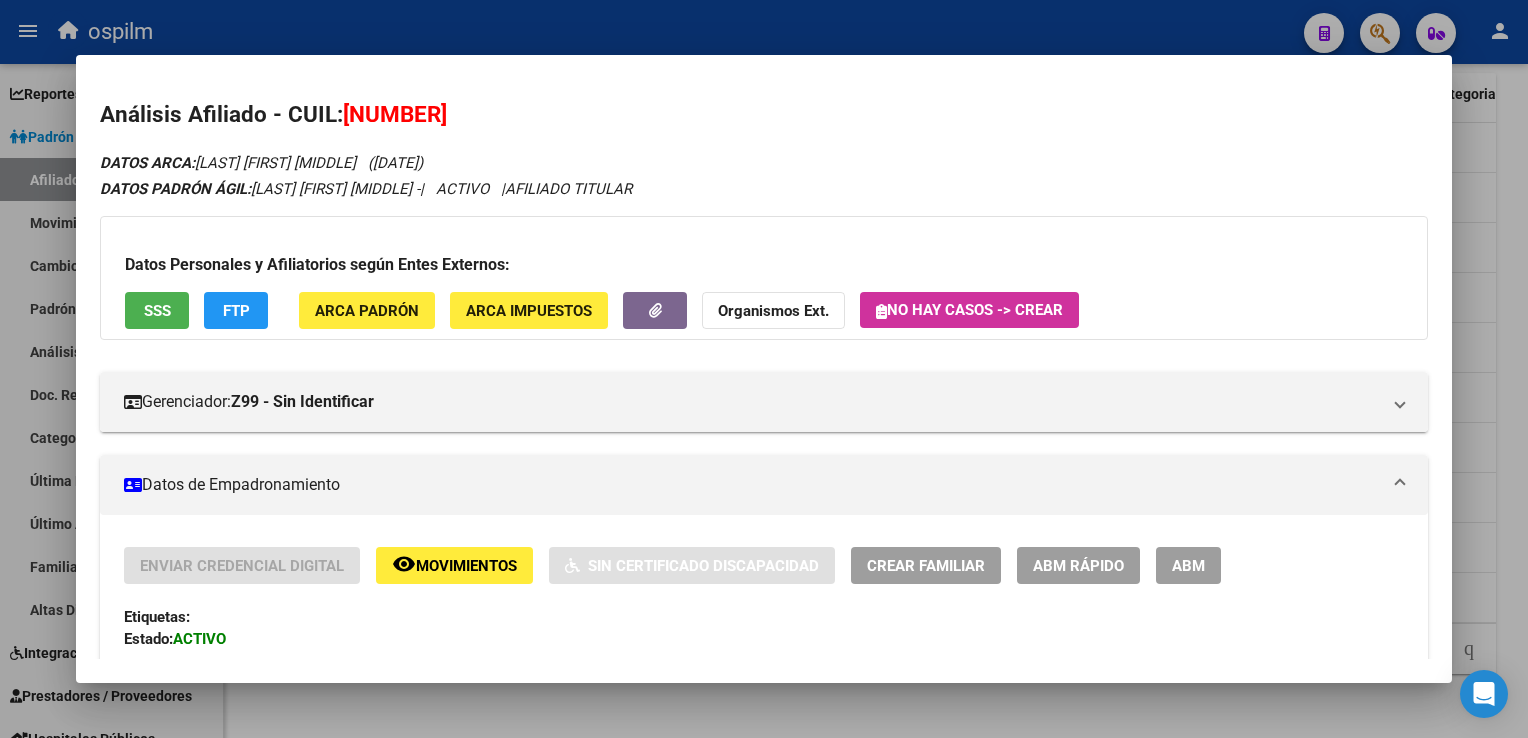 click on "FTP" 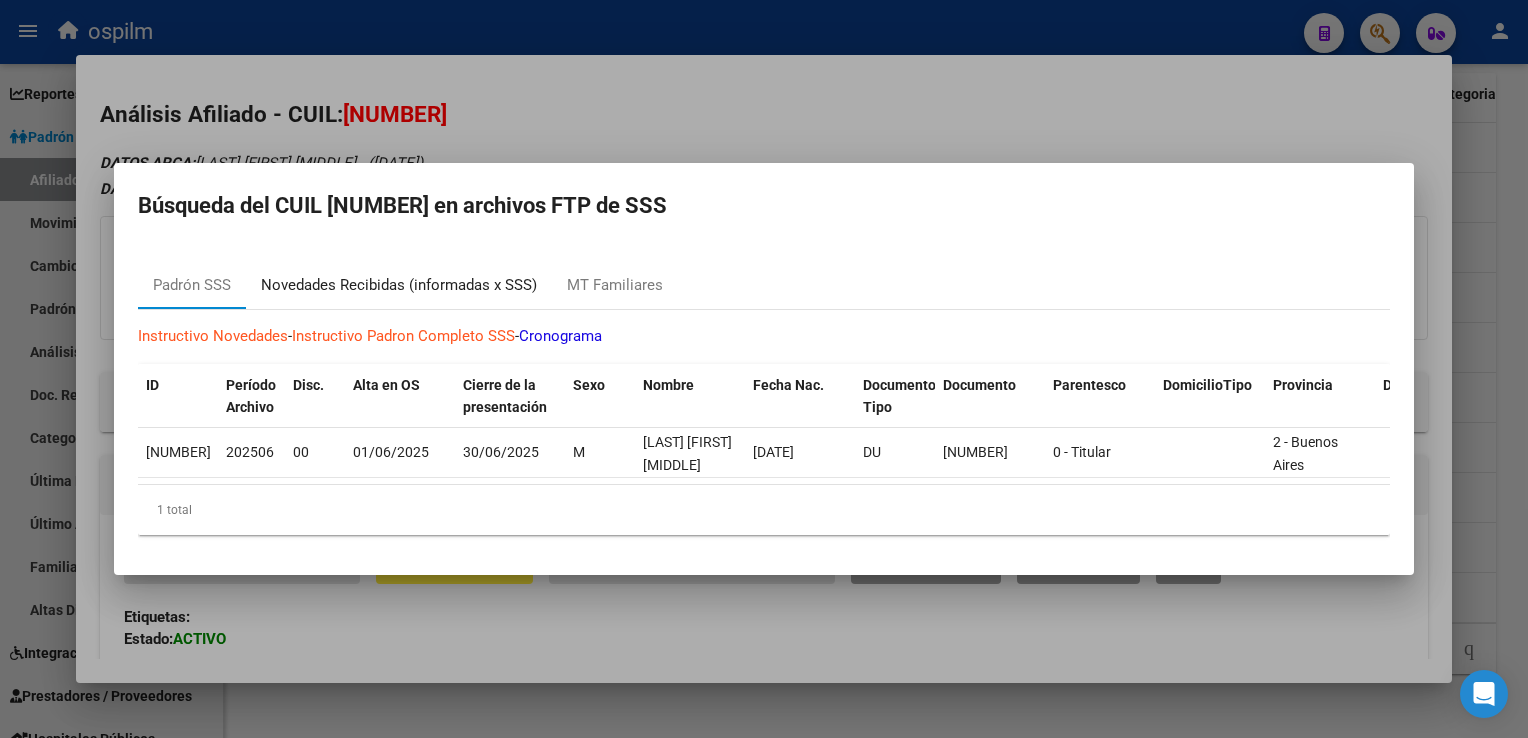 click on "Novedades Recibidas (informadas x SSS)" at bounding box center (399, 285) 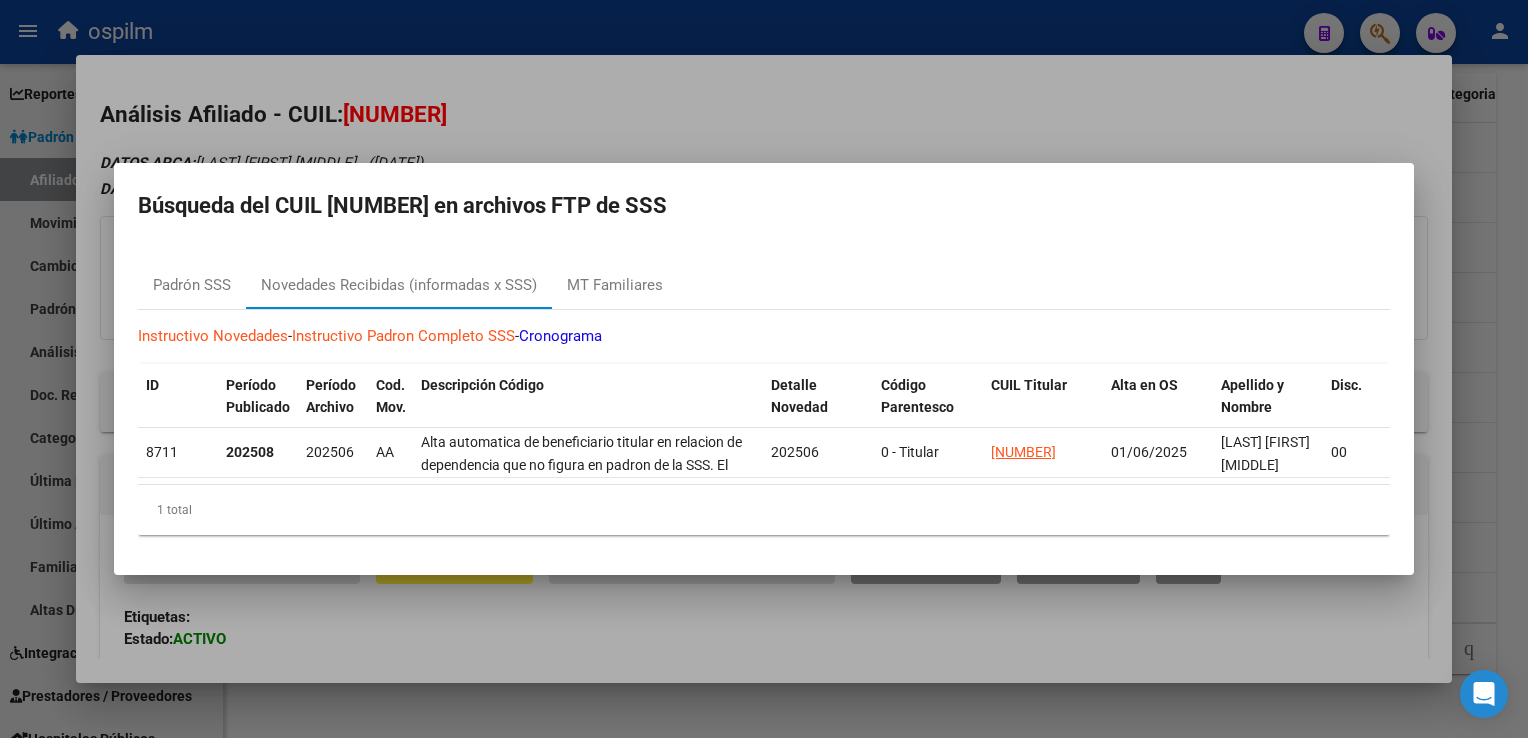 click at bounding box center (764, 369) 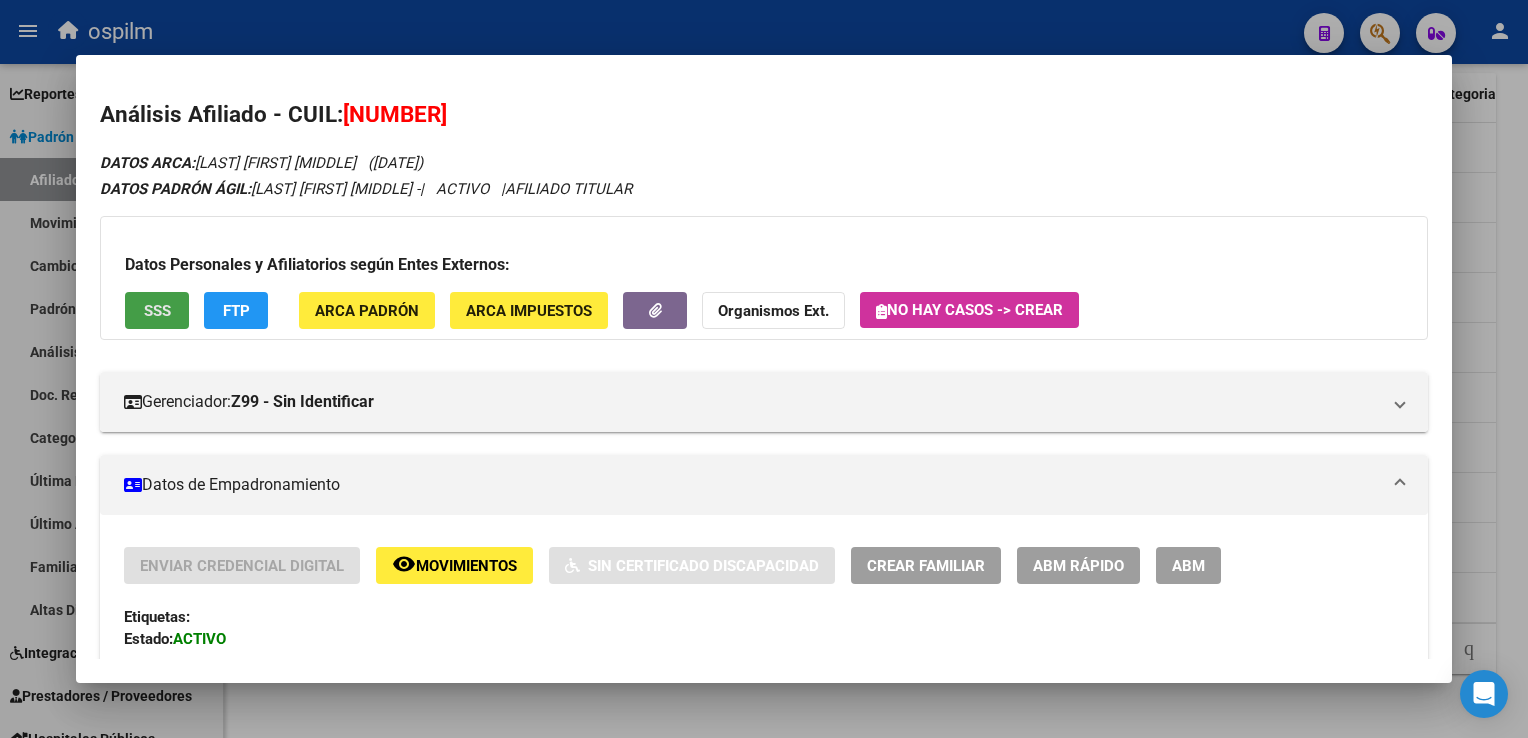 click on "SSS" at bounding box center (157, 310) 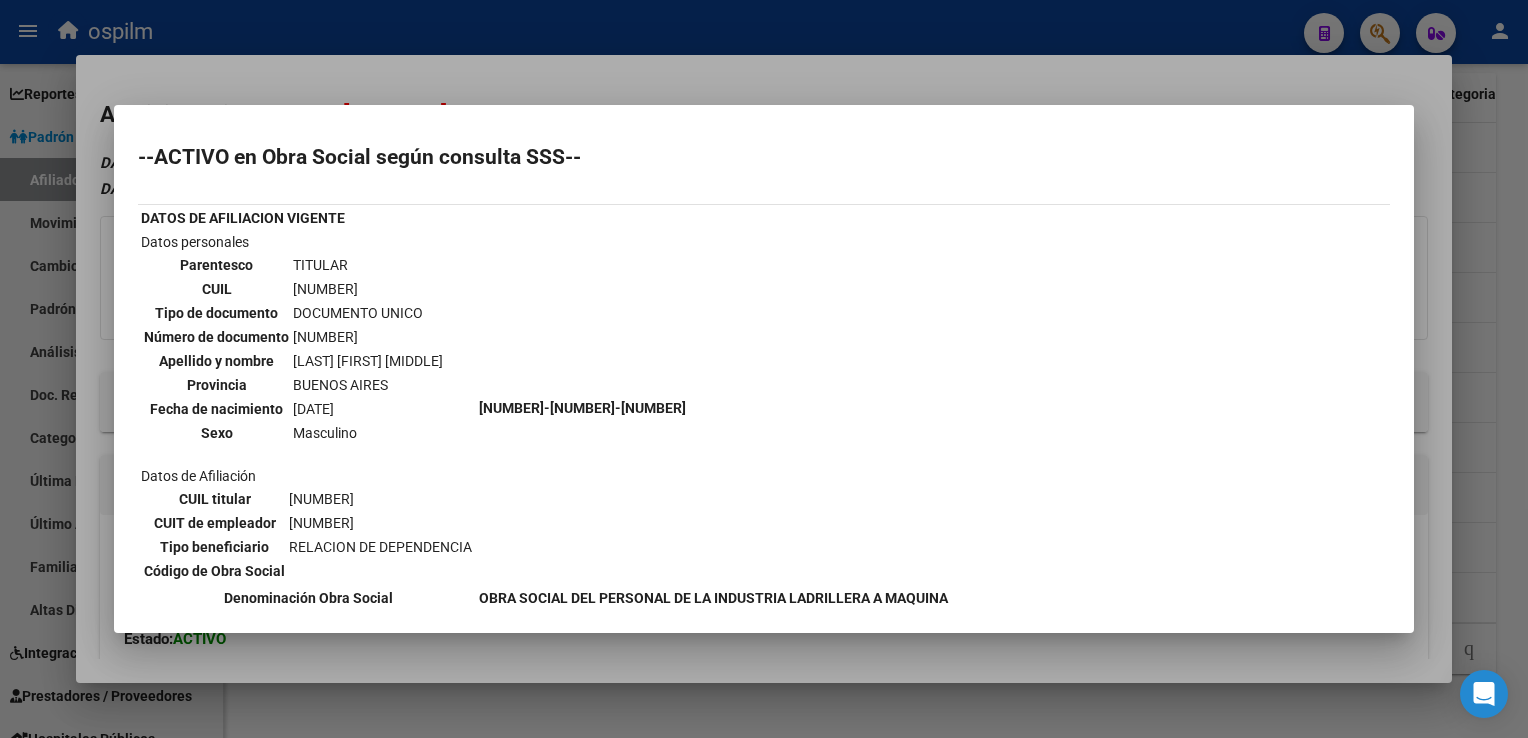 scroll, scrollTop: 403, scrollLeft: 0, axis: vertical 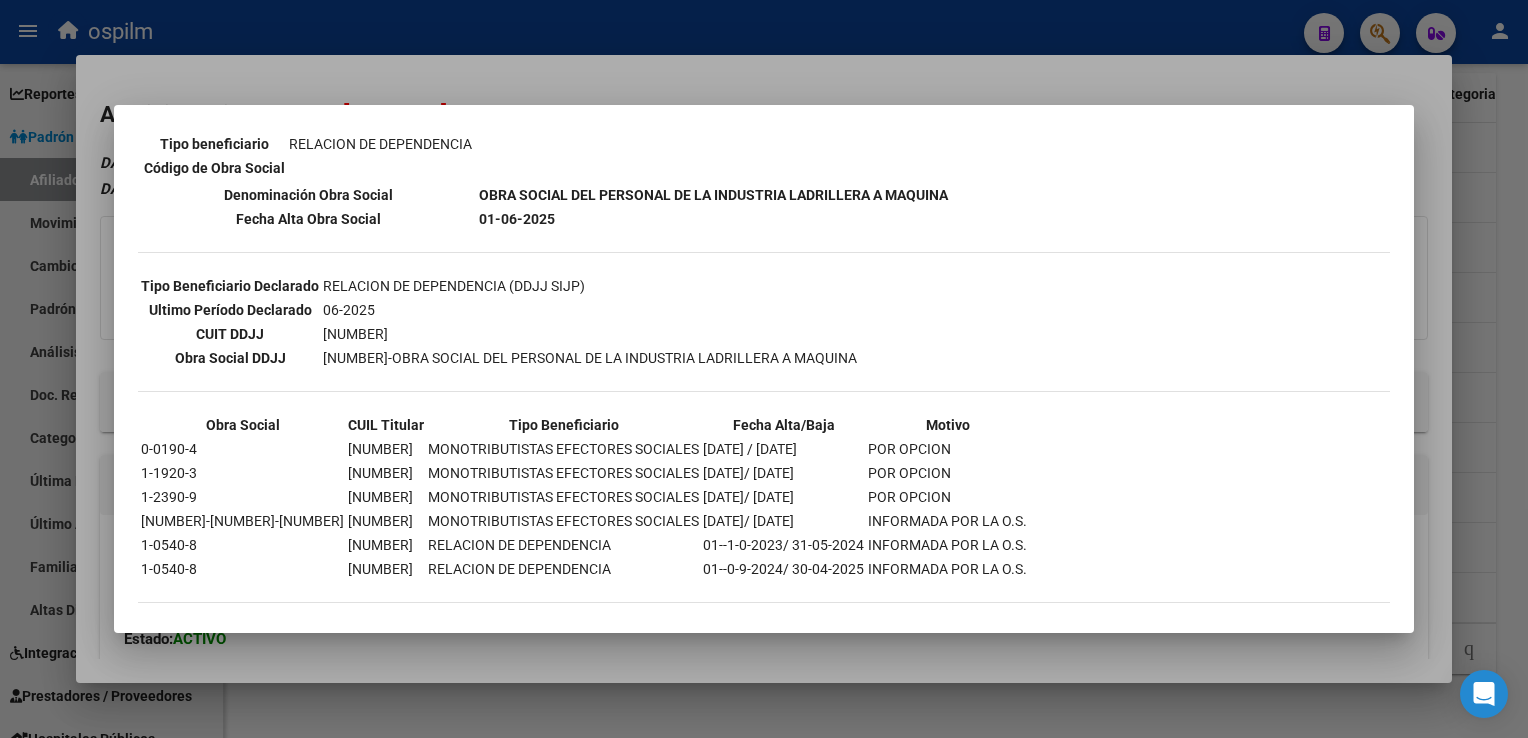 click at bounding box center [764, 369] 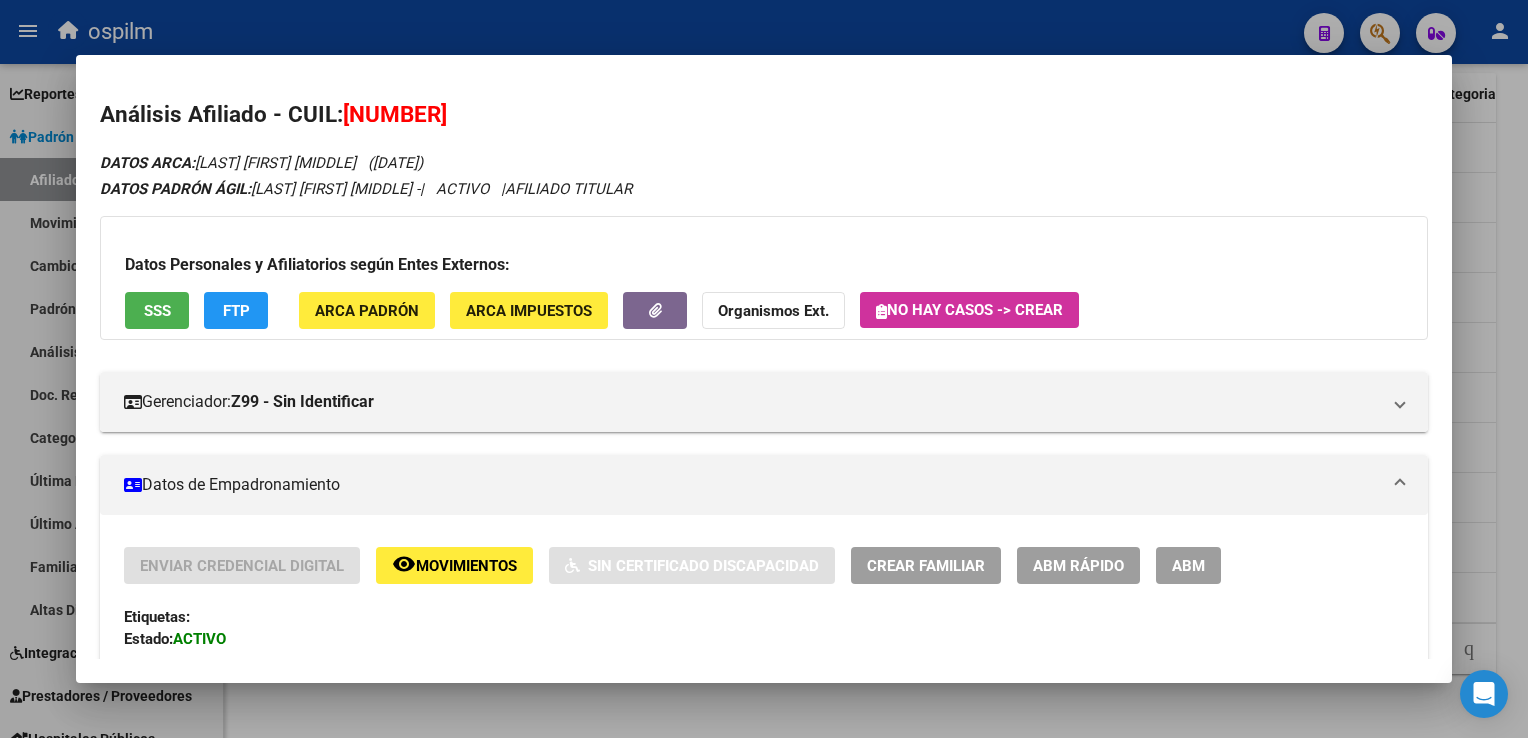 drag, startPoint x: 1511, startPoint y: 242, endPoint x: 1488, endPoint y: 232, distance: 25.079872 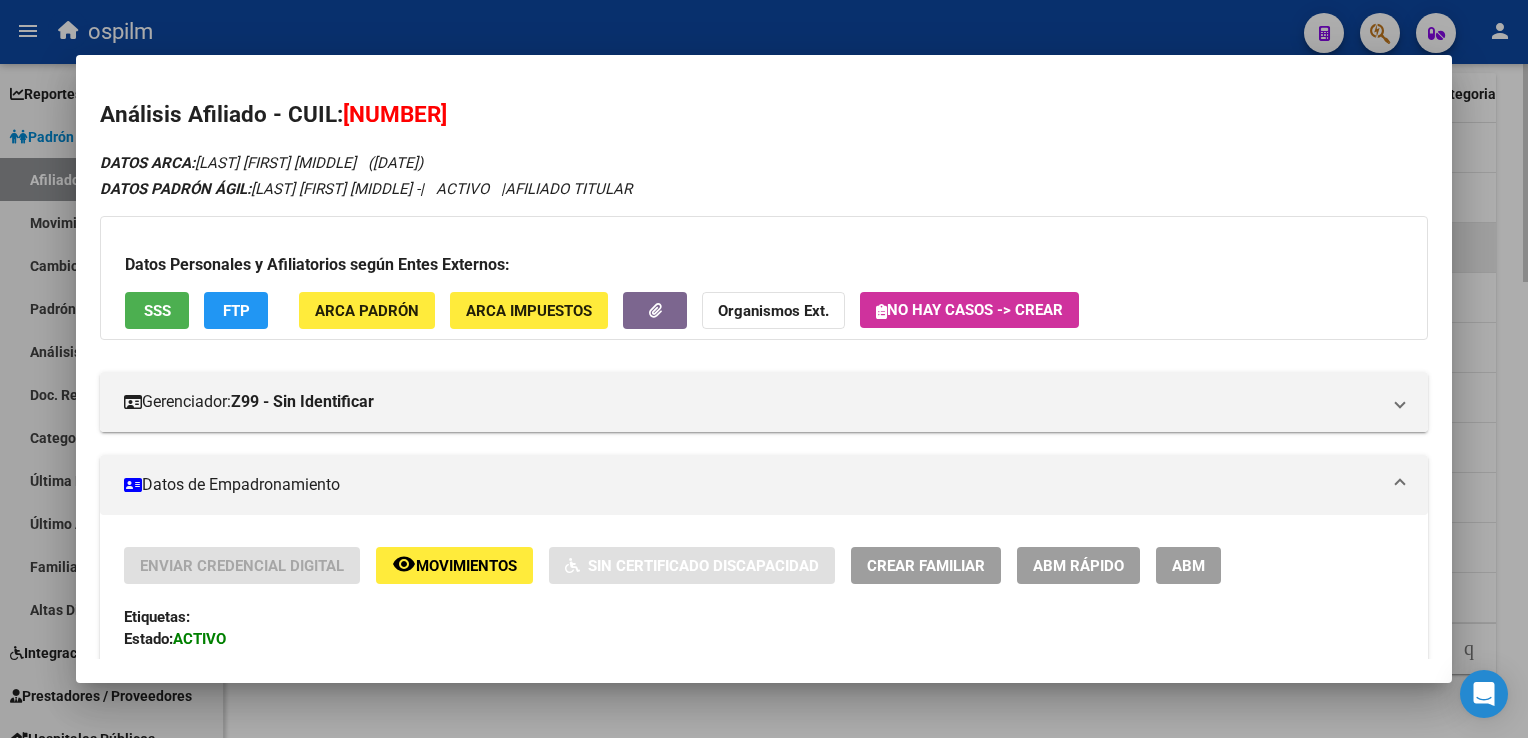 click at bounding box center (764, 369) 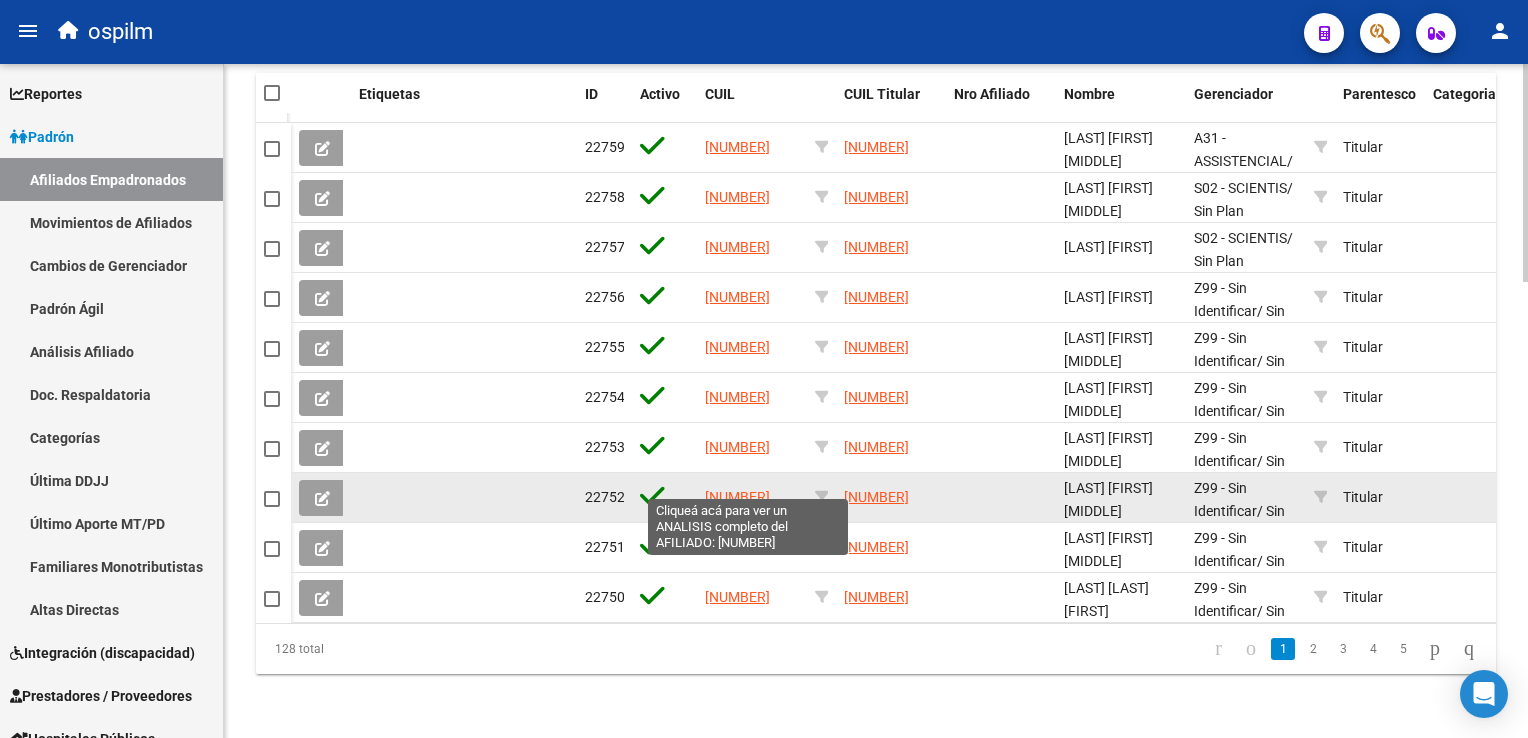 click on "[NUMBER]" 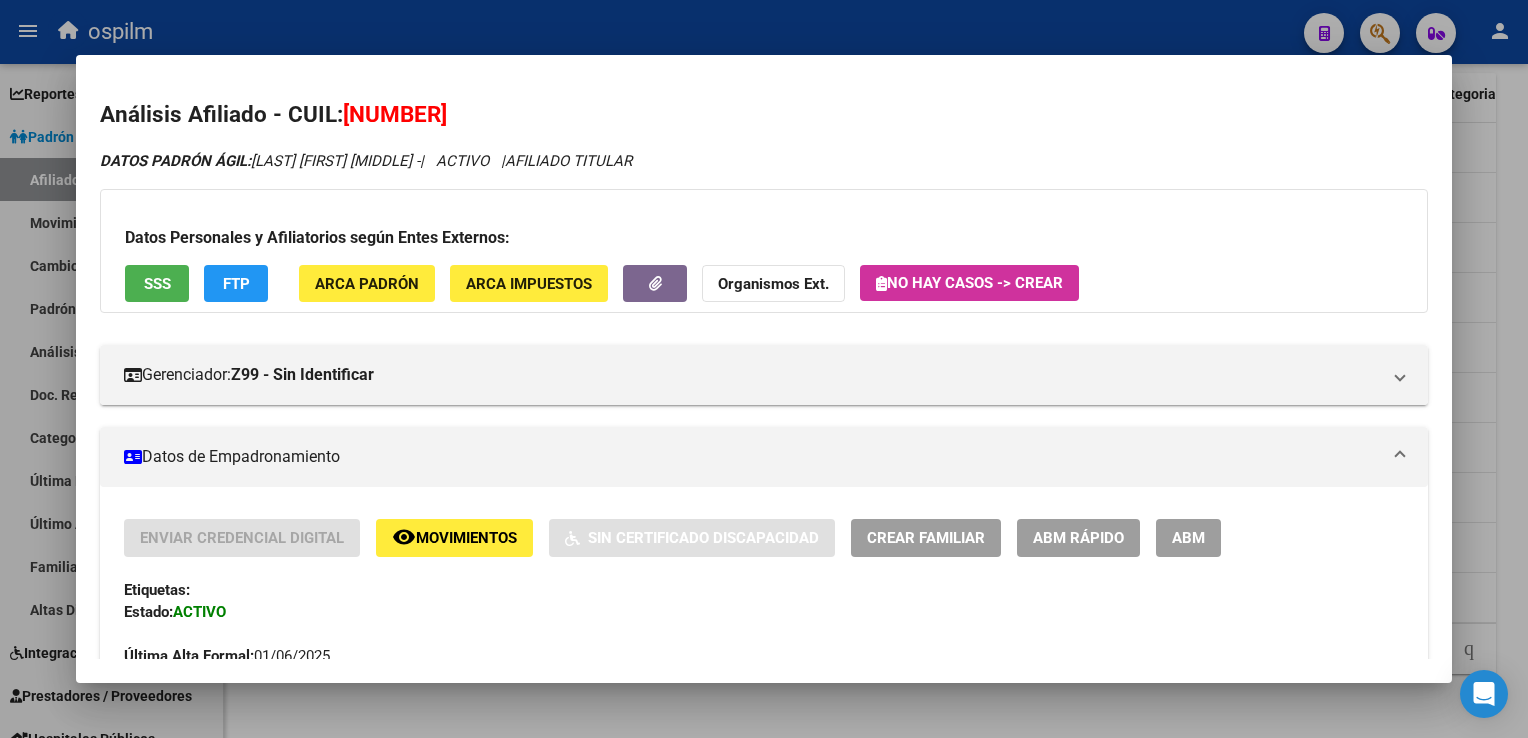 click on "SSS" at bounding box center [157, 284] 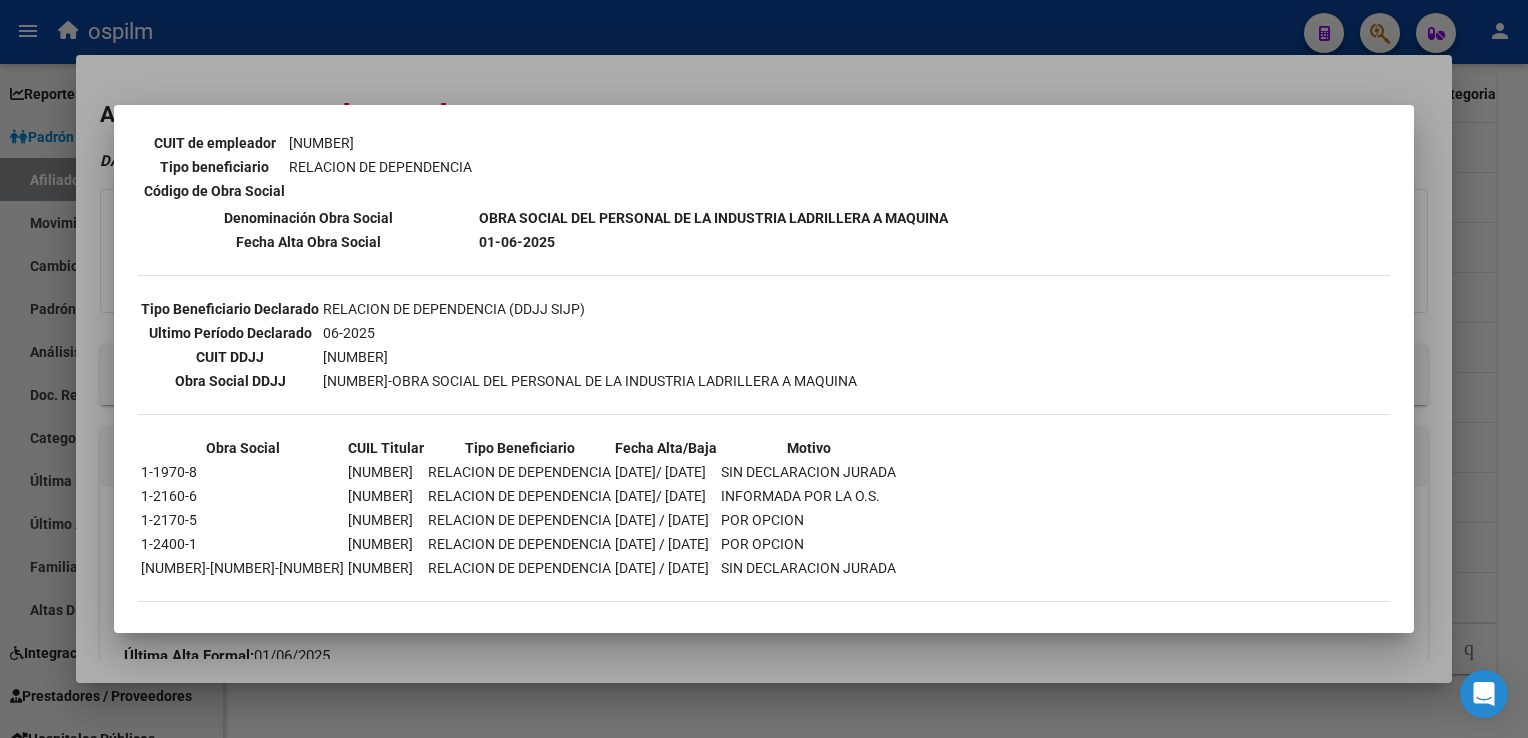 scroll, scrollTop: 0, scrollLeft: 0, axis: both 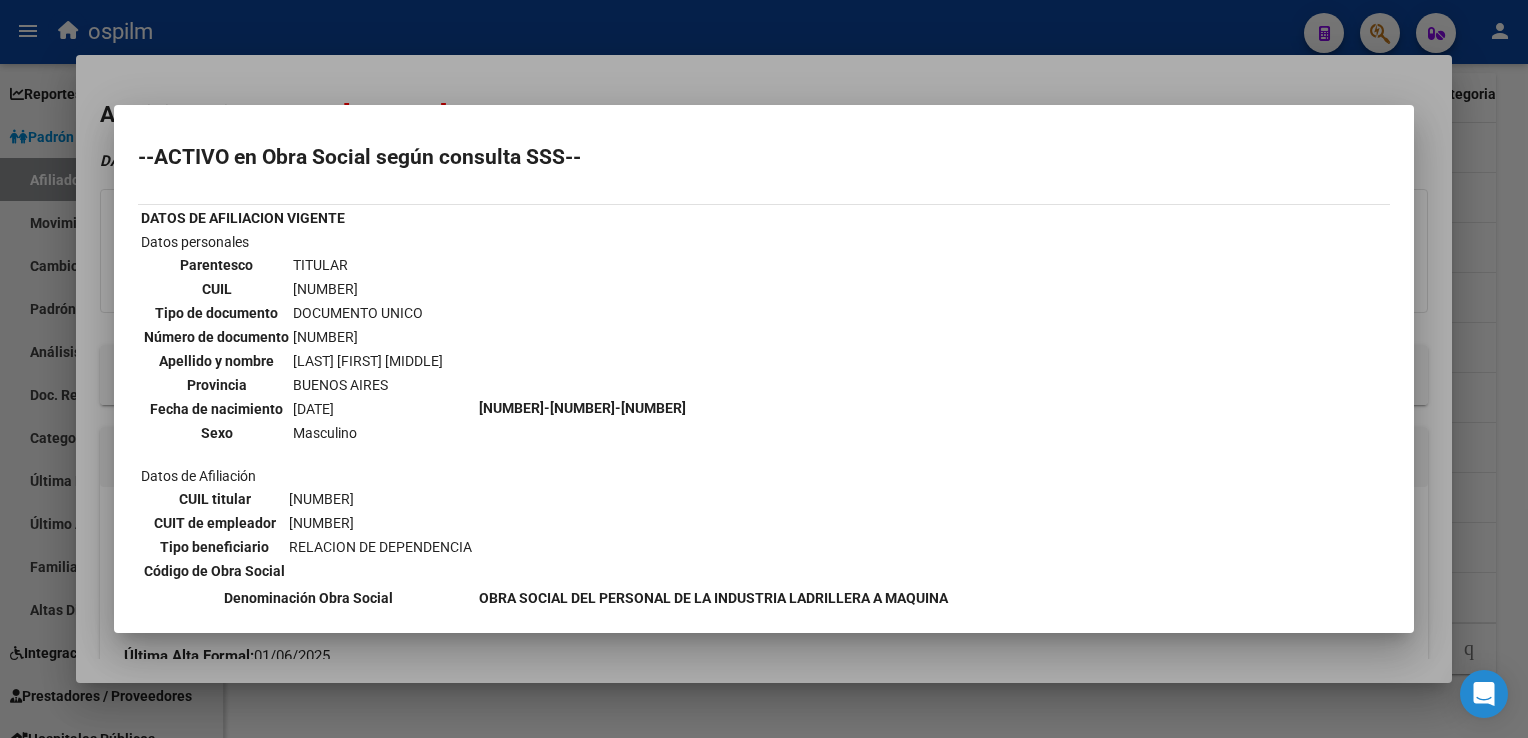 drag, startPoint x: 524, startPoint y: 73, endPoint x: 273, endPoint y: 214, distance: 287.89233 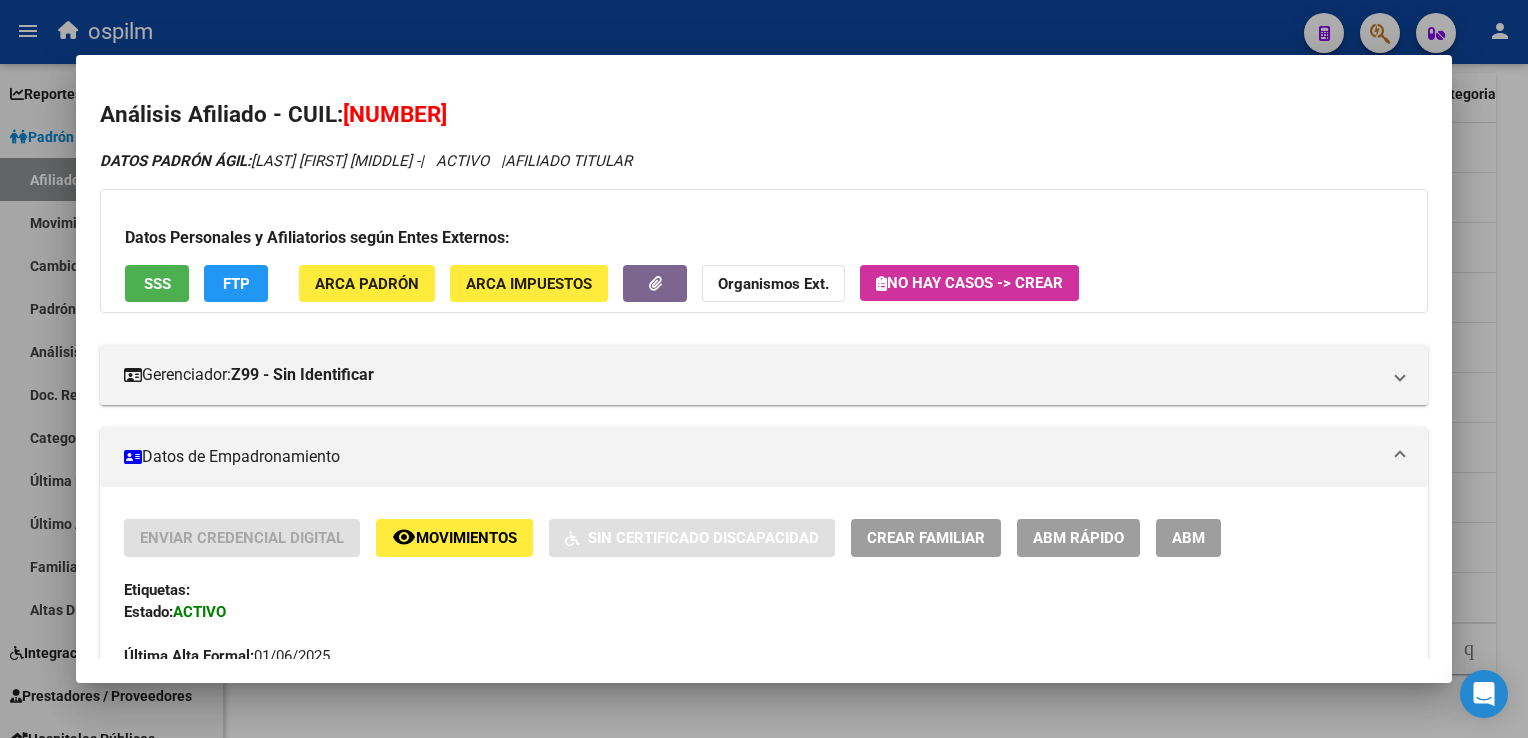 drag, startPoint x: 500, startPoint y: 111, endPoint x: 340, endPoint y: 108, distance: 160.02812 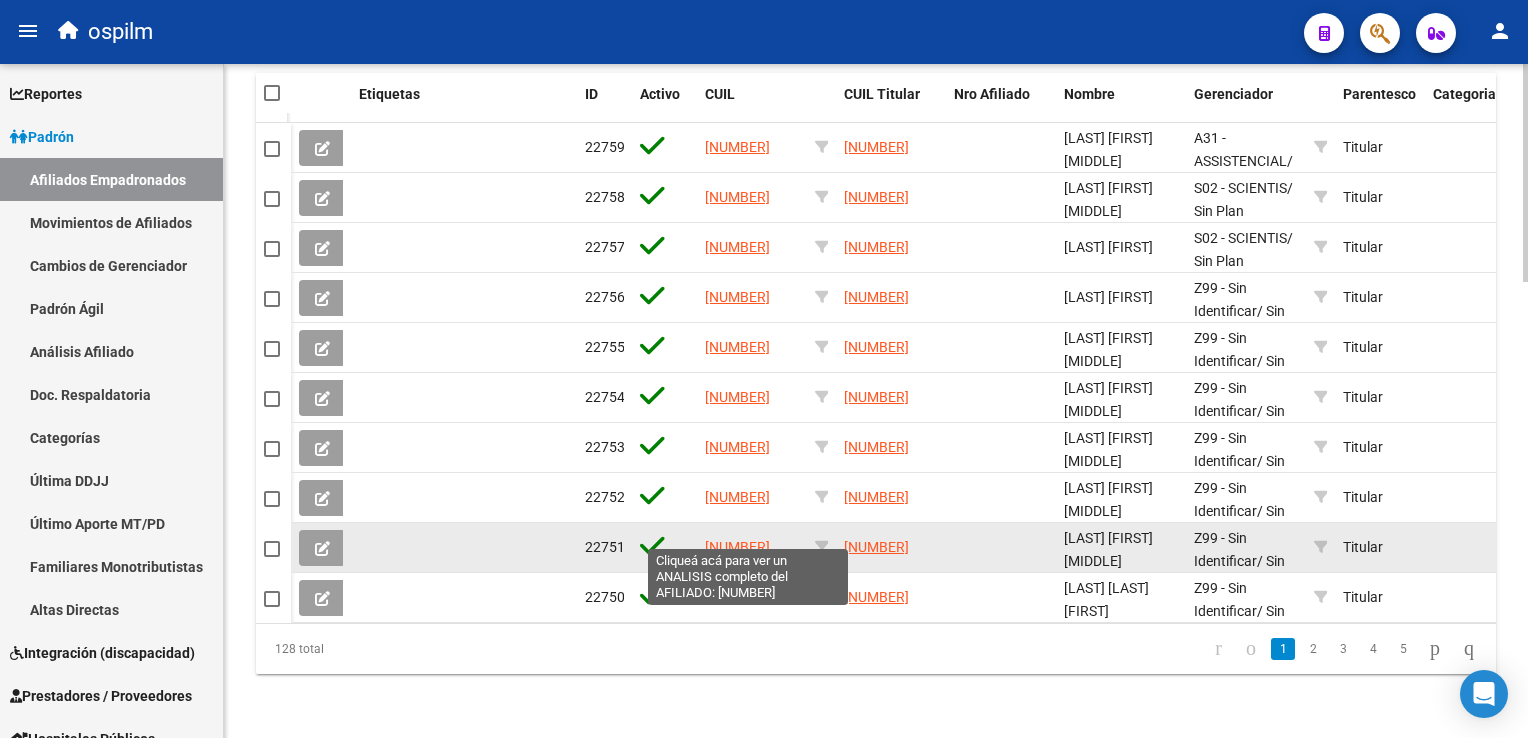 click on "[NUMBER]" 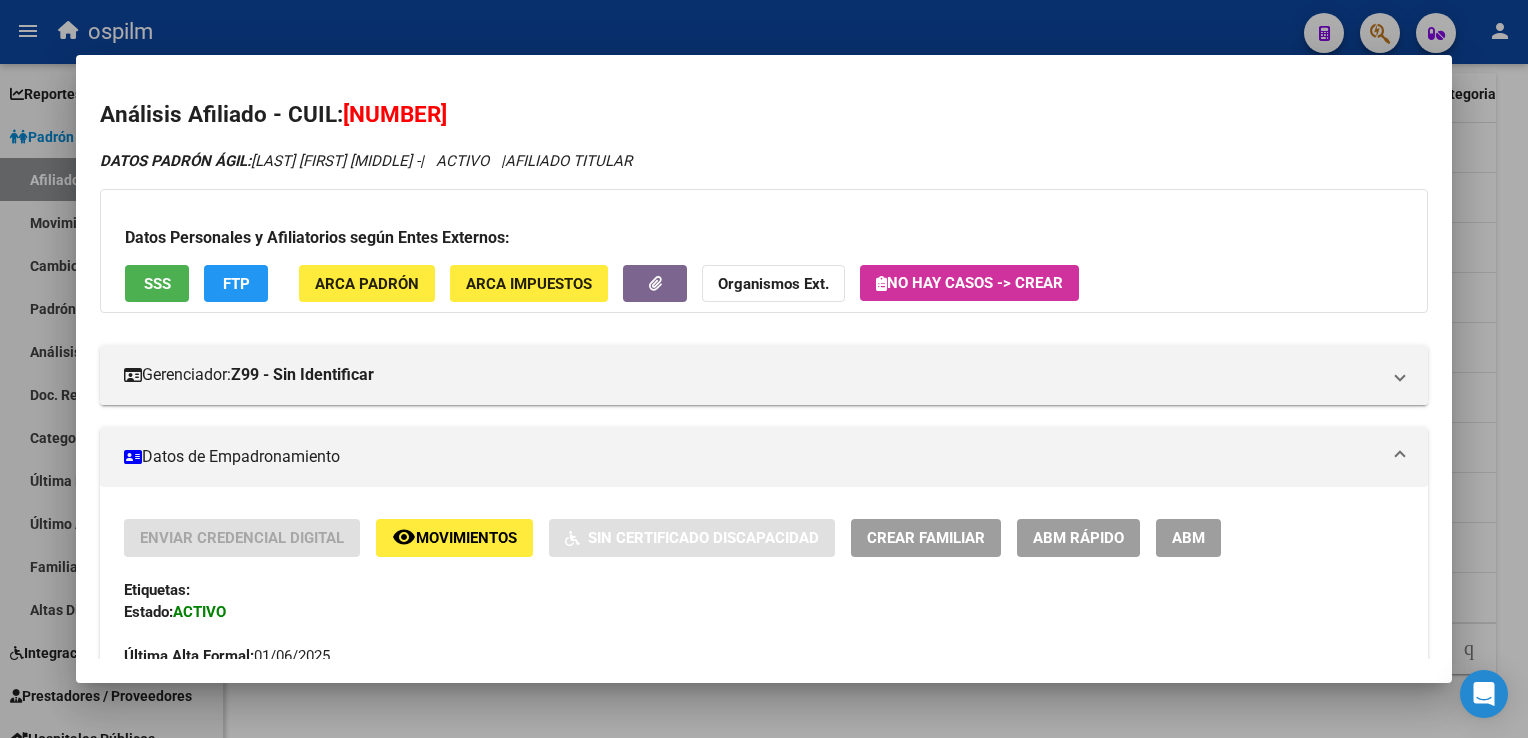 drag, startPoint x: 485, startPoint y: 115, endPoint x: 333, endPoint y: 114, distance: 152.0033 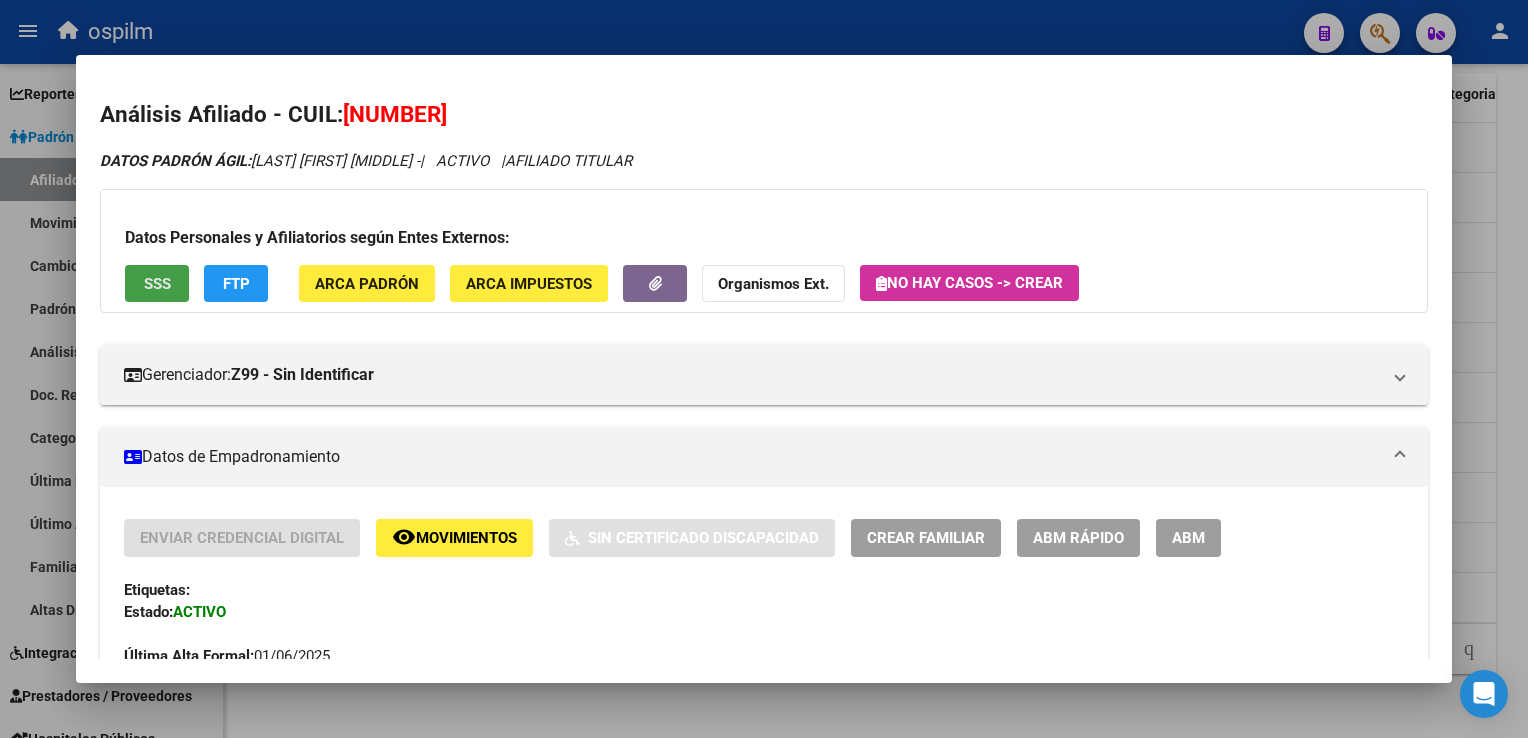 click on "SSS" at bounding box center [157, 284] 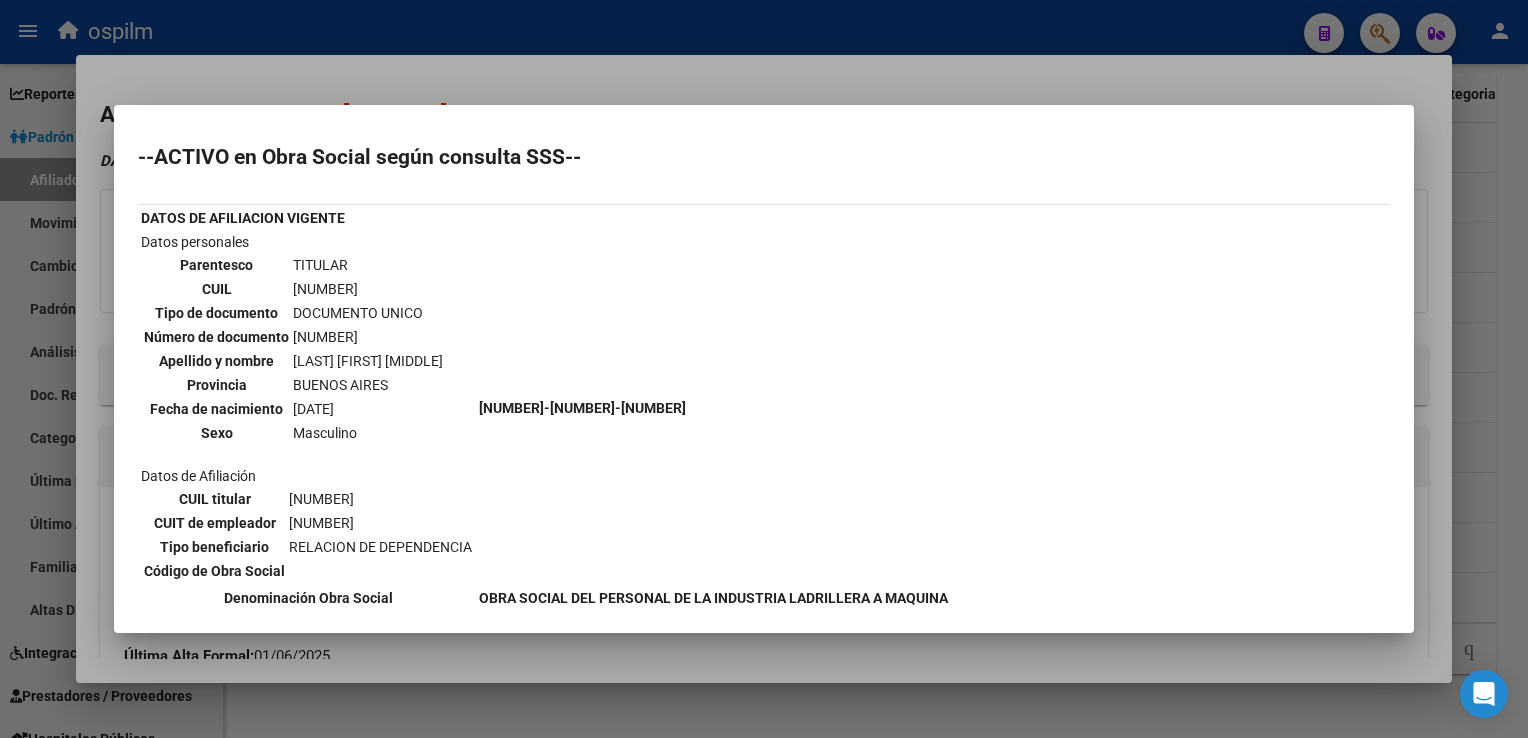 scroll, scrollTop: 380, scrollLeft: 0, axis: vertical 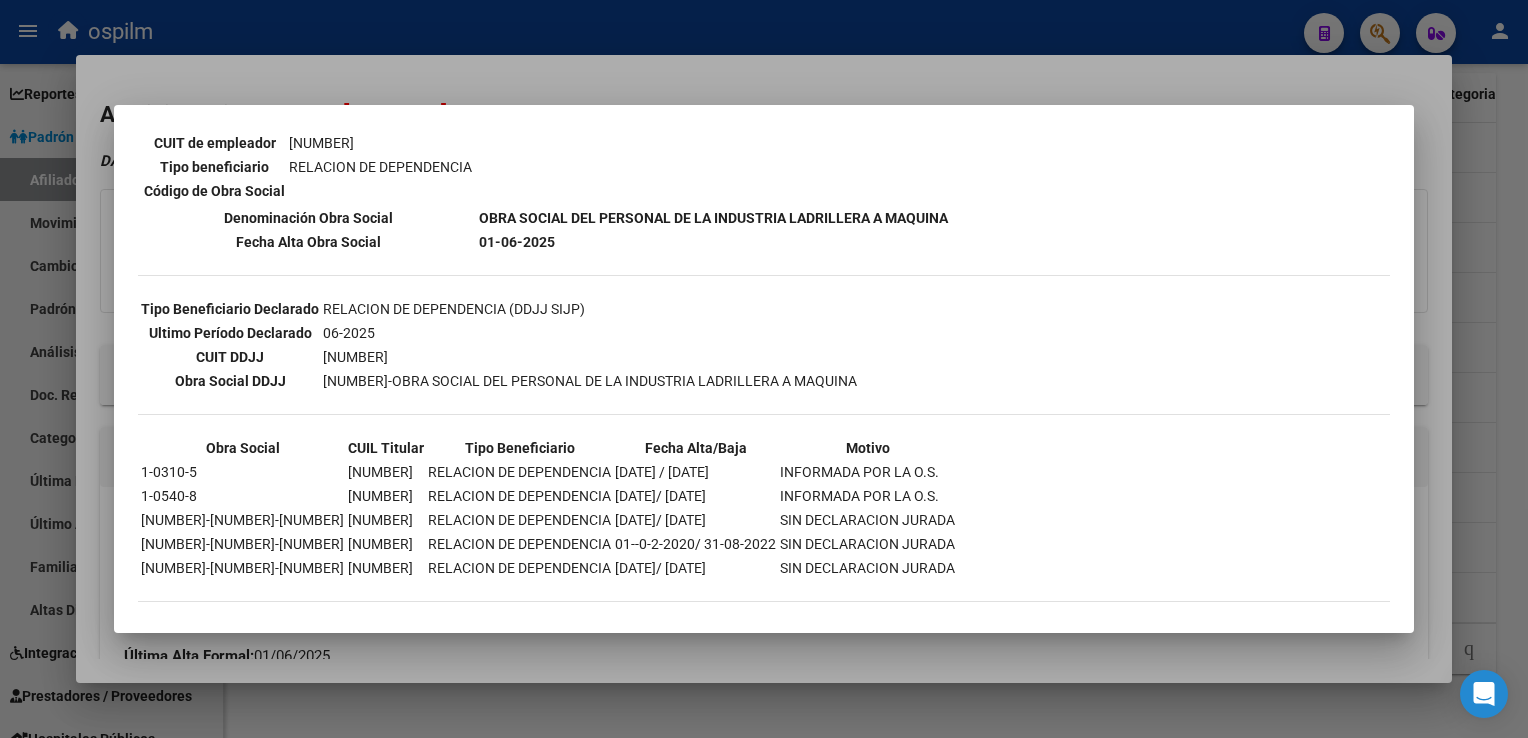 click at bounding box center (764, 369) 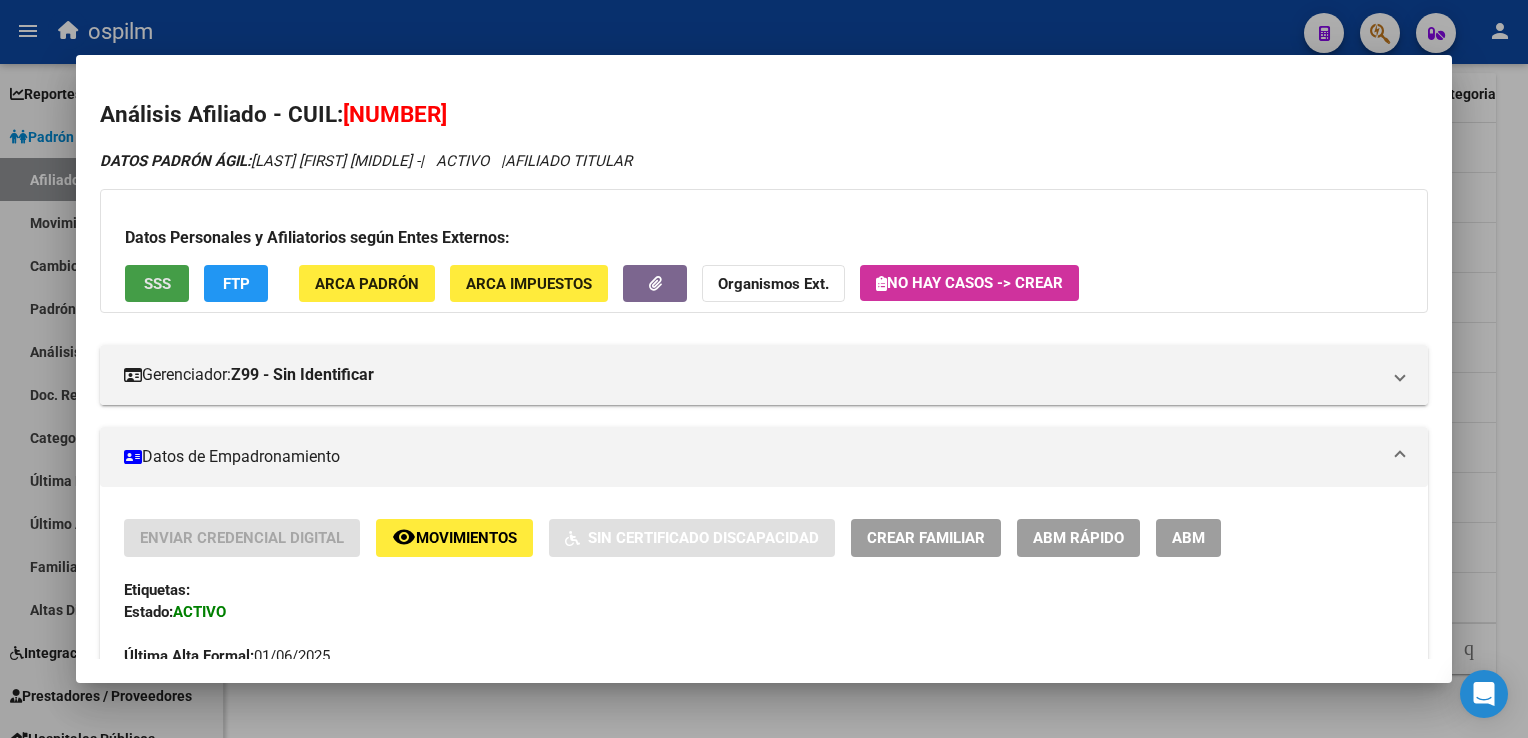 click on "SSS" at bounding box center [157, 284] 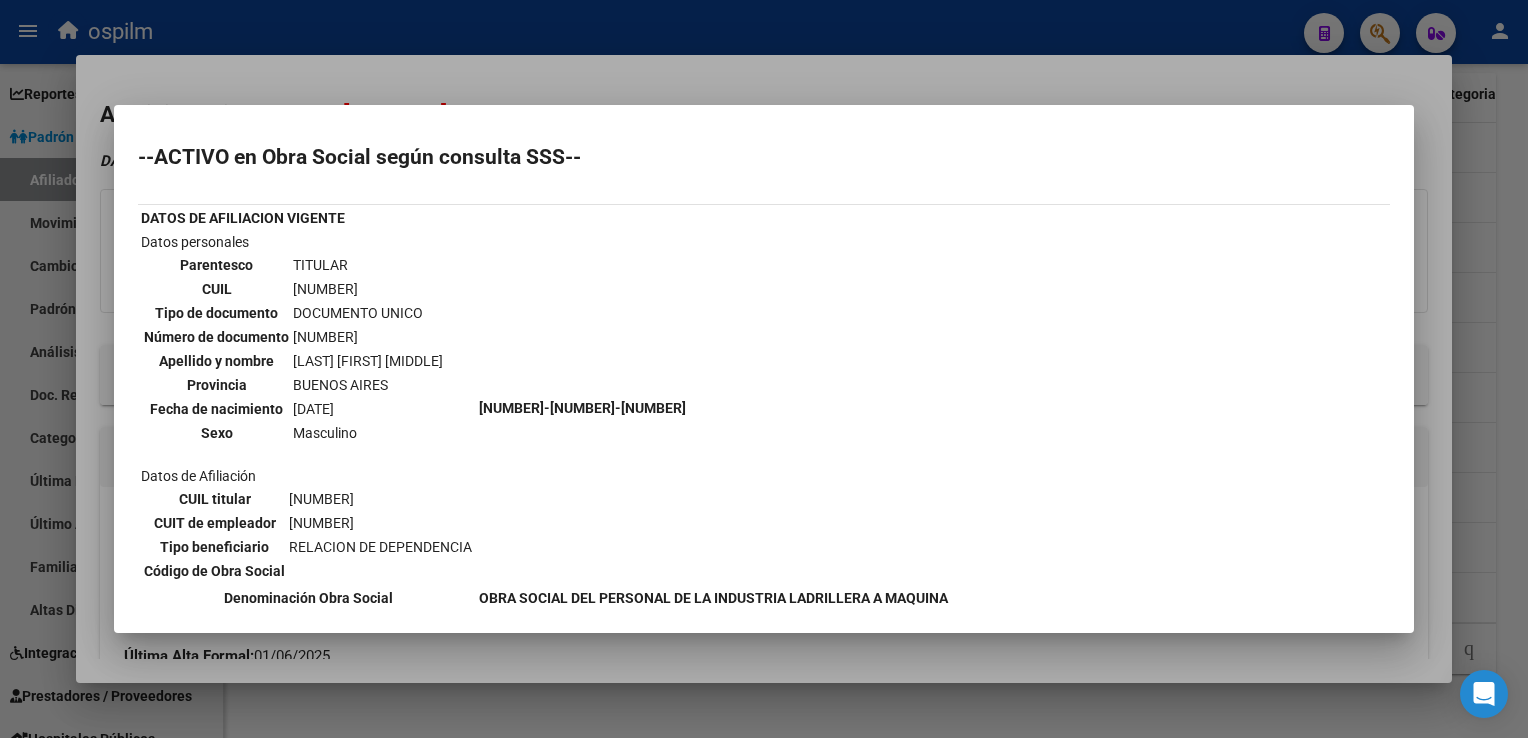 click at bounding box center (764, 369) 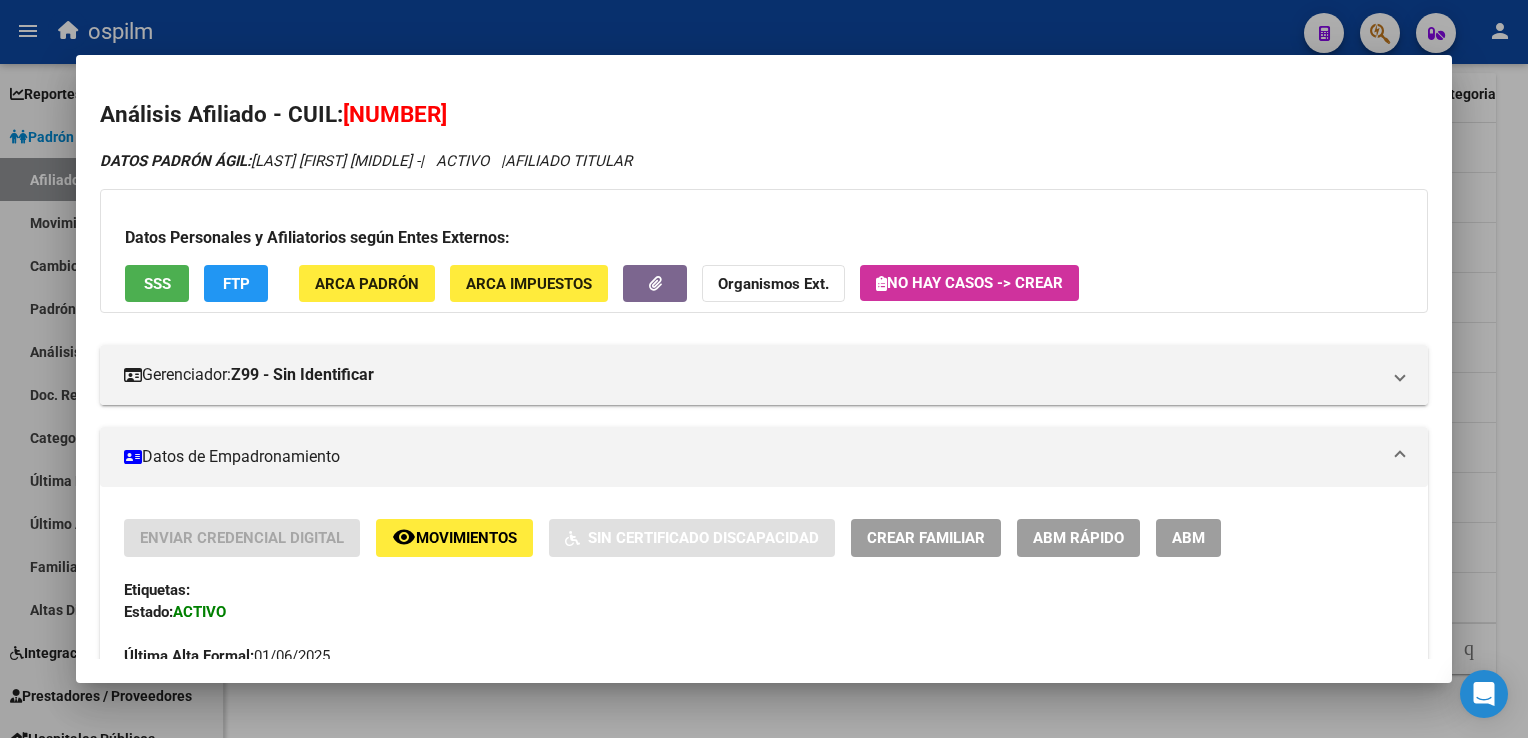 click at bounding box center (764, 369) 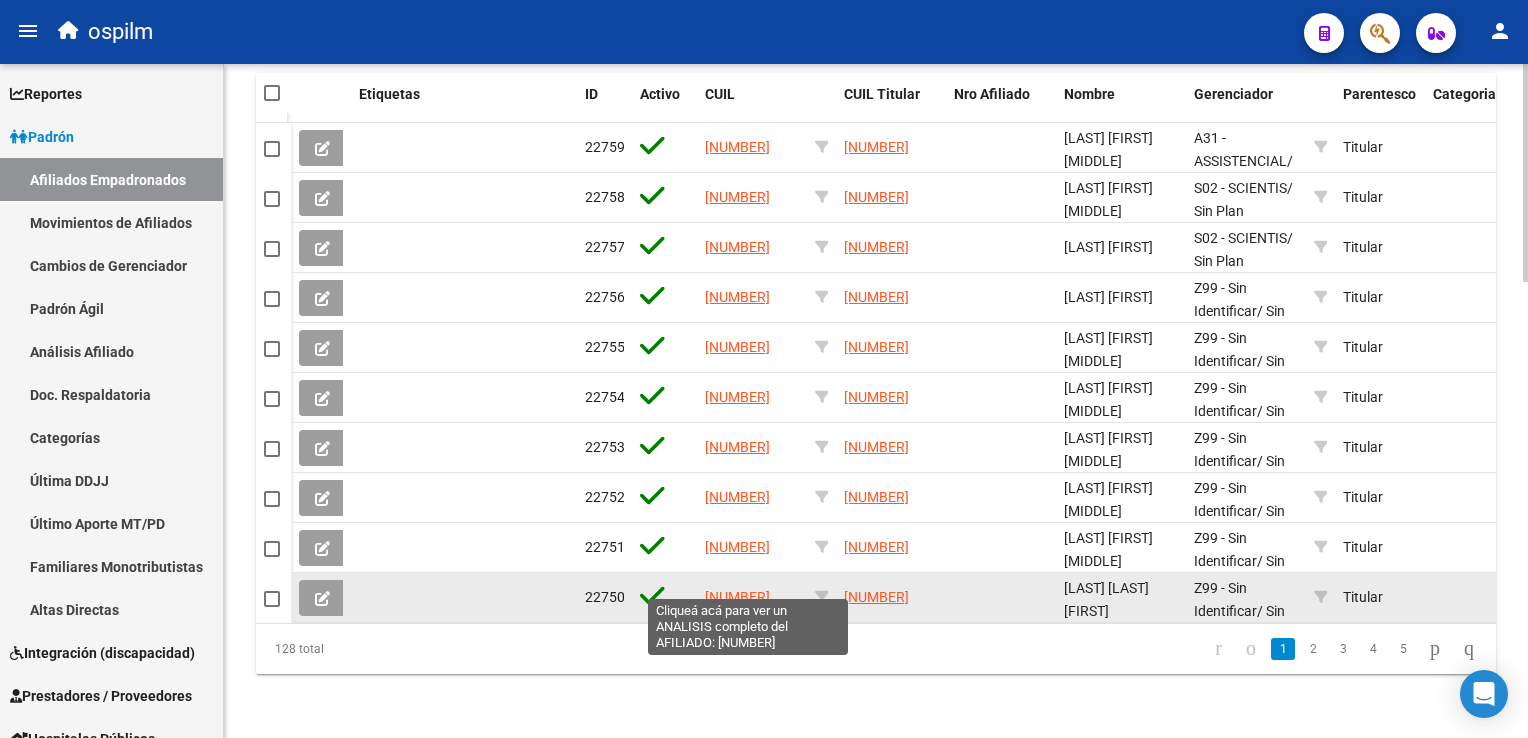 click on "[NUMBER]" 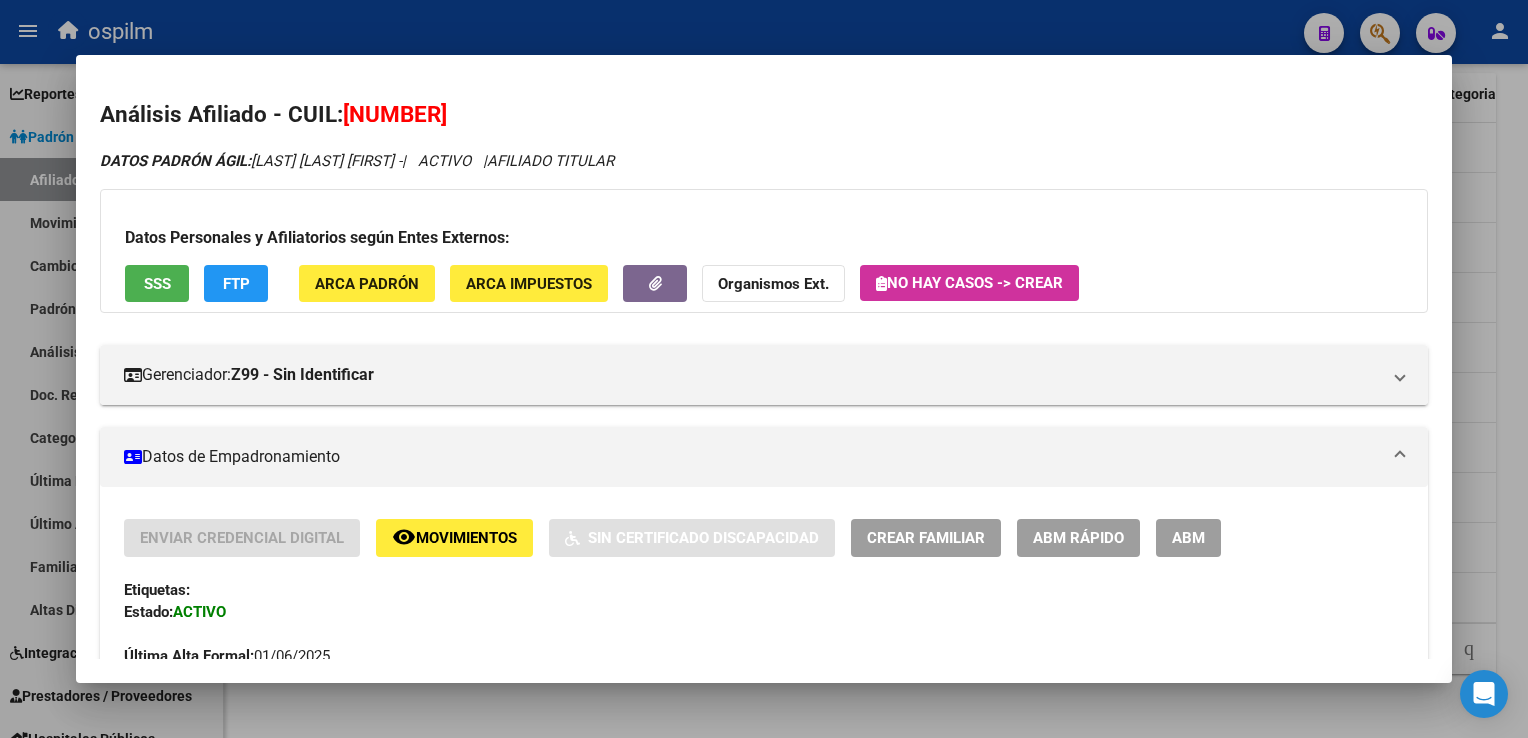 drag, startPoint x: 488, startPoint y: 116, endPoint x: 347, endPoint y: 122, distance: 141.12761 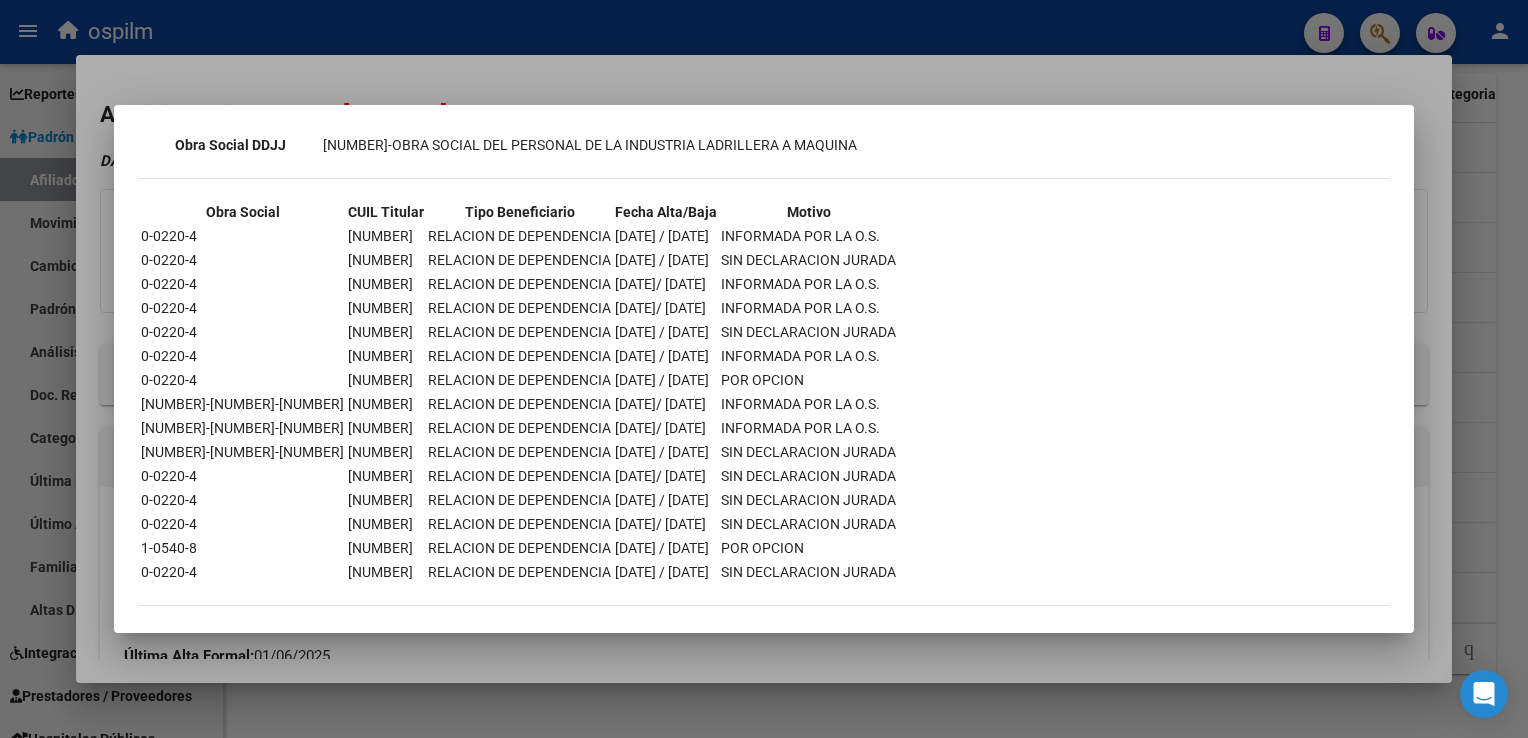 scroll, scrollTop: 0, scrollLeft: 0, axis: both 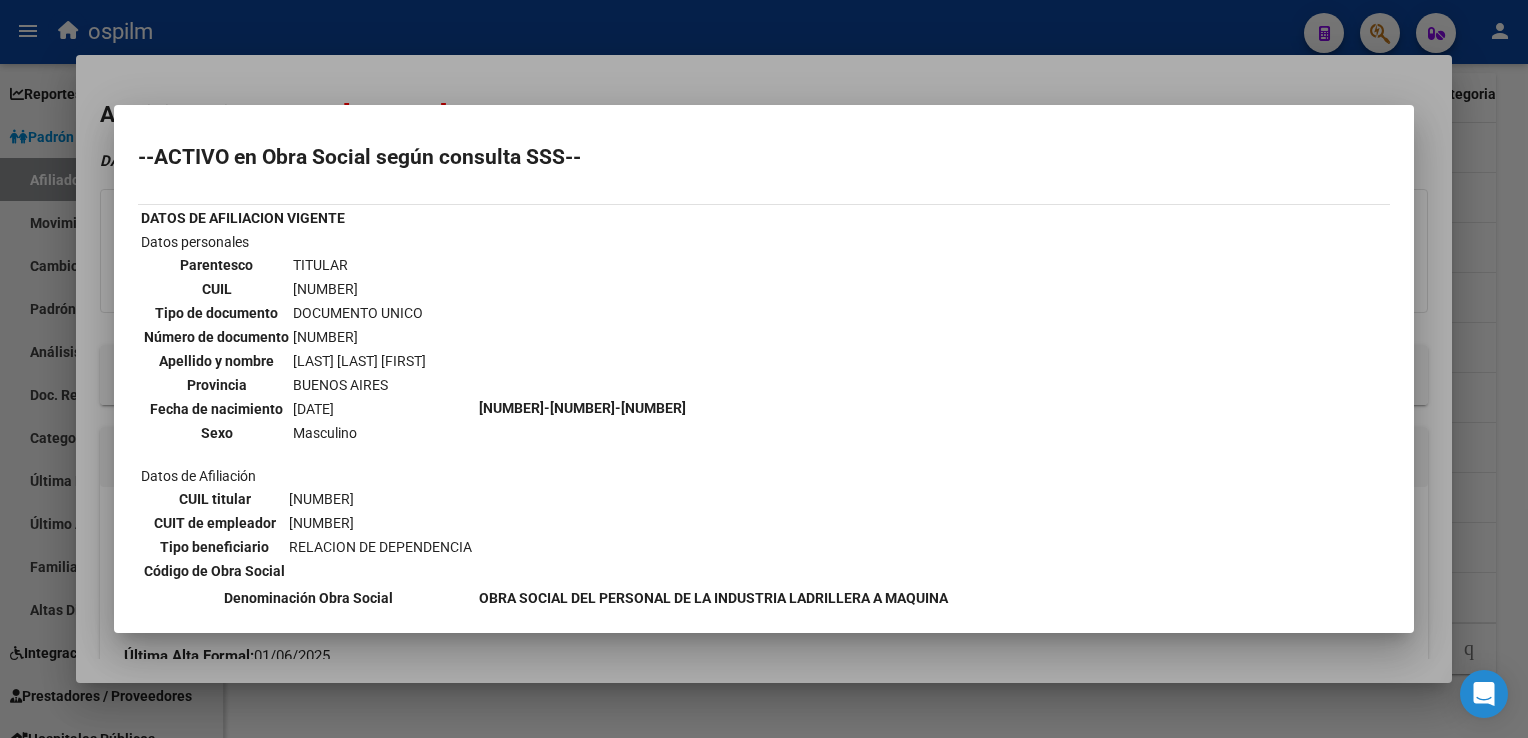 click at bounding box center [764, 369] 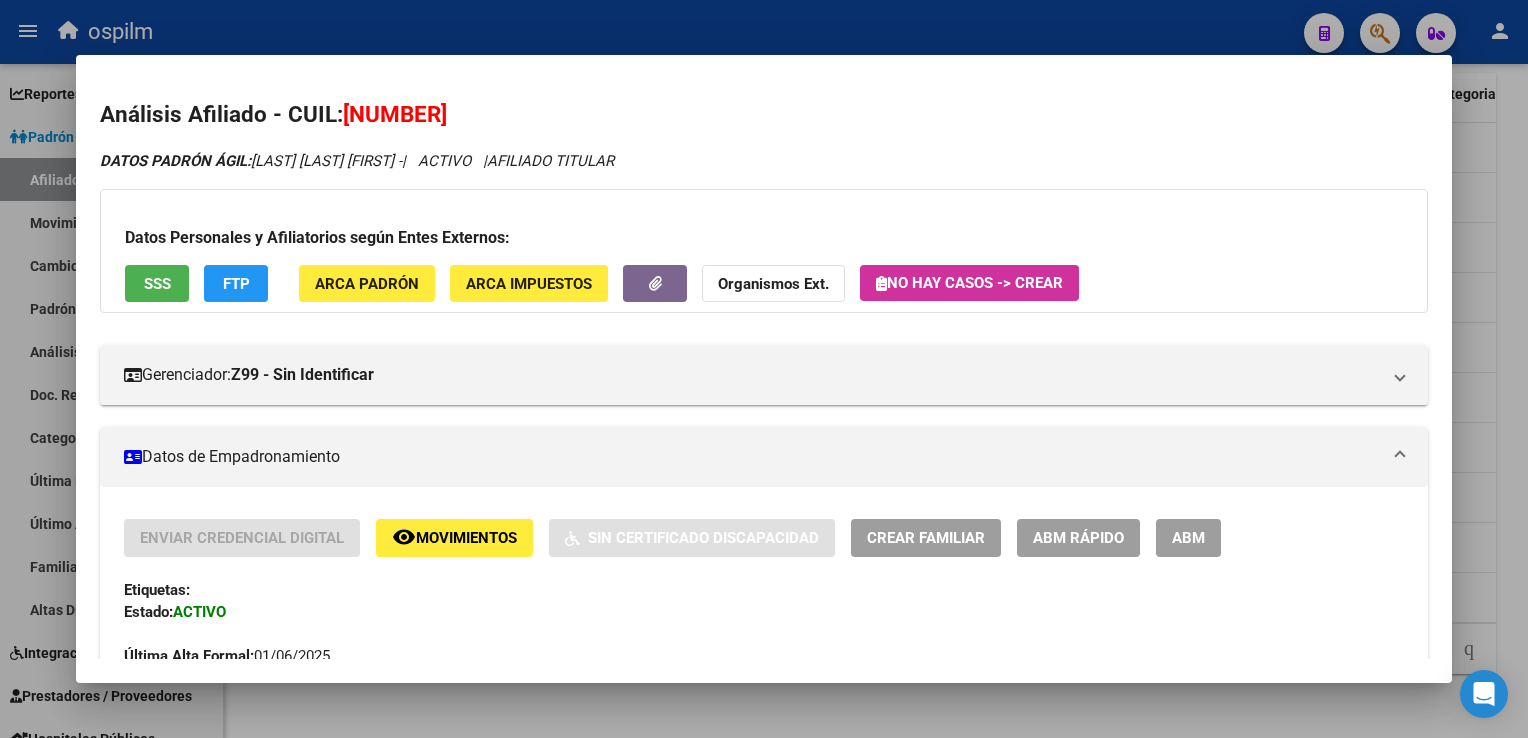 click on "FTP" 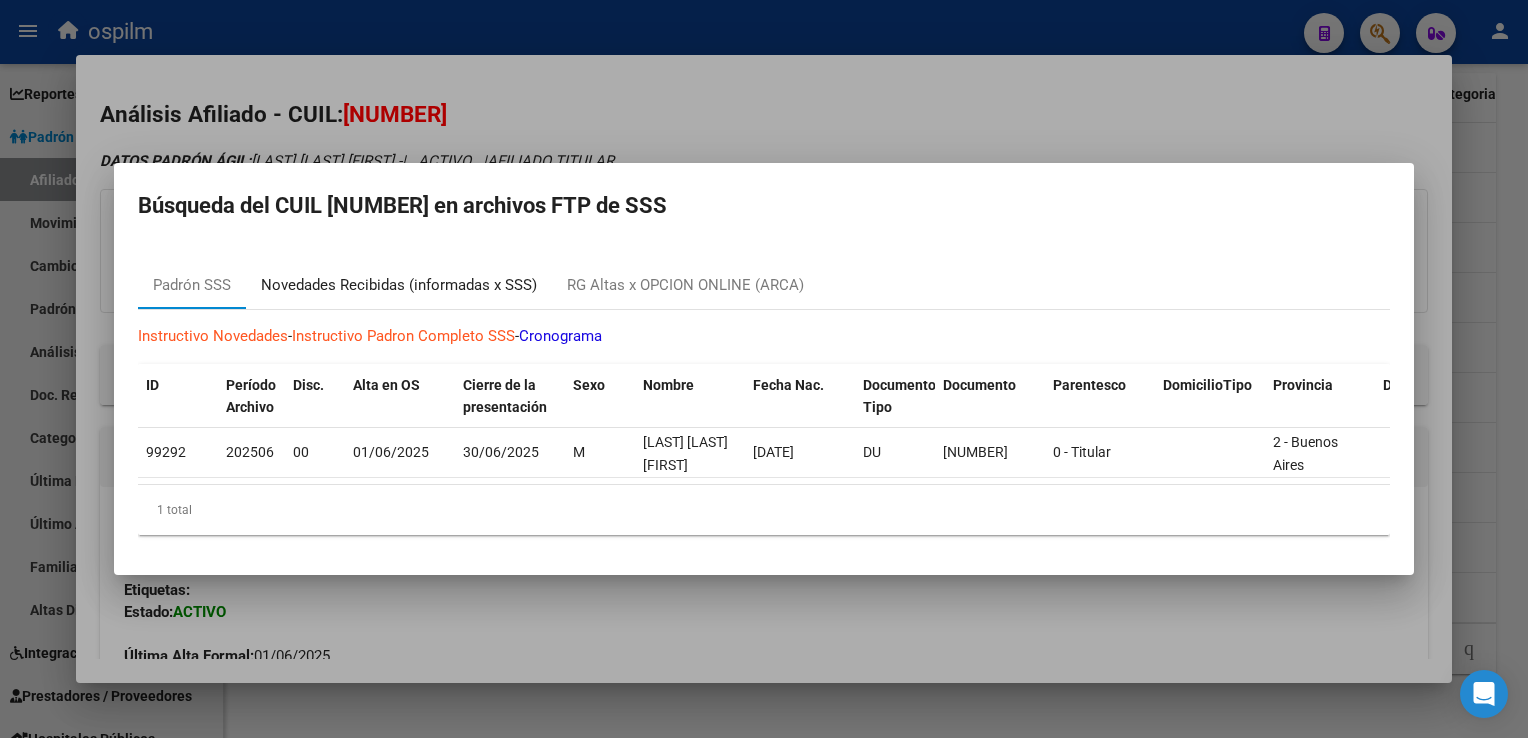 click on "Novedades Recibidas (informadas x SSS)" at bounding box center (399, 285) 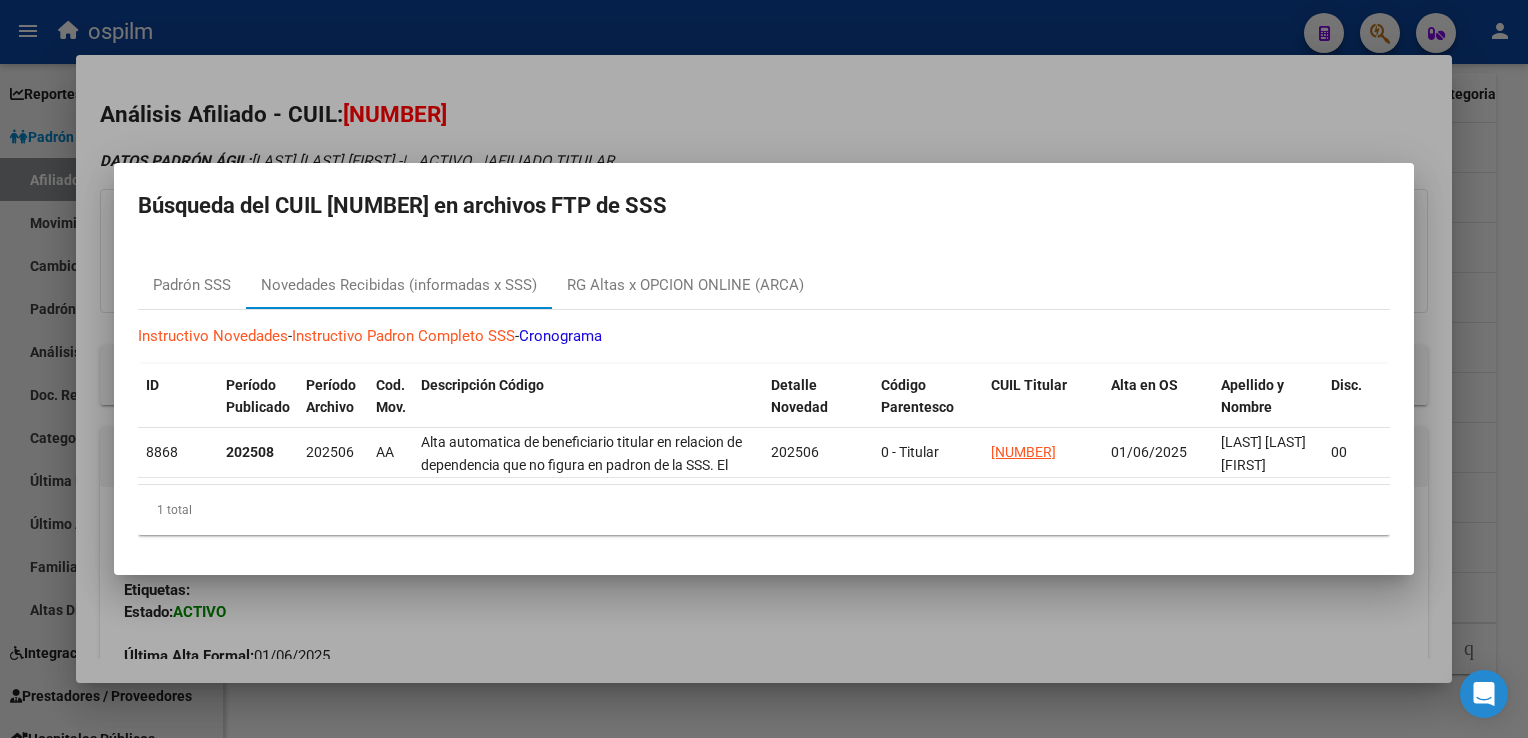 click at bounding box center (764, 369) 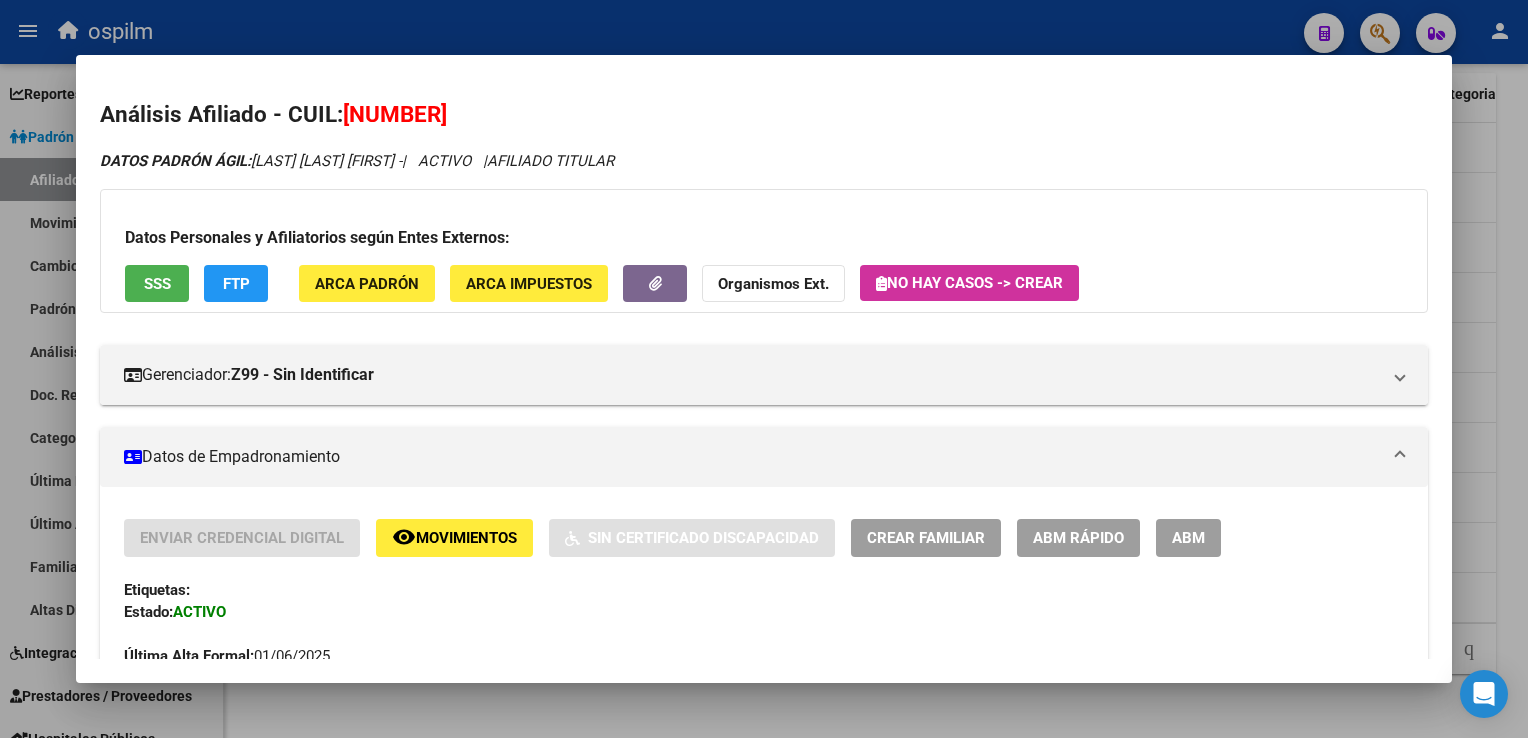 click on "Movimientos" 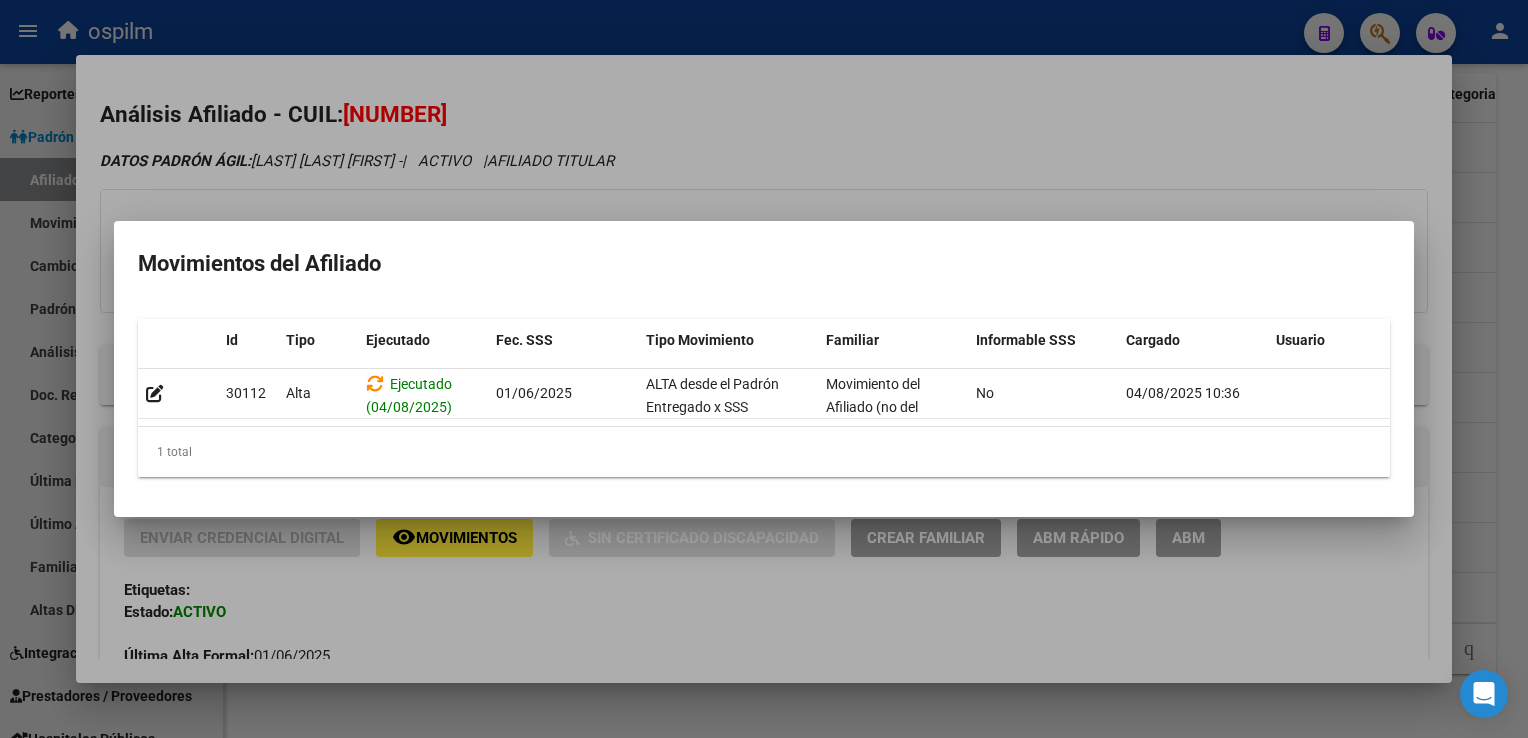 click at bounding box center (764, 369) 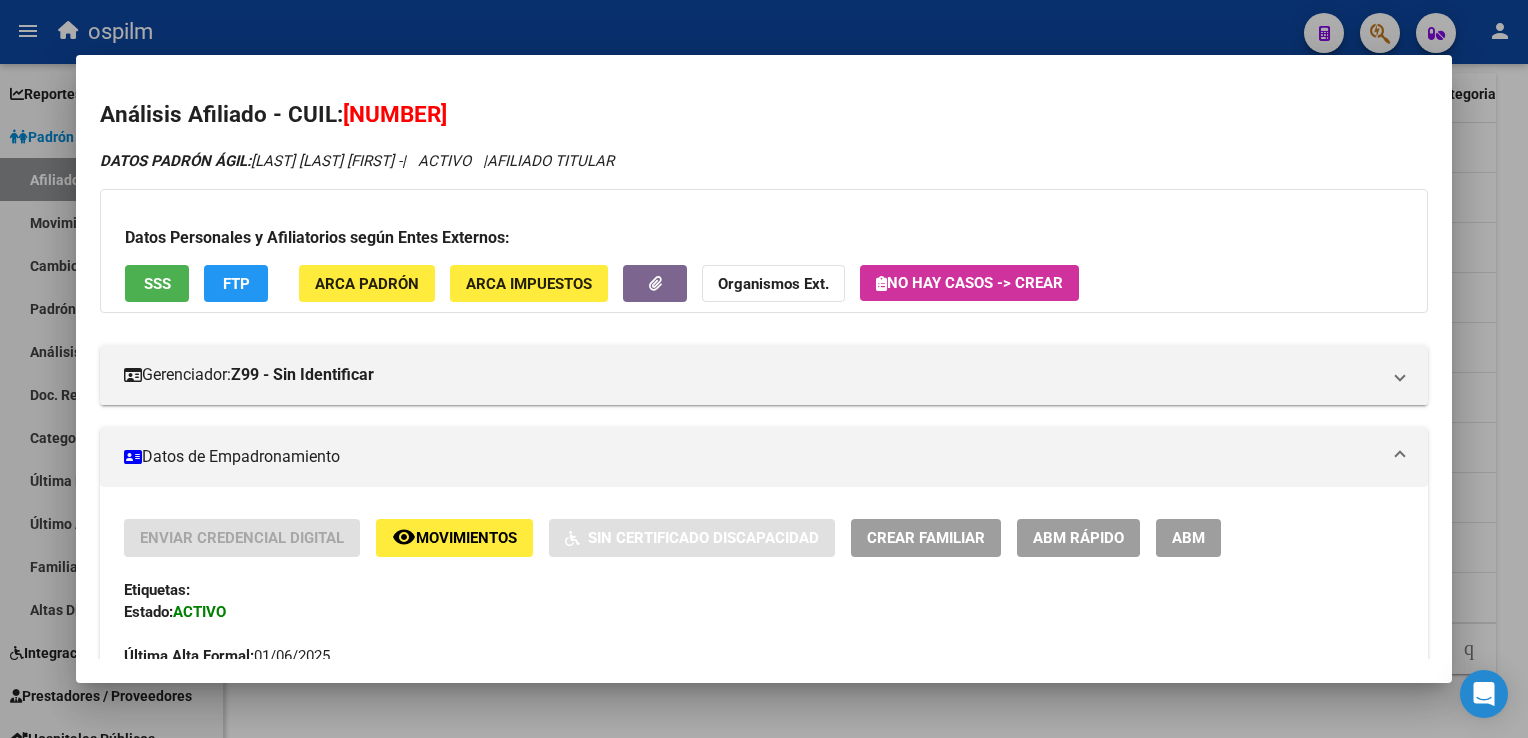 drag, startPoint x: 500, startPoint y: 114, endPoint x: 350, endPoint y: 124, distance: 150.33296 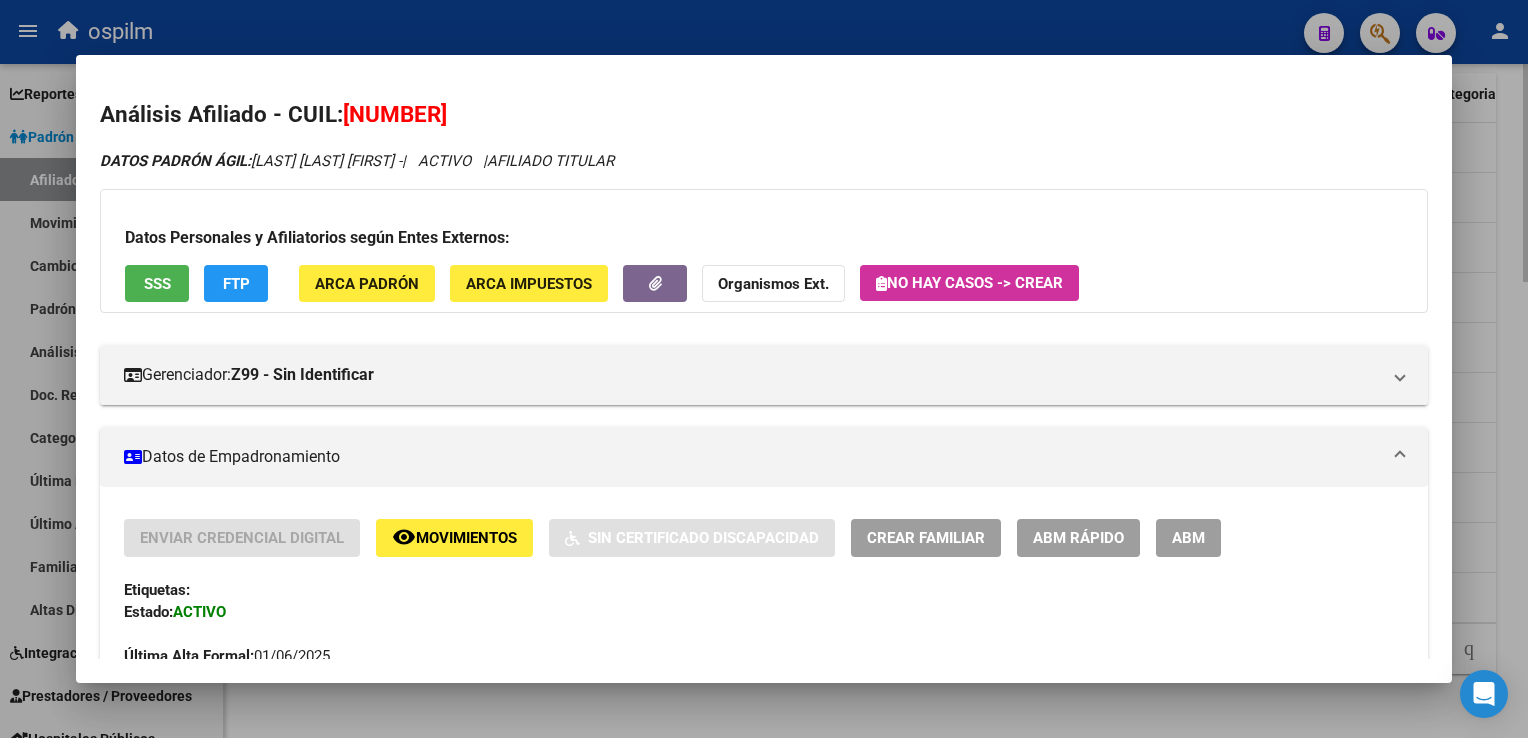 click at bounding box center (764, 369) 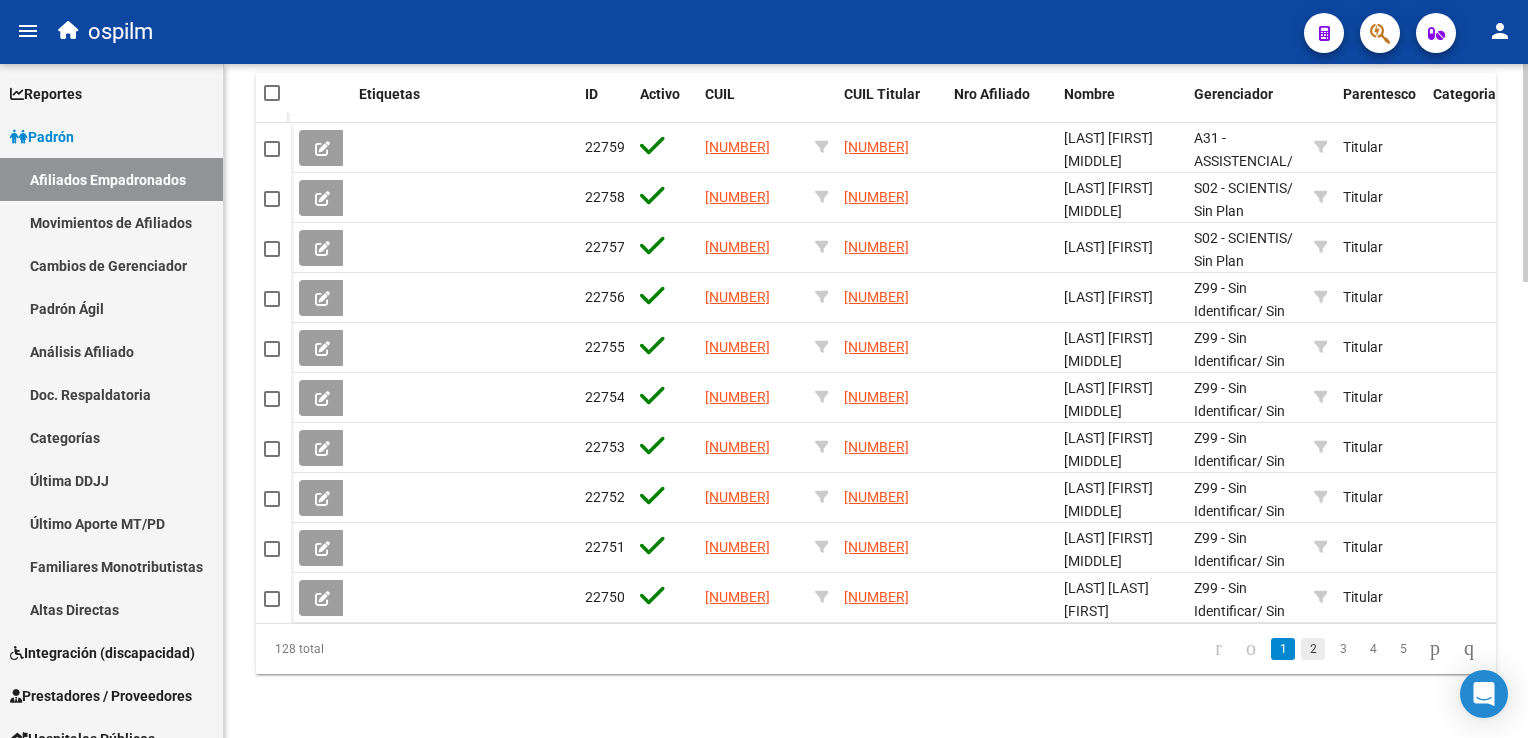 click on "2" 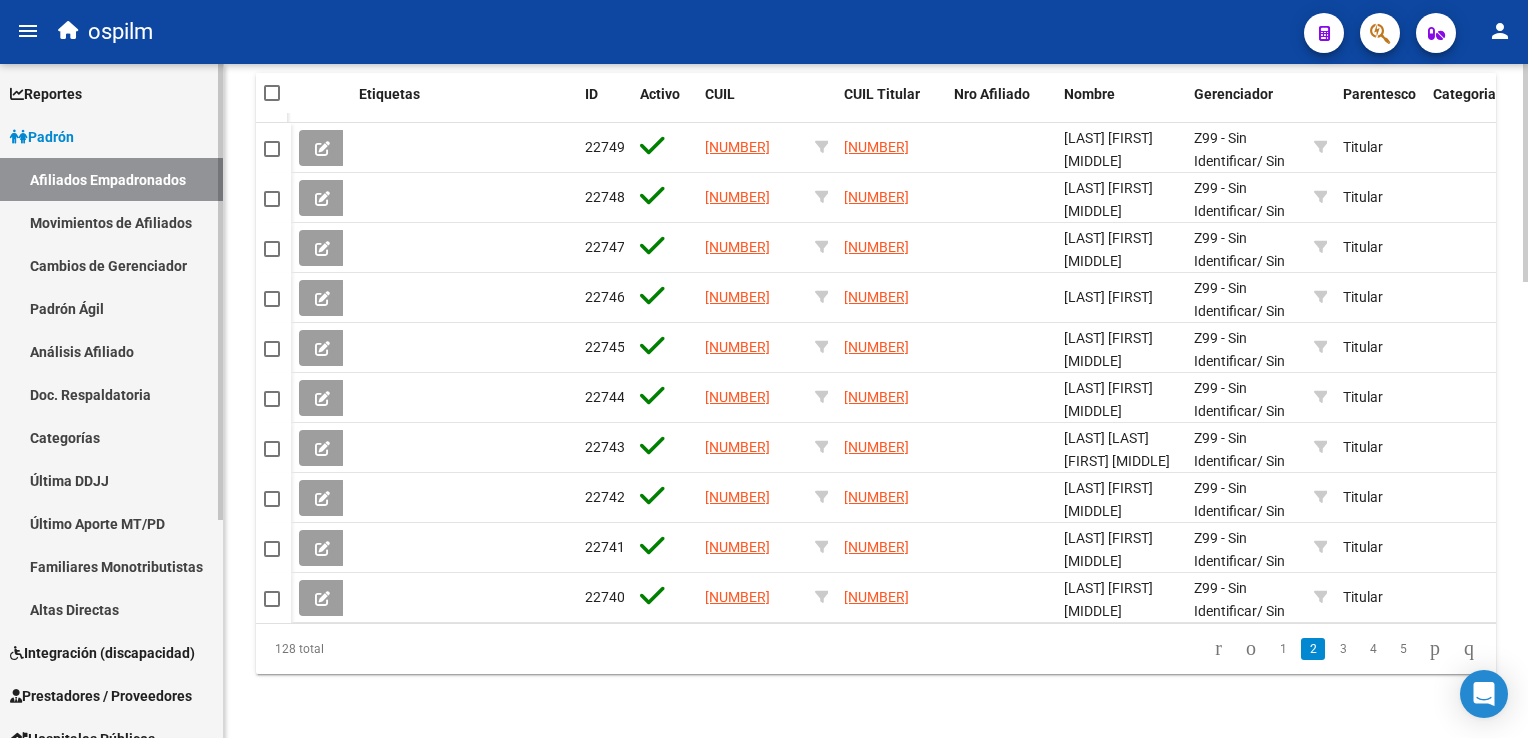 click on "Movimientos de Afiliados" at bounding box center [111, 222] 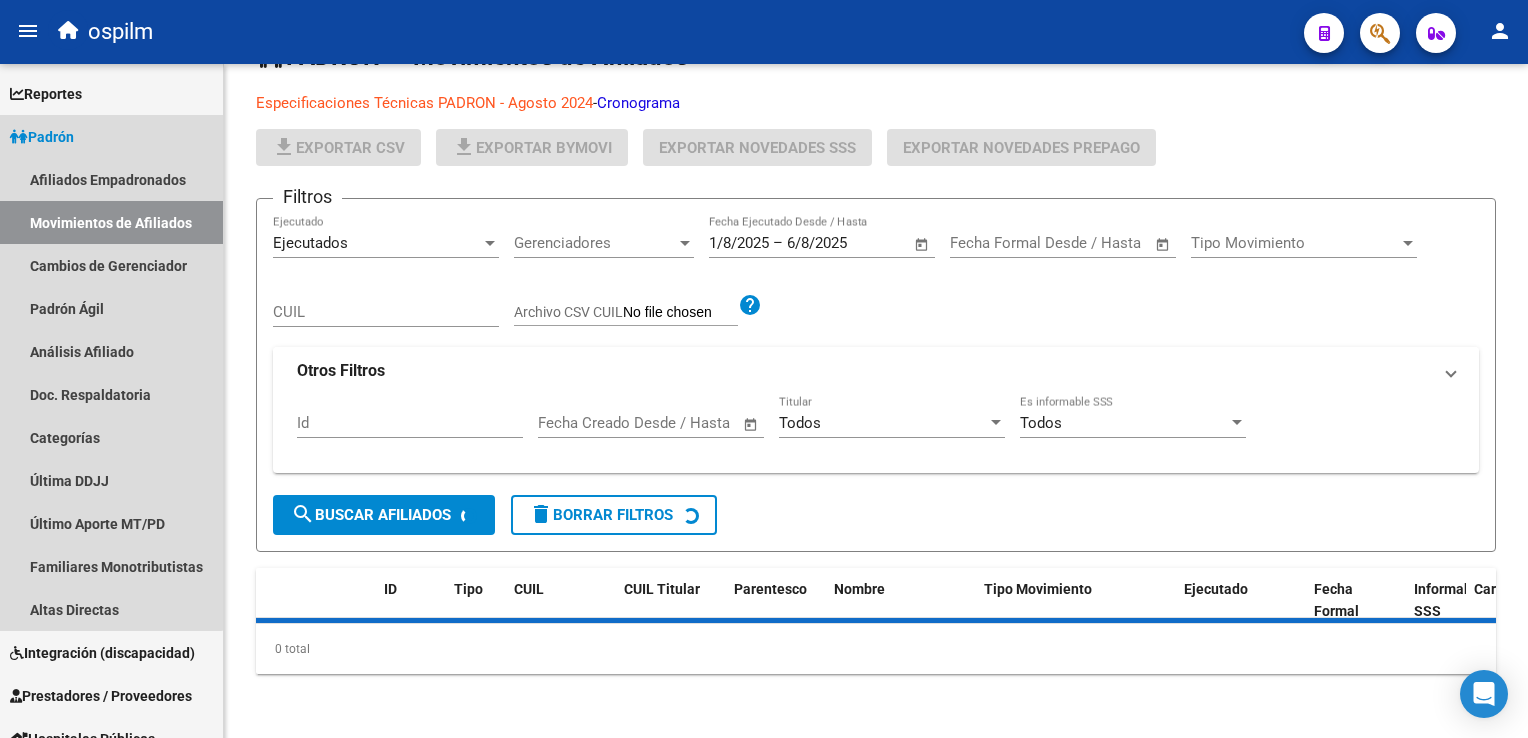 scroll, scrollTop: 0, scrollLeft: 0, axis: both 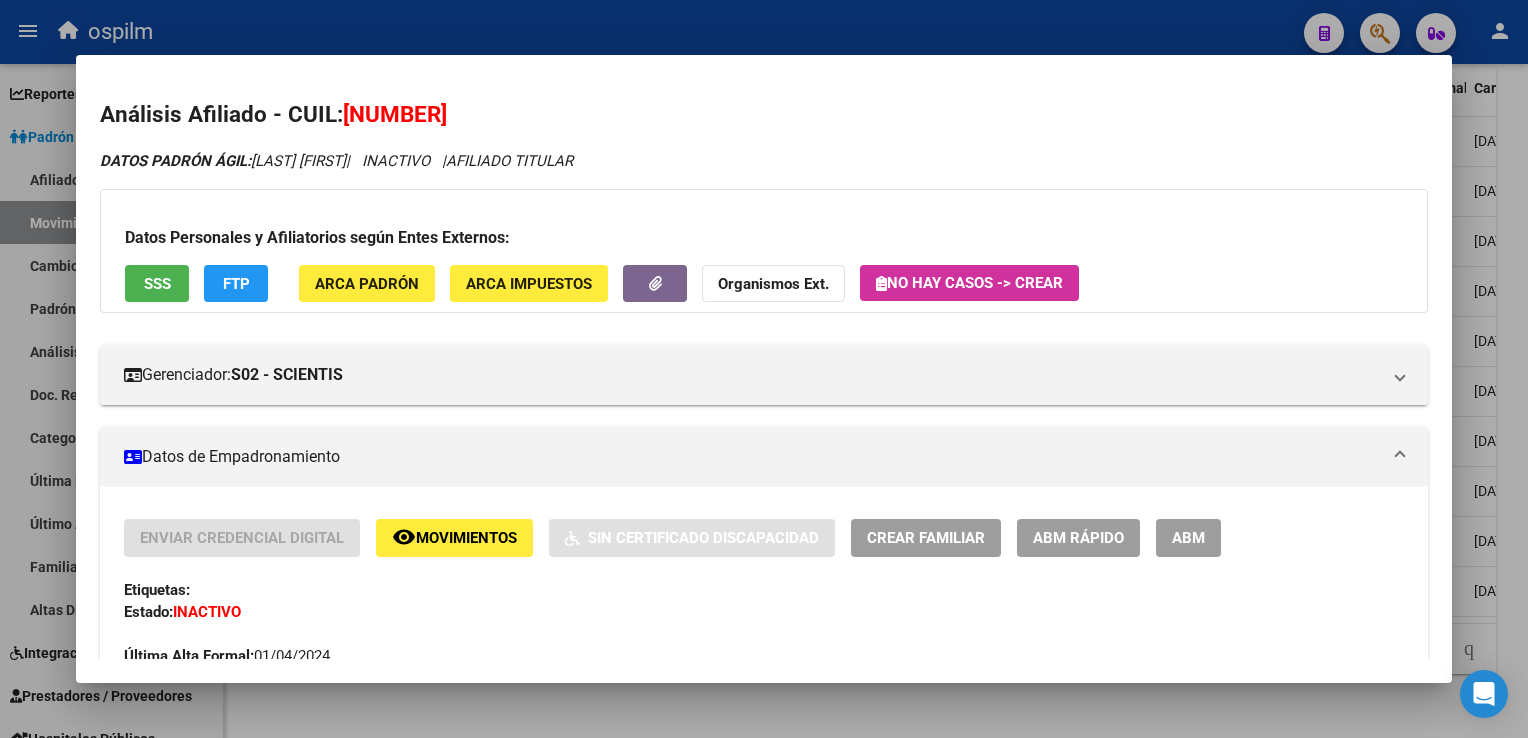 click at bounding box center (764, 369) 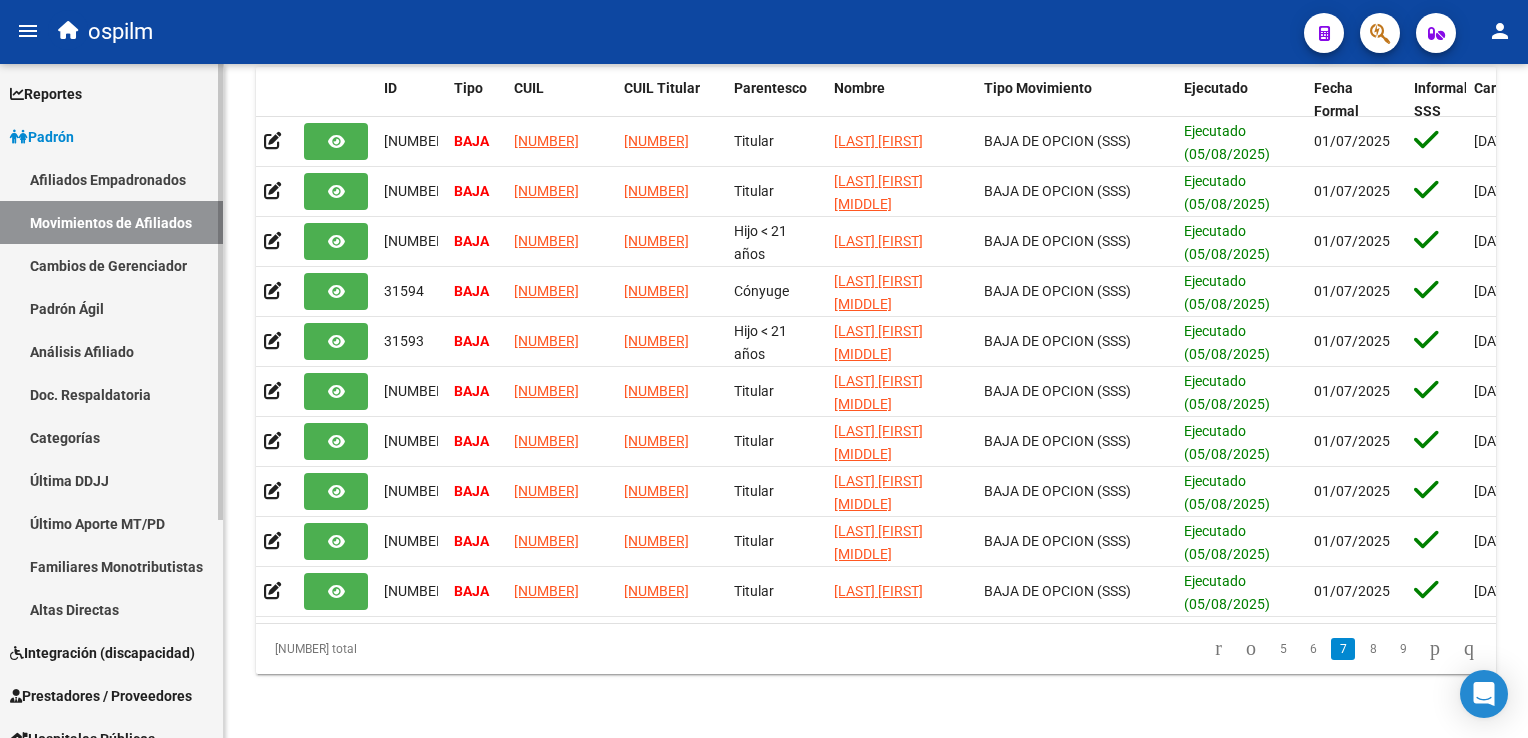 click on "Afiliados Empadronados" at bounding box center [111, 179] 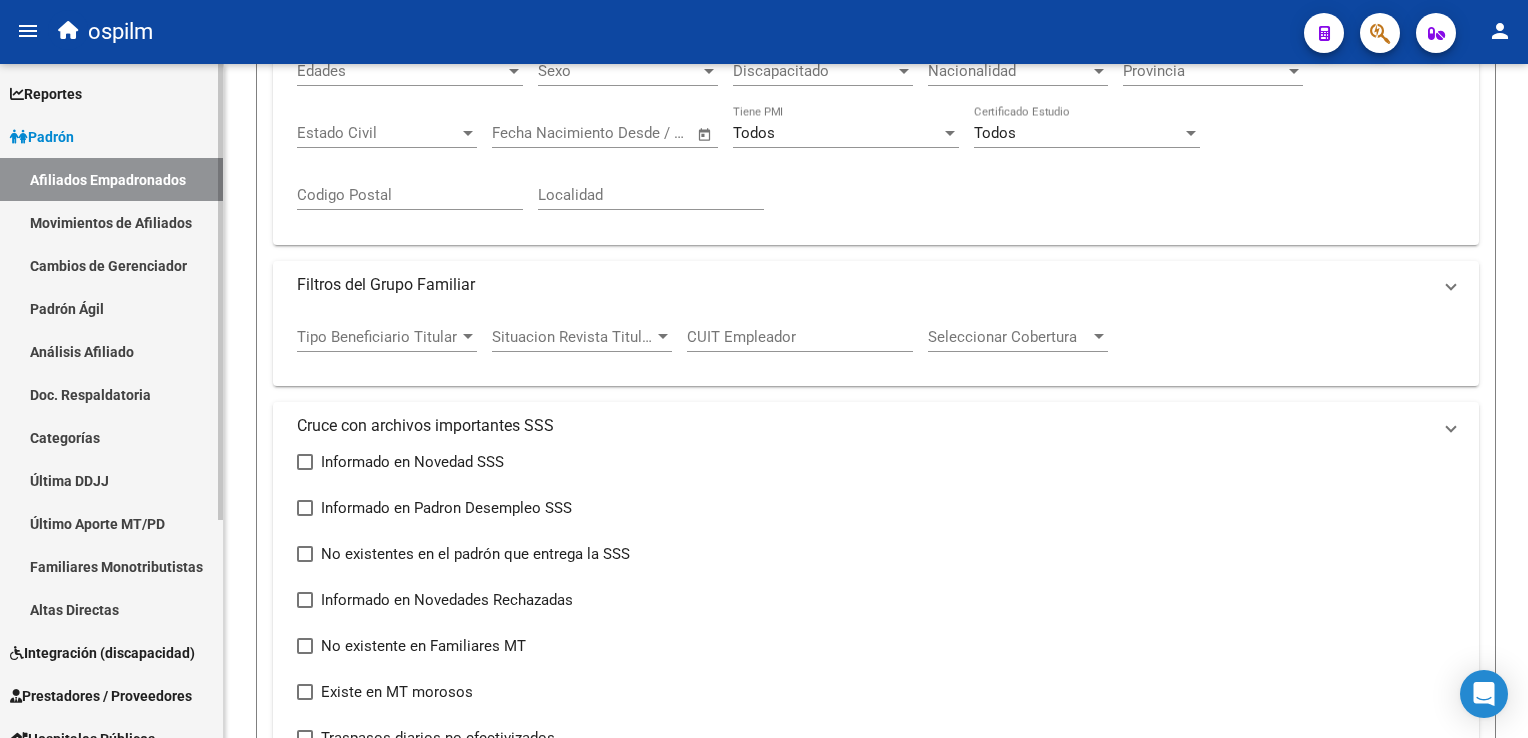 scroll, scrollTop: 0, scrollLeft: 0, axis: both 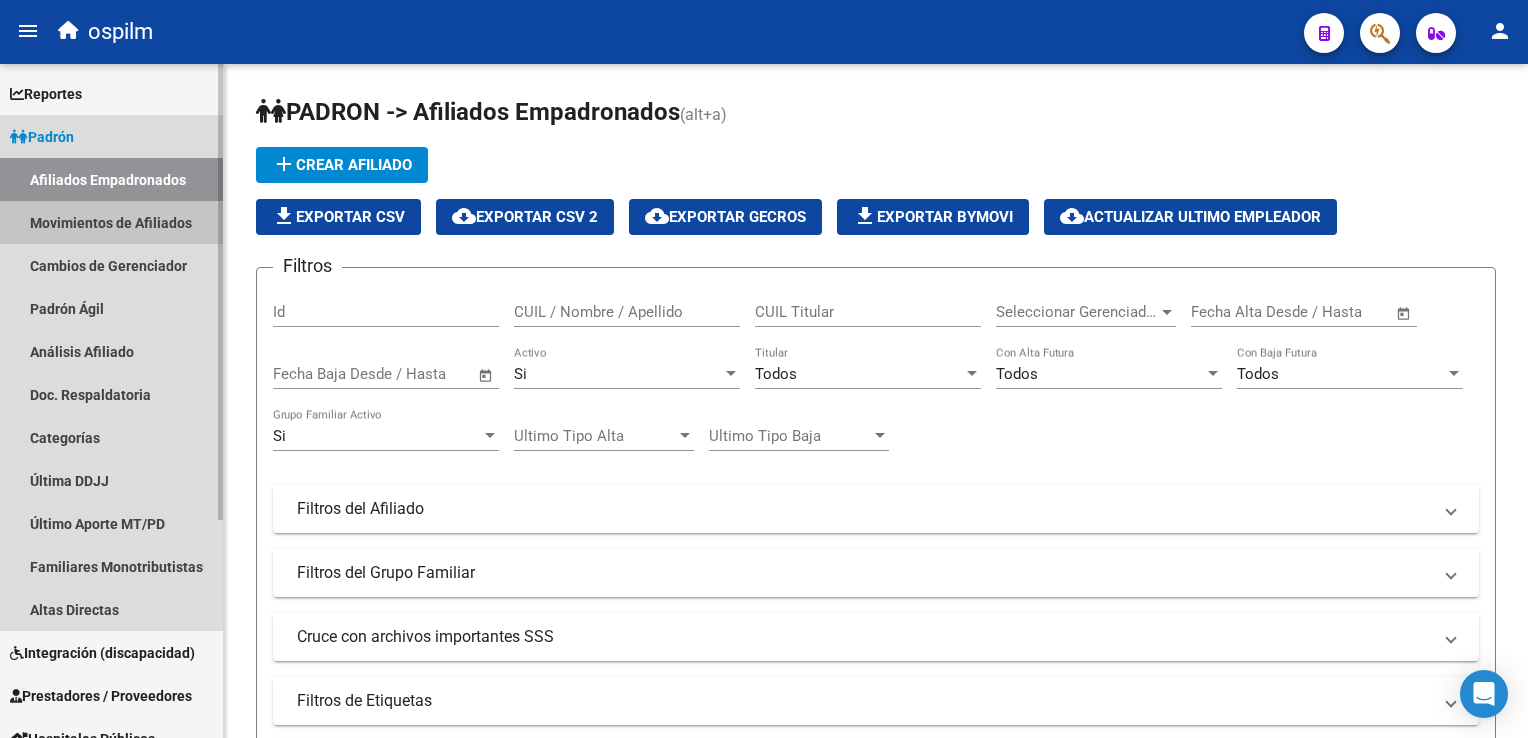 click on "Movimientos de Afiliados" at bounding box center (111, 222) 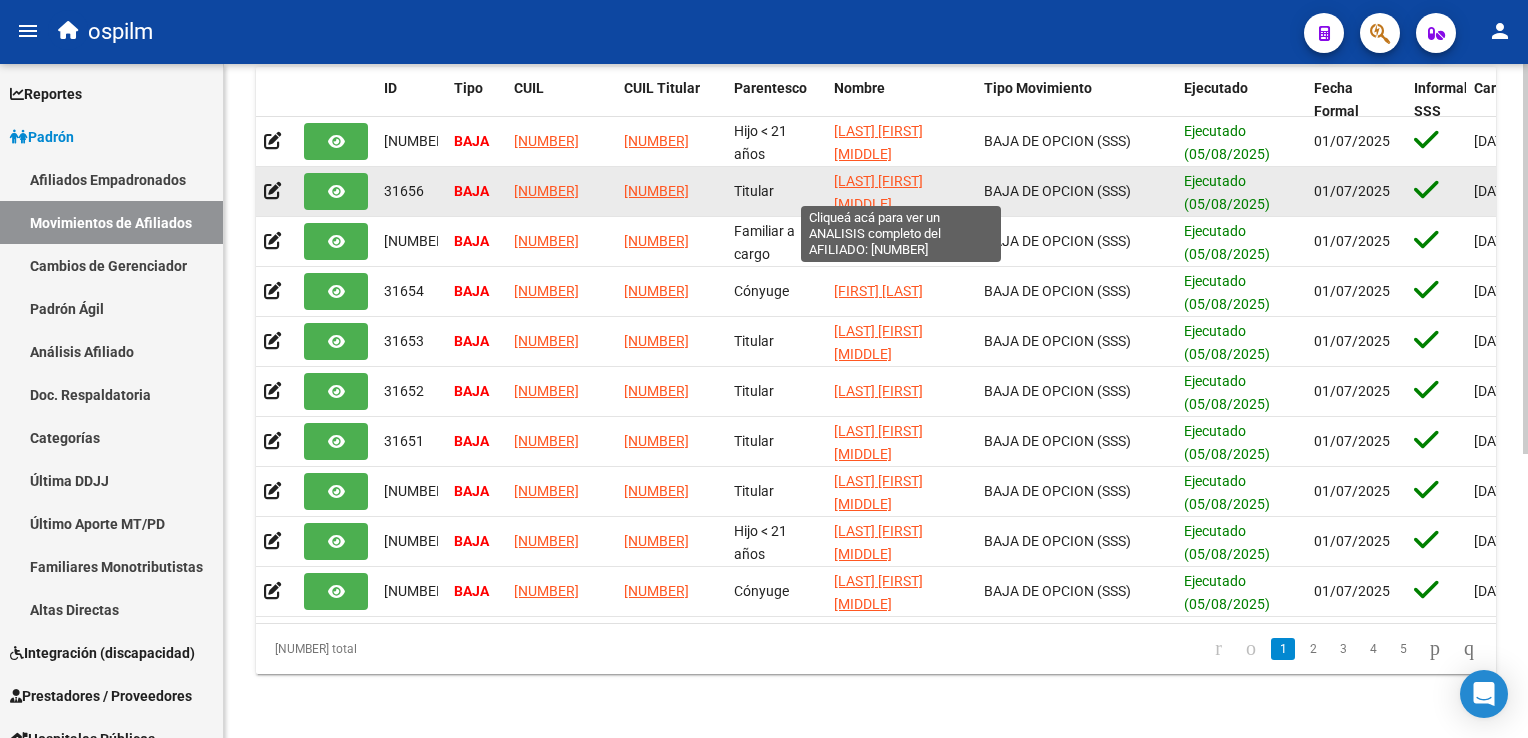 scroll, scrollTop: 0, scrollLeft: 0, axis: both 